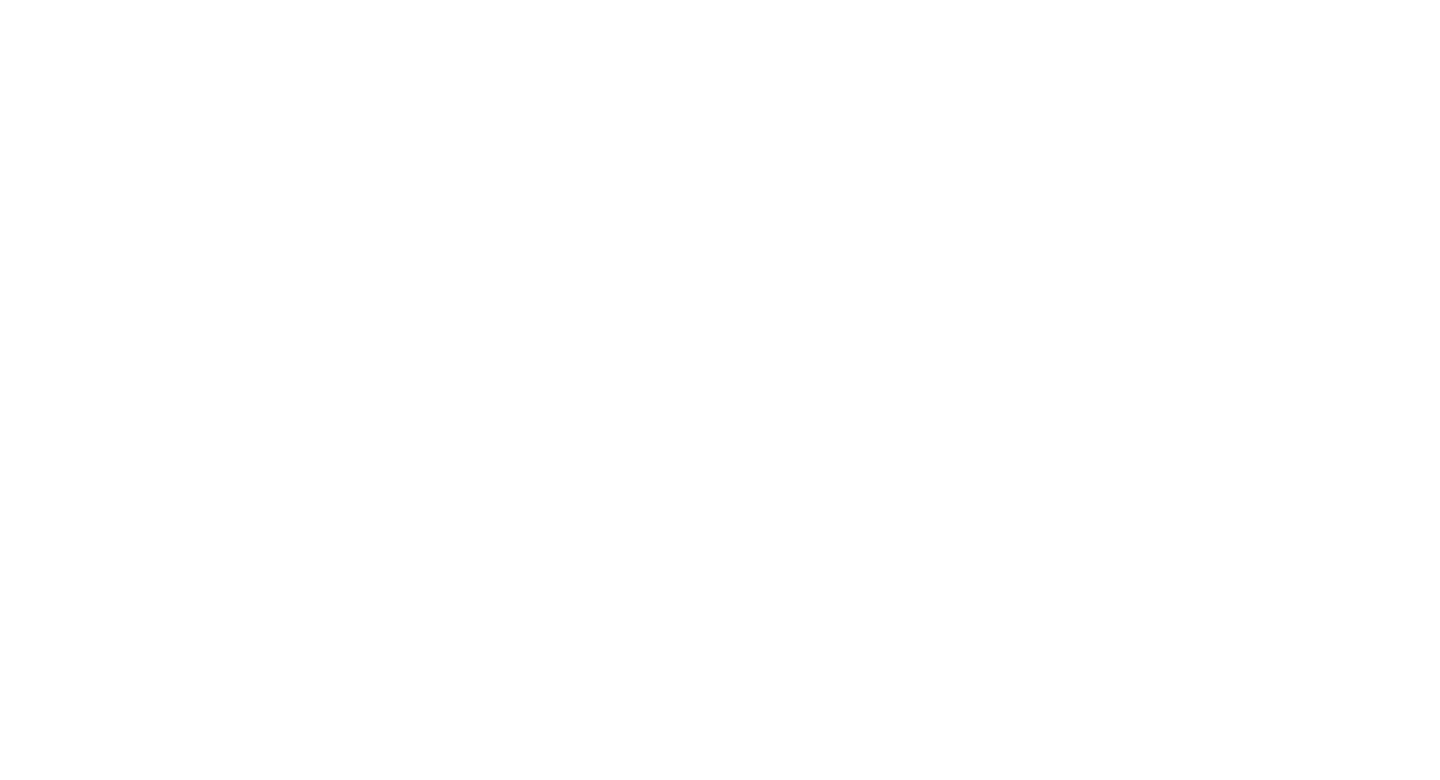 scroll, scrollTop: 0, scrollLeft: 0, axis: both 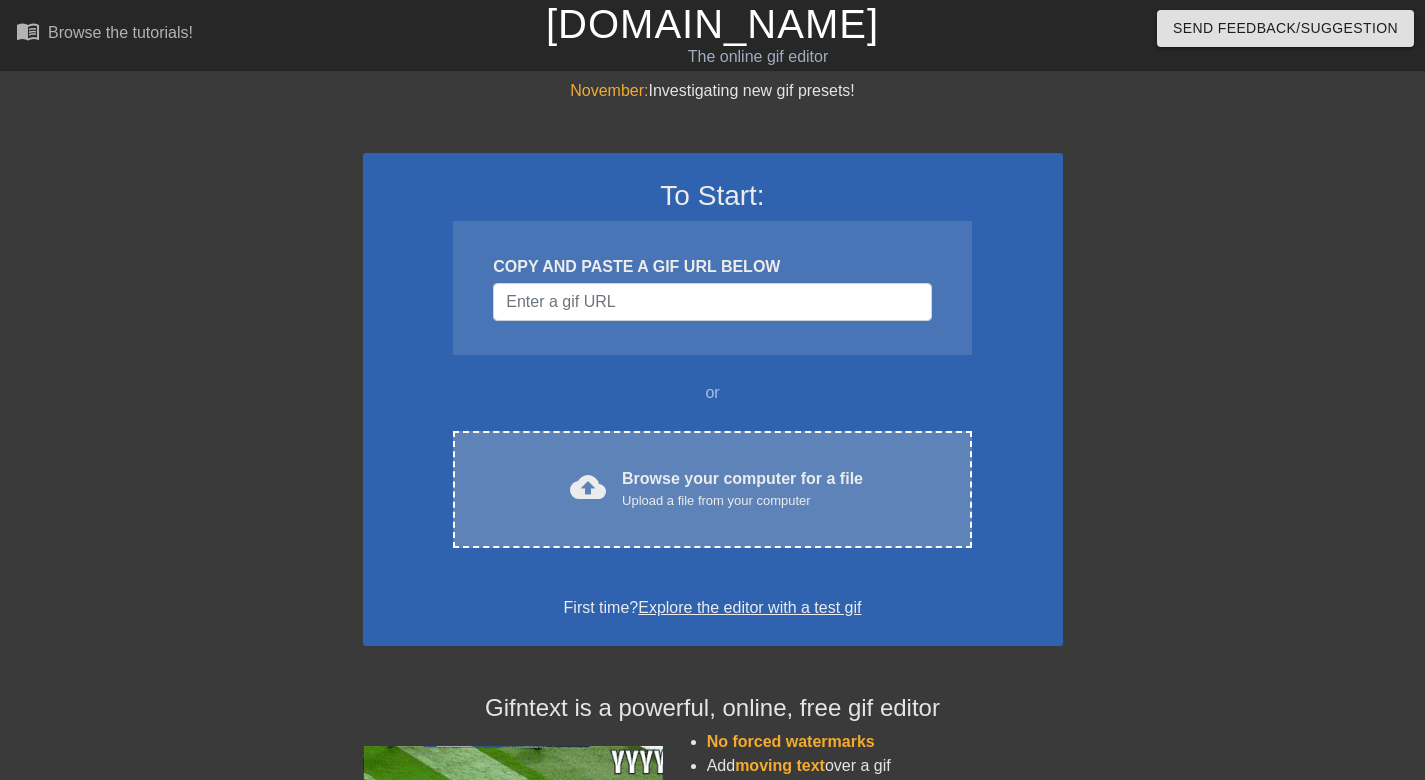 click on "Upload a file from your computer" at bounding box center (742, 501) 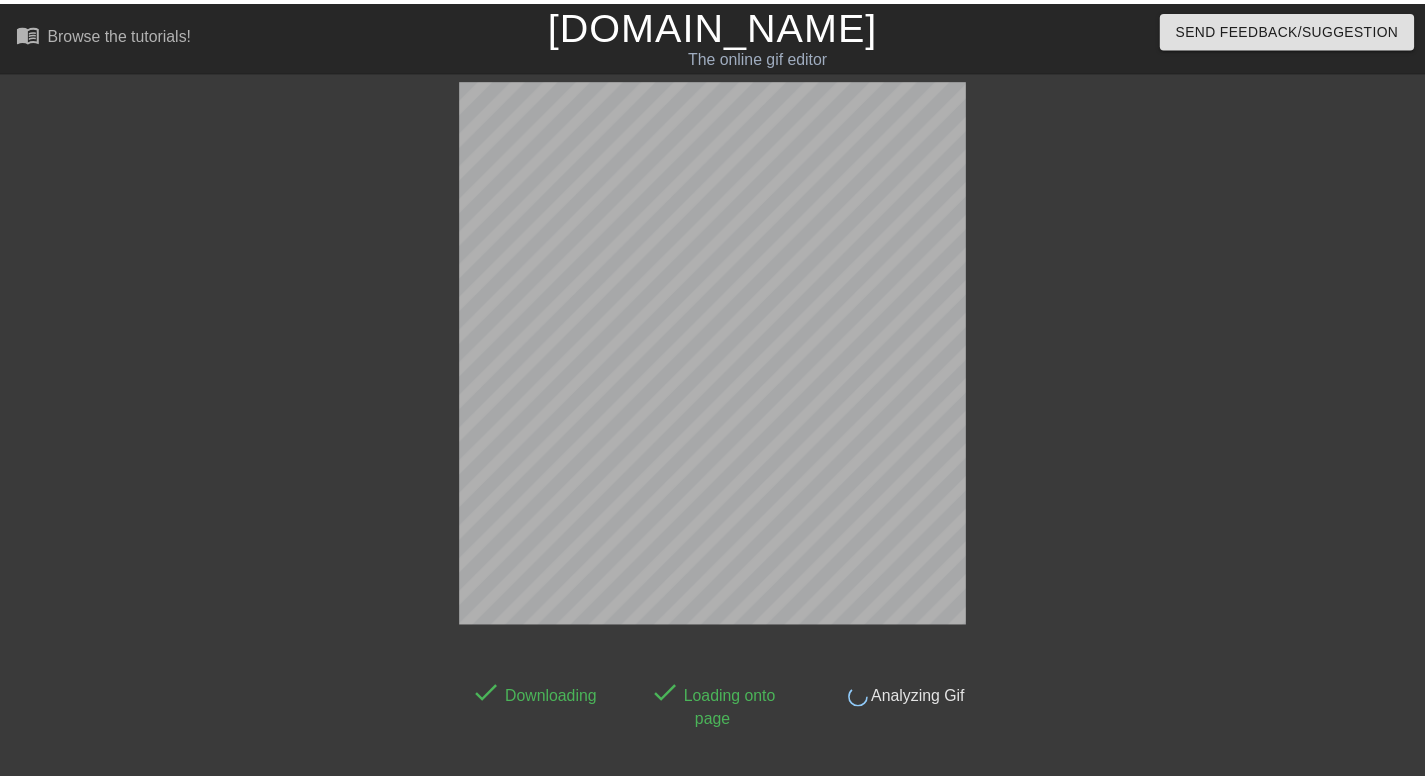 scroll, scrollTop: 49, scrollLeft: 0, axis: vertical 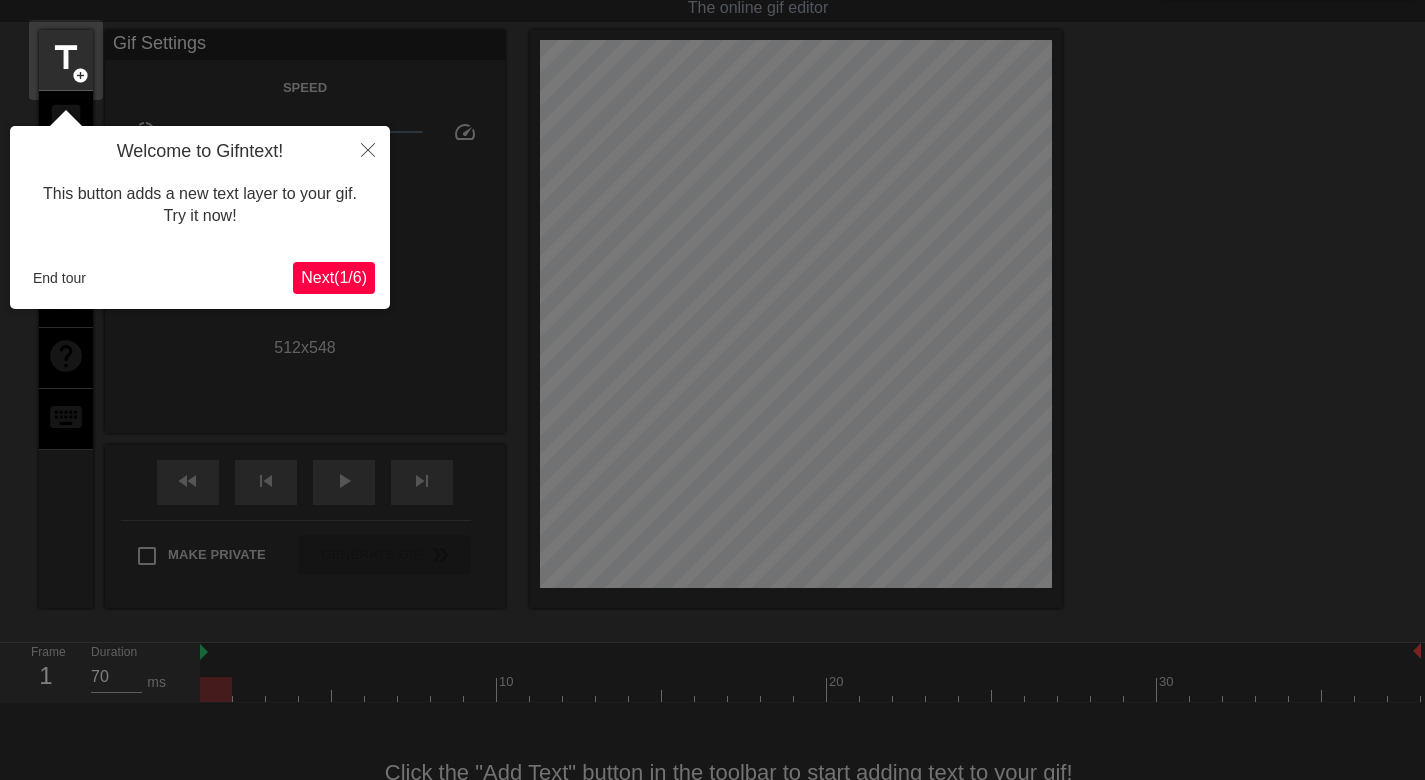 click on "Next  ( 1 / 6 )" at bounding box center [334, 277] 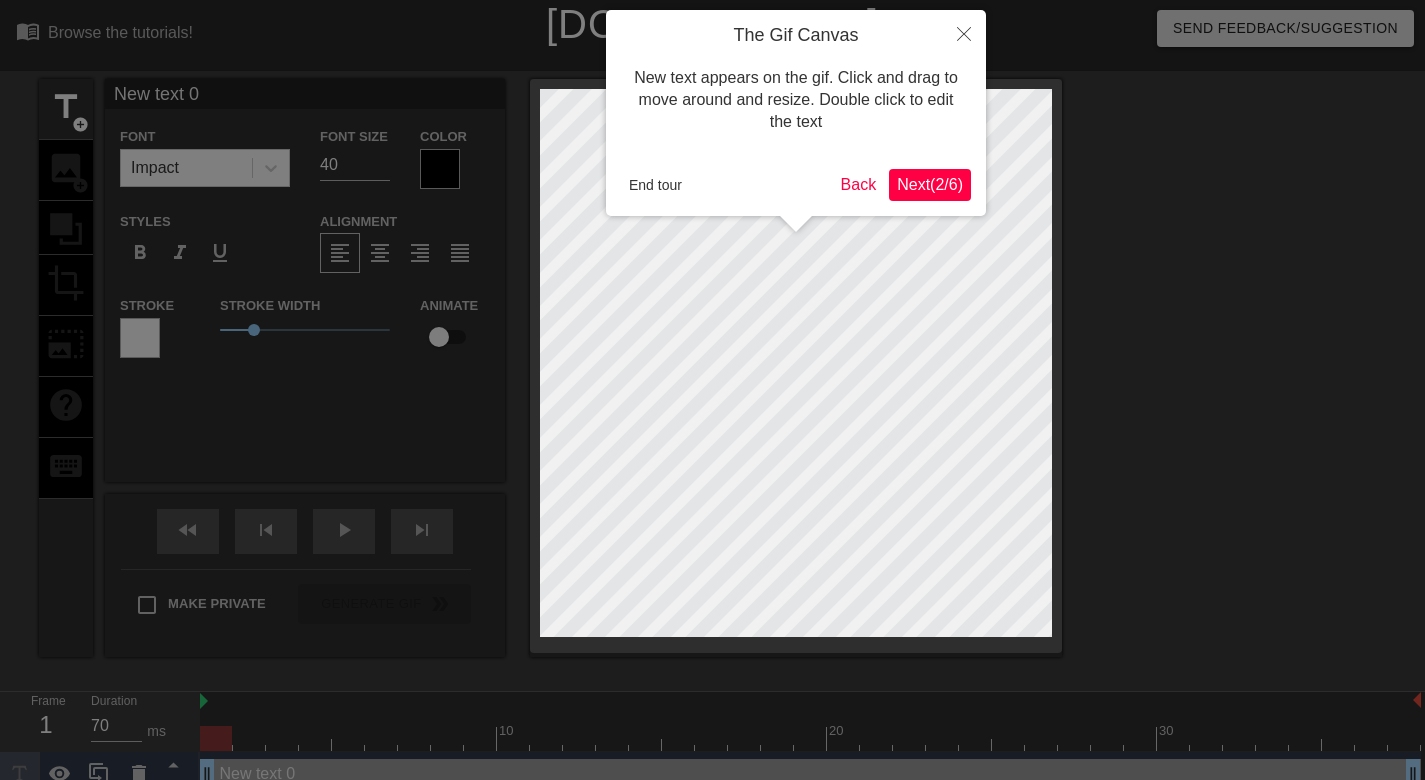 click on "End tour" at bounding box center (655, 185) 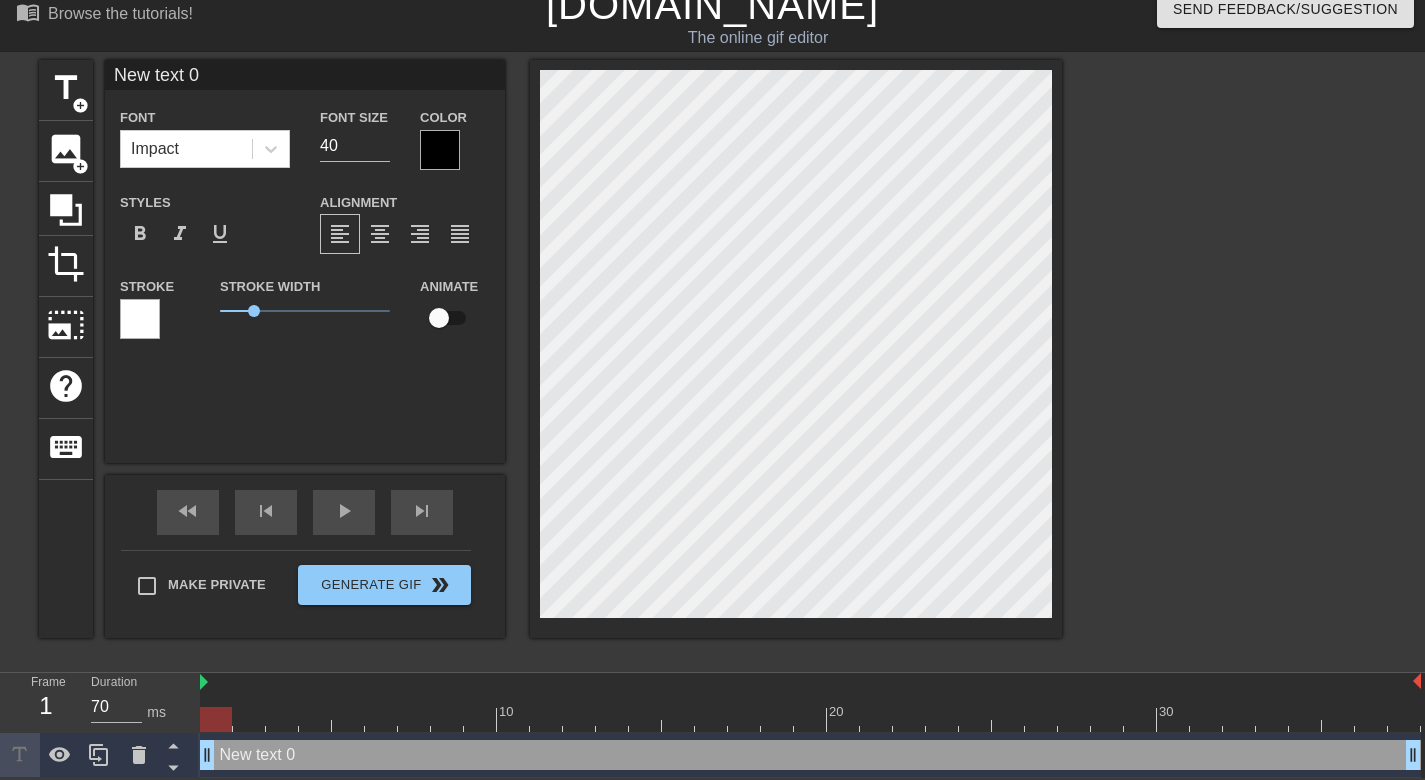 scroll, scrollTop: 20, scrollLeft: 0, axis: vertical 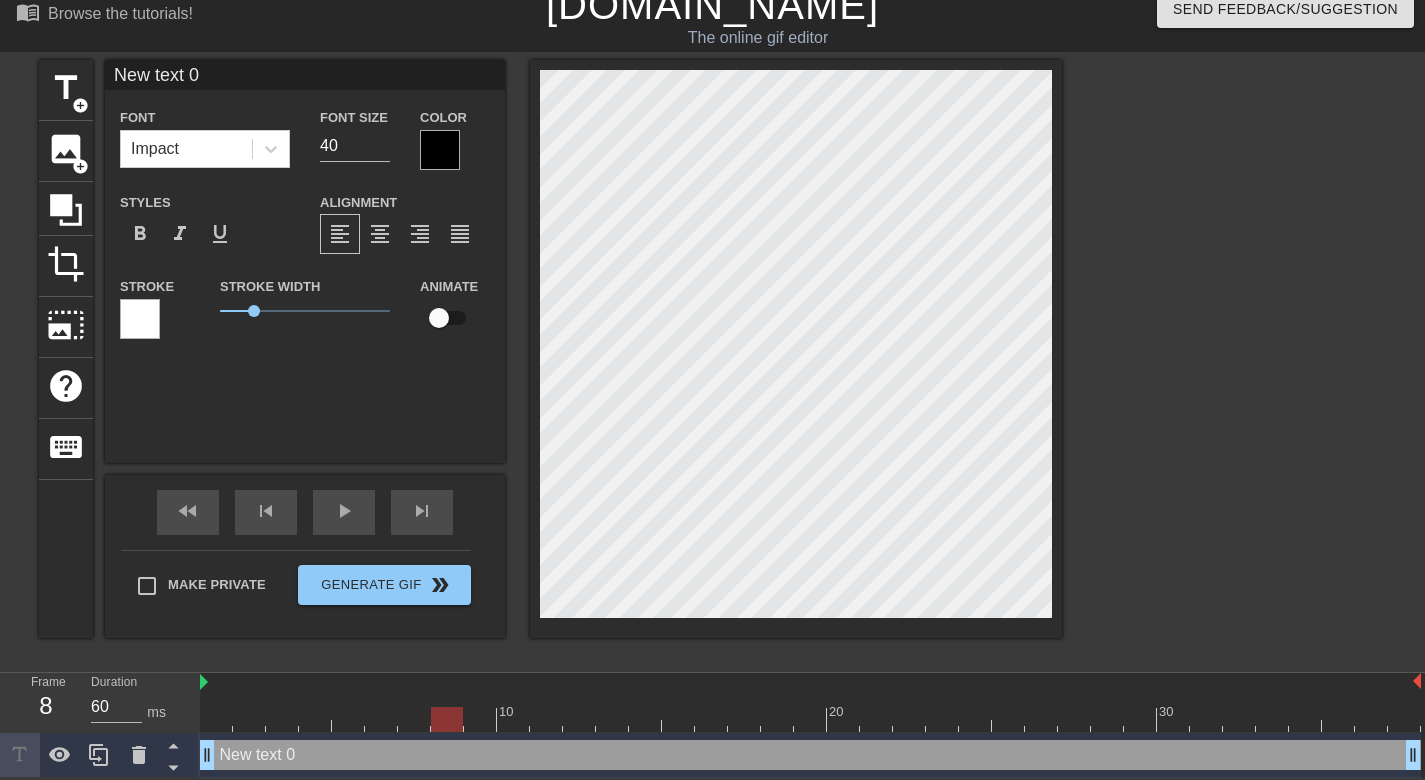 click at bounding box center [810, 719] 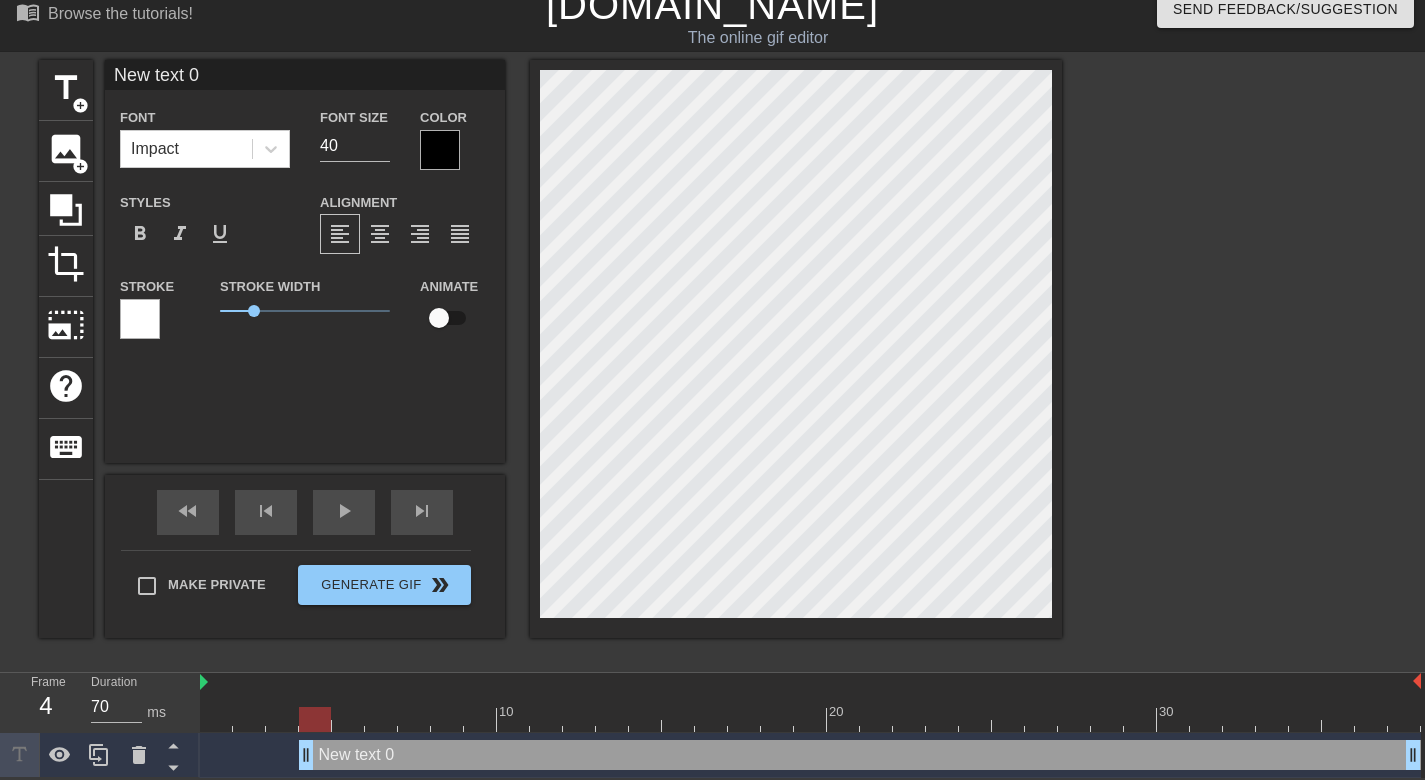 drag, startPoint x: 207, startPoint y: 760, endPoint x: 290, endPoint y: 764, distance: 83.09633 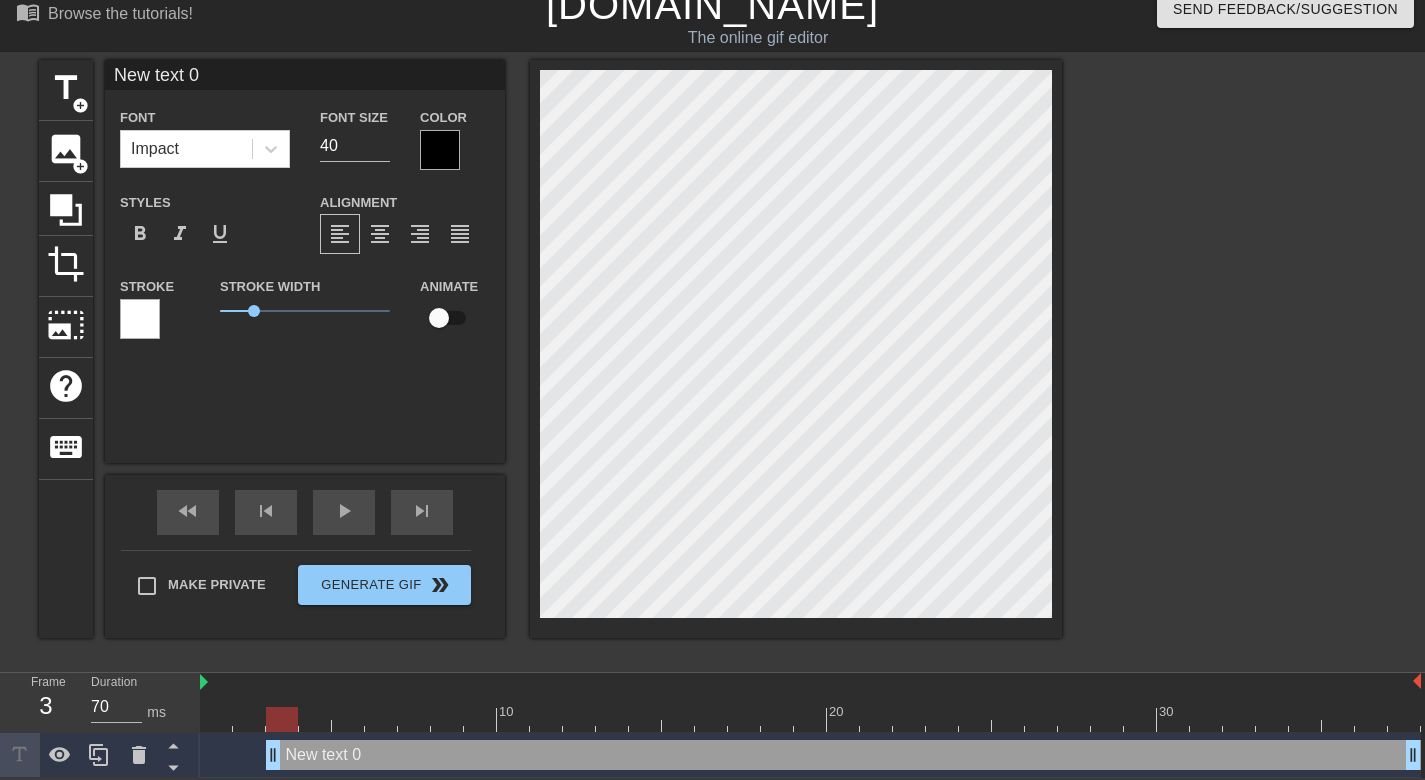 drag, startPoint x: 305, startPoint y: 759, endPoint x: 270, endPoint y: 759, distance: 35 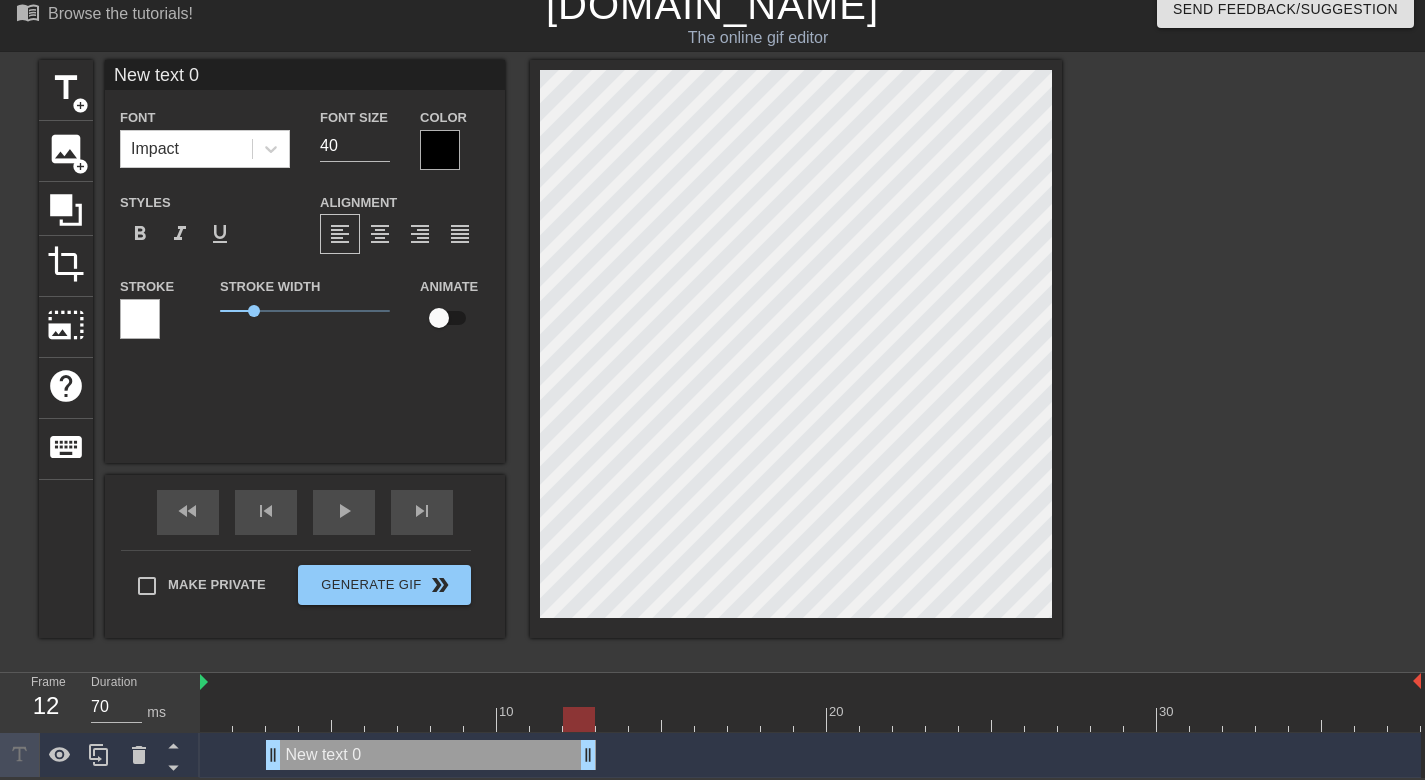 type on "60" 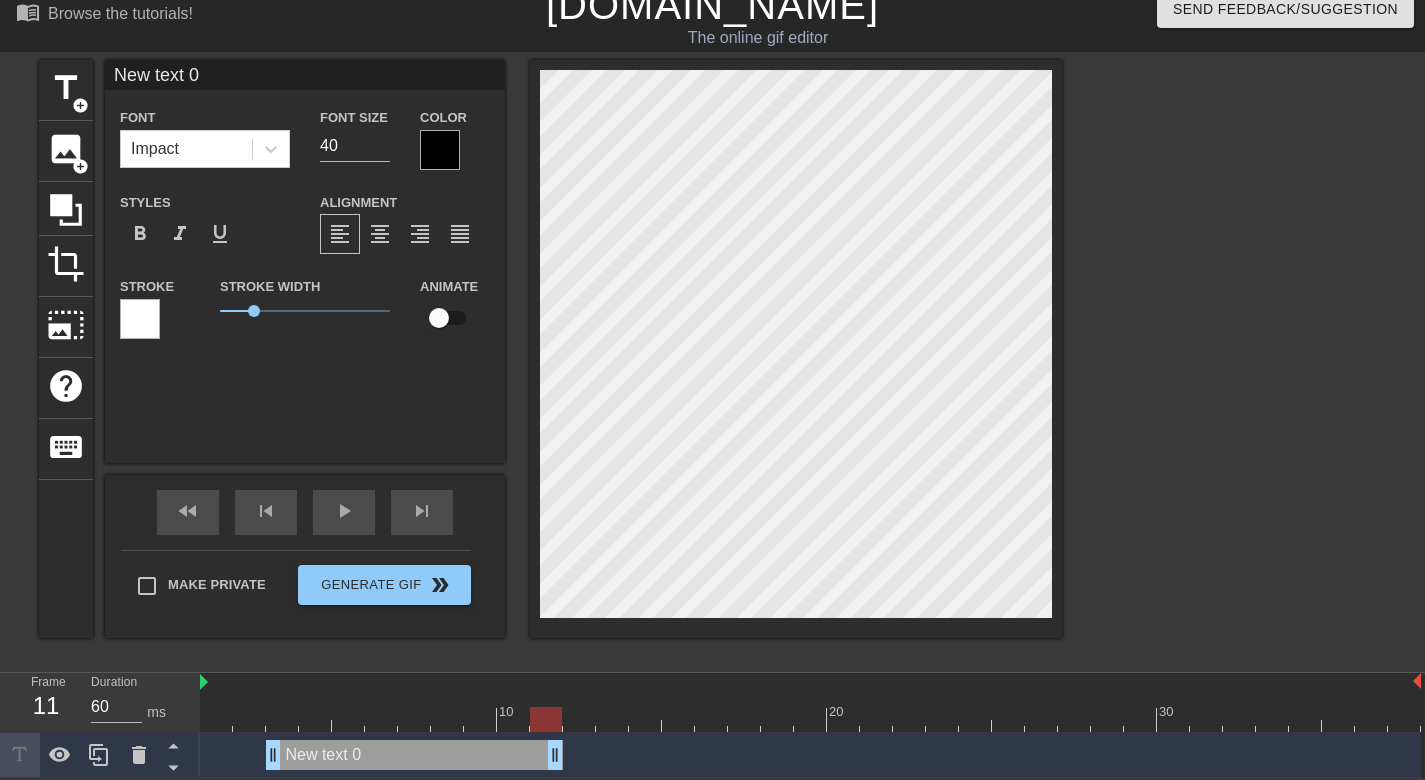 drag, startPoint x: 1407, startPoint y: 753, endPoint x: 549, endPoint y: 794, distance: 858.97906 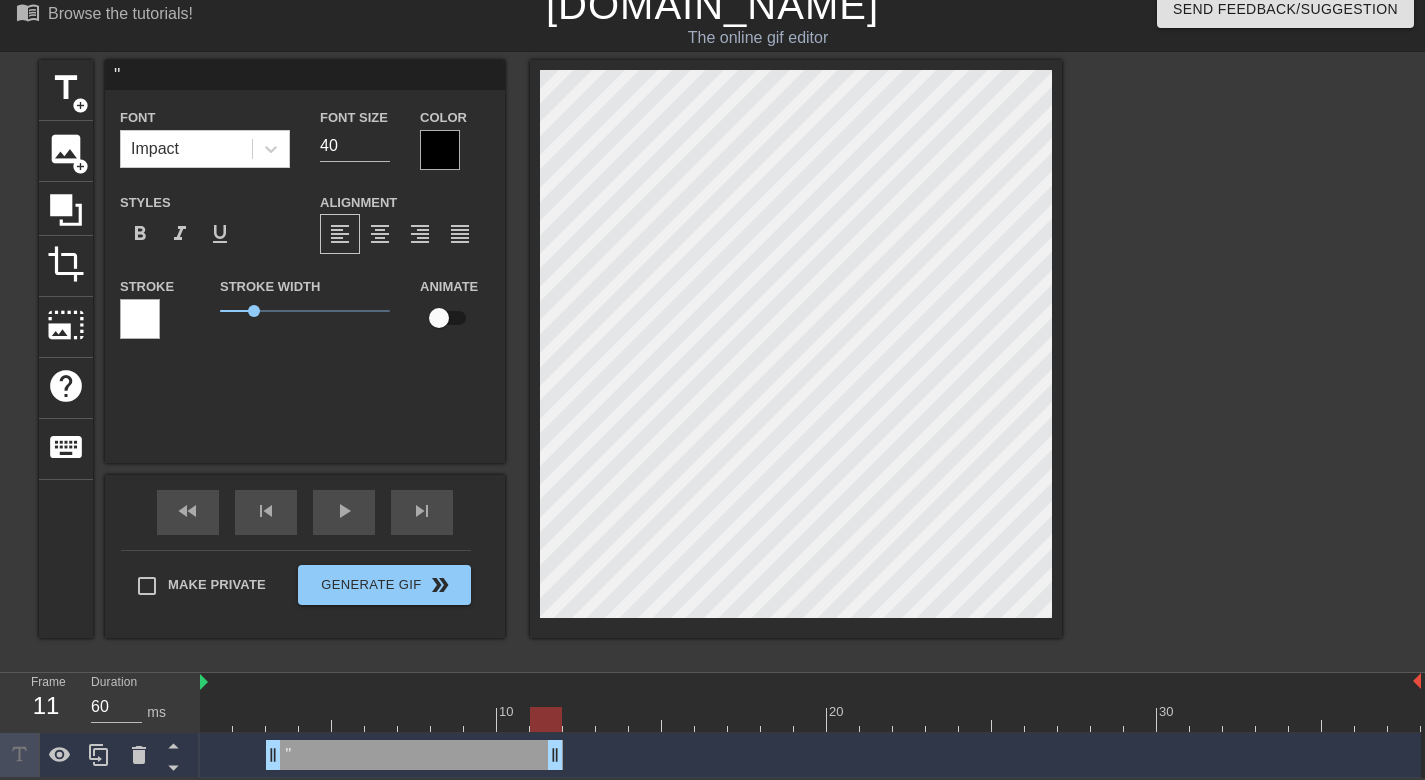type on ""M" 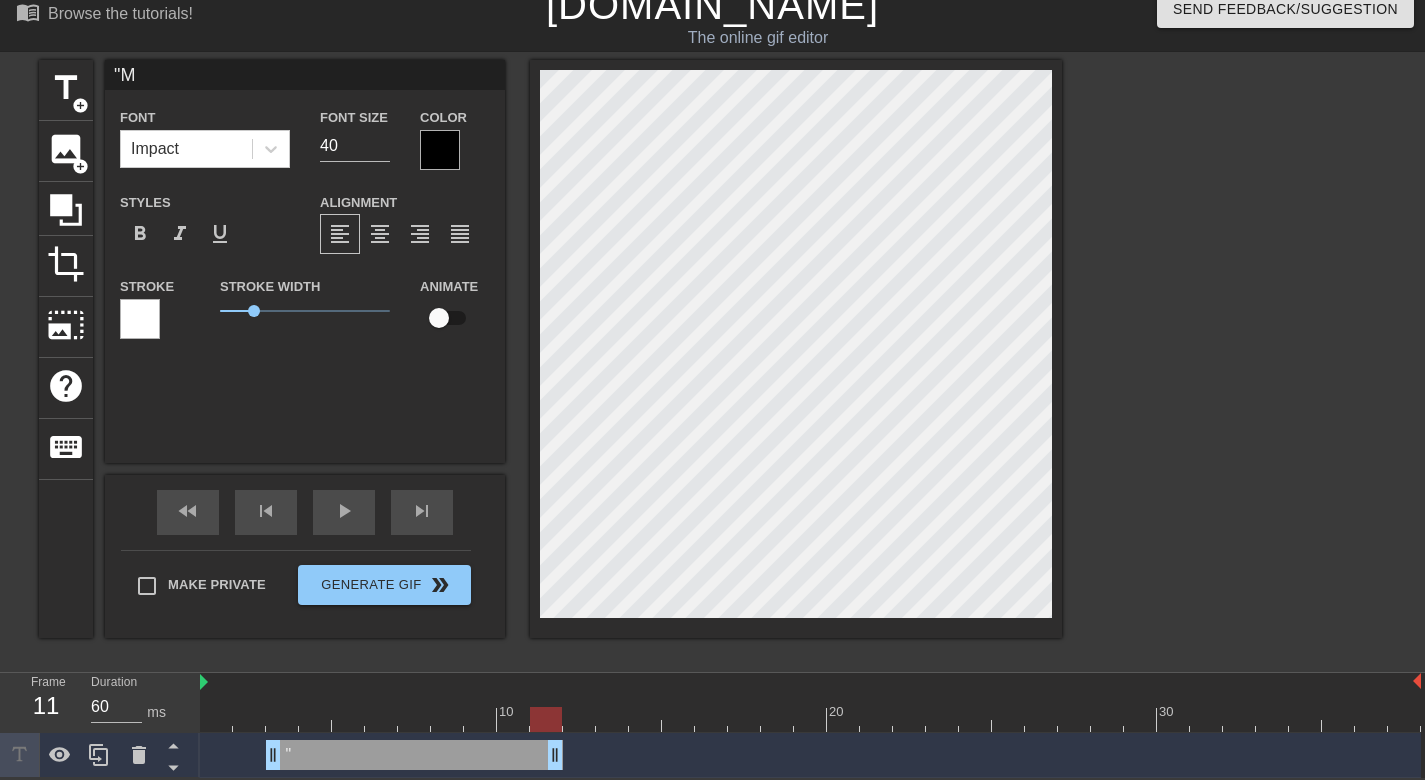 type on ""Ma" 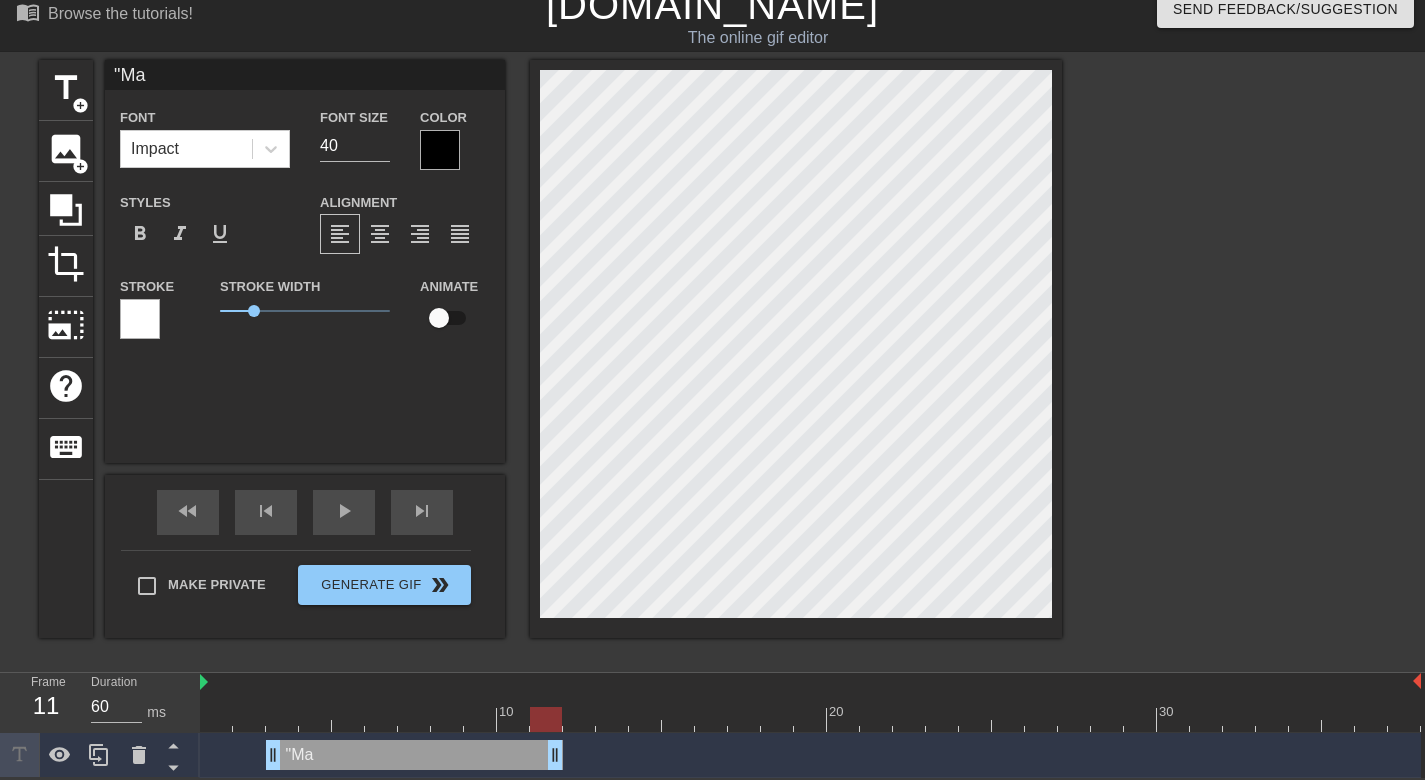type on ""Mau" 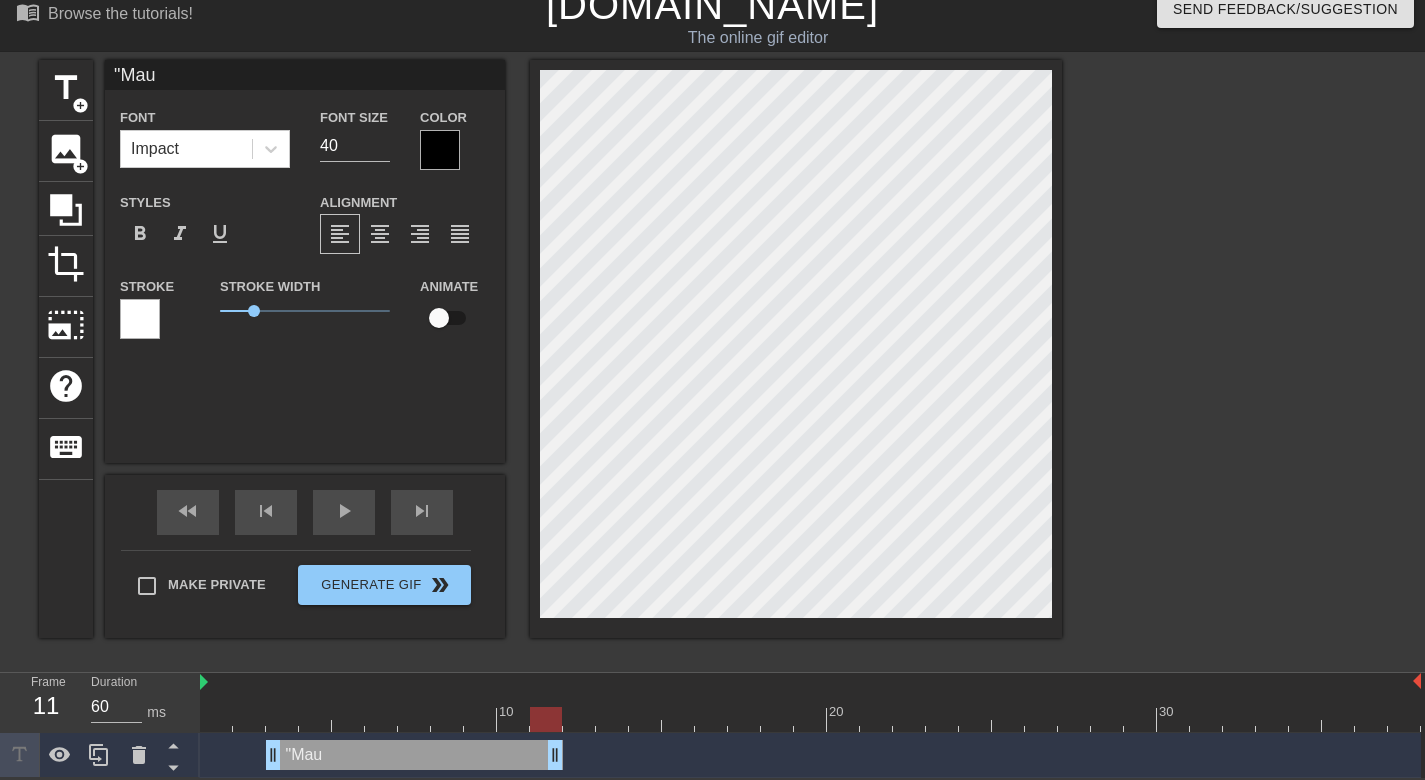type on ""Maul" 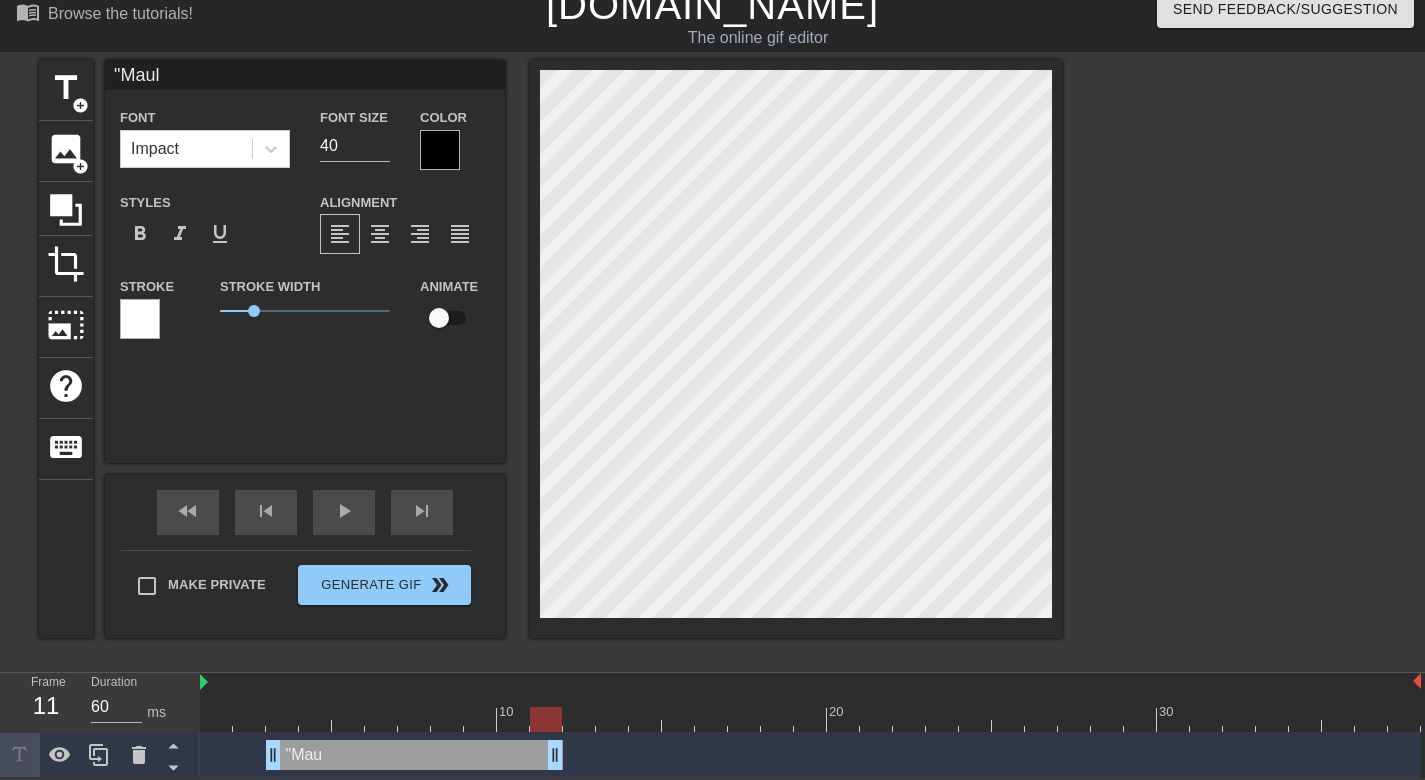 type on ""Maul" 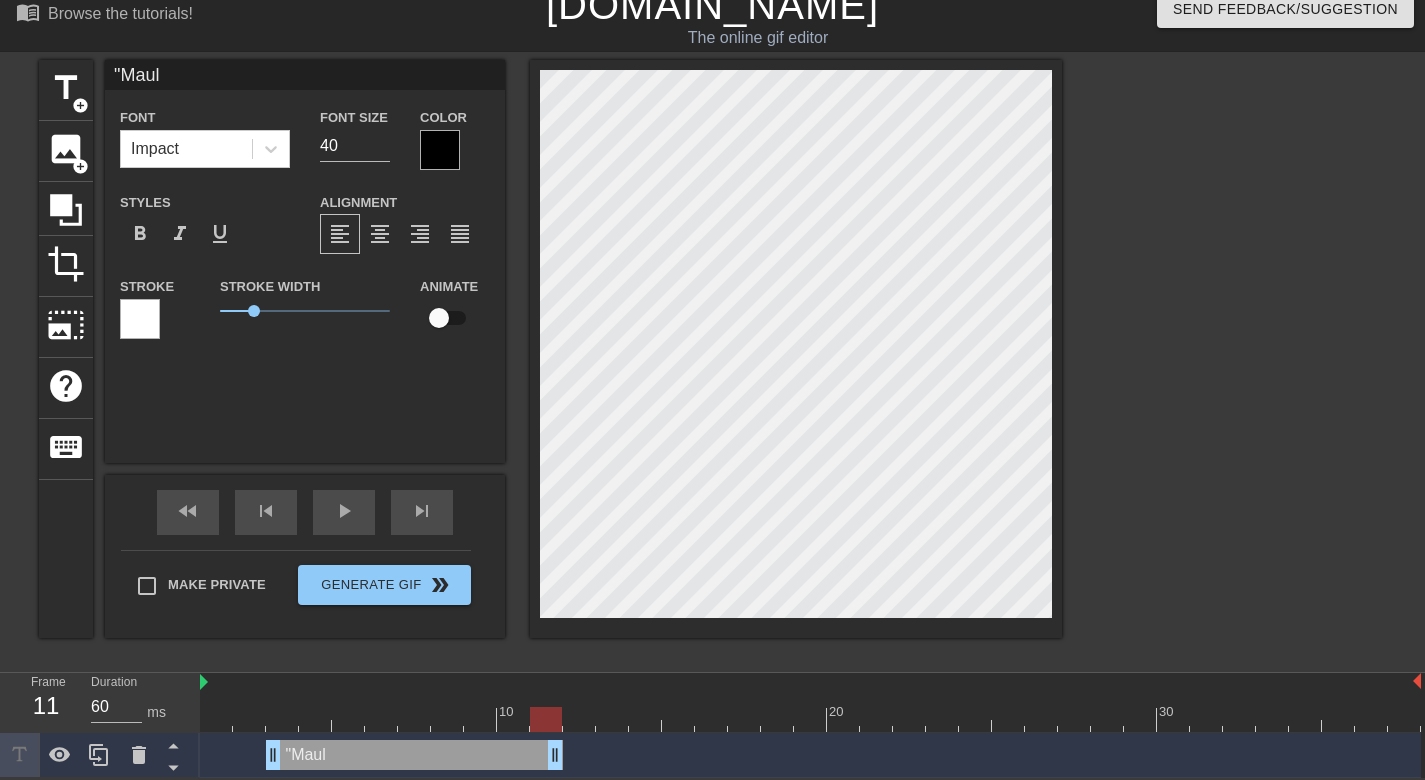 type on ""Maul a" 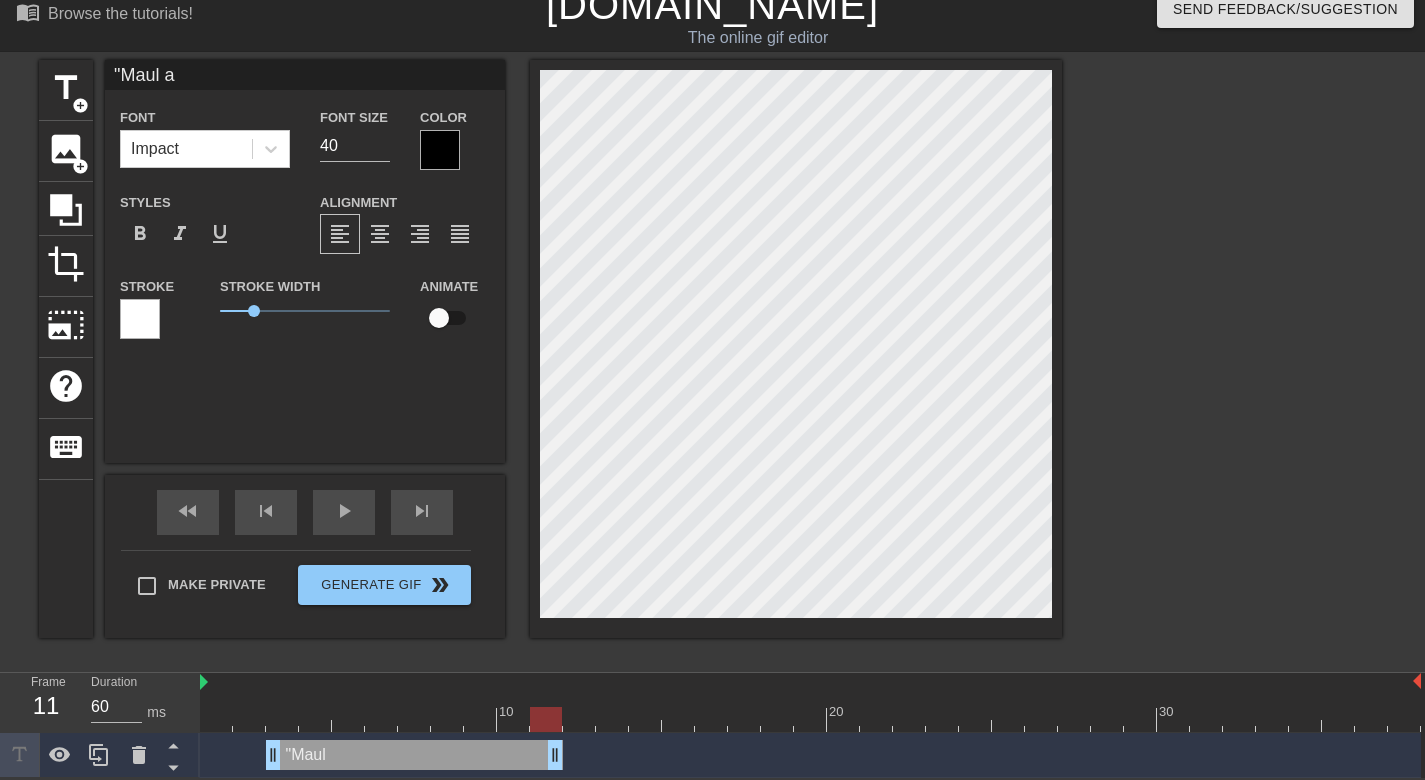 type on ""Maul au" 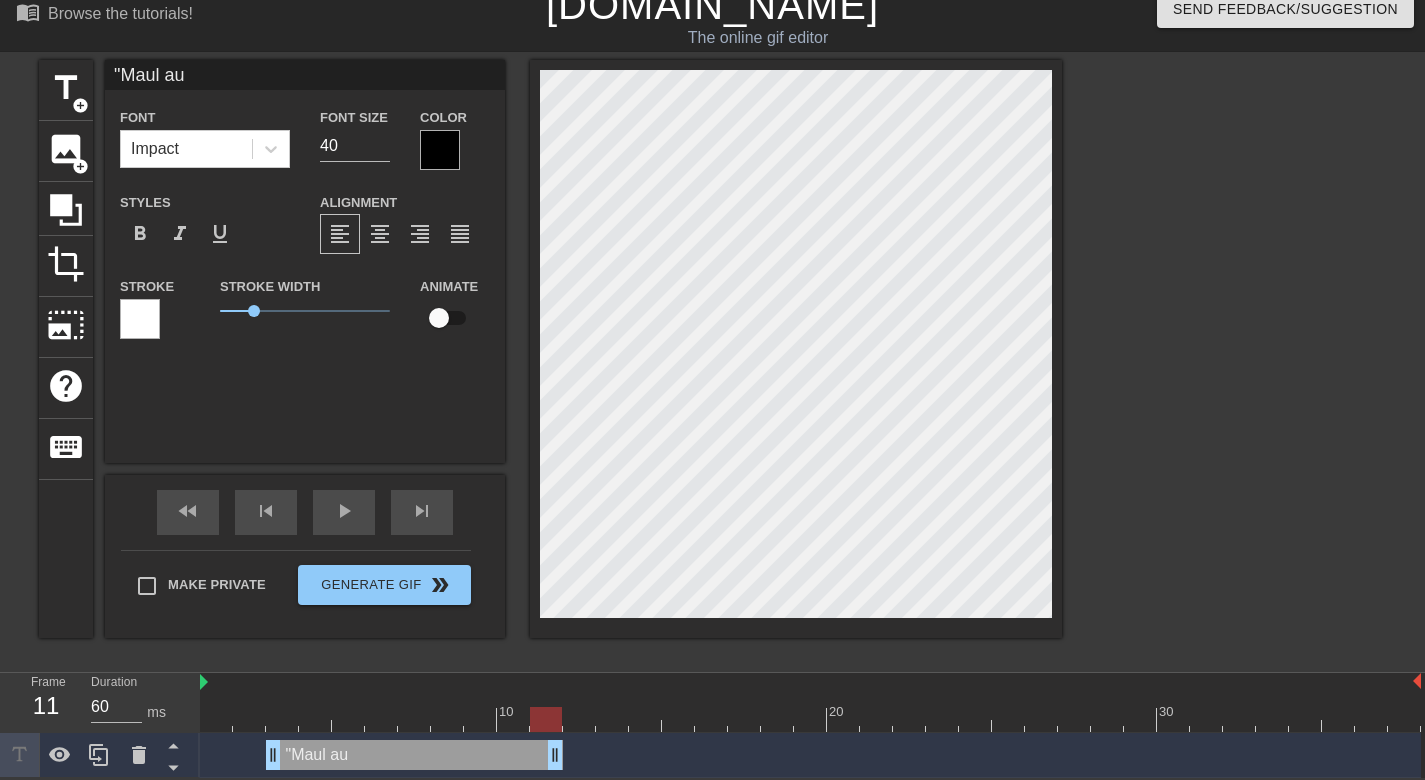type on ""Maul auf" 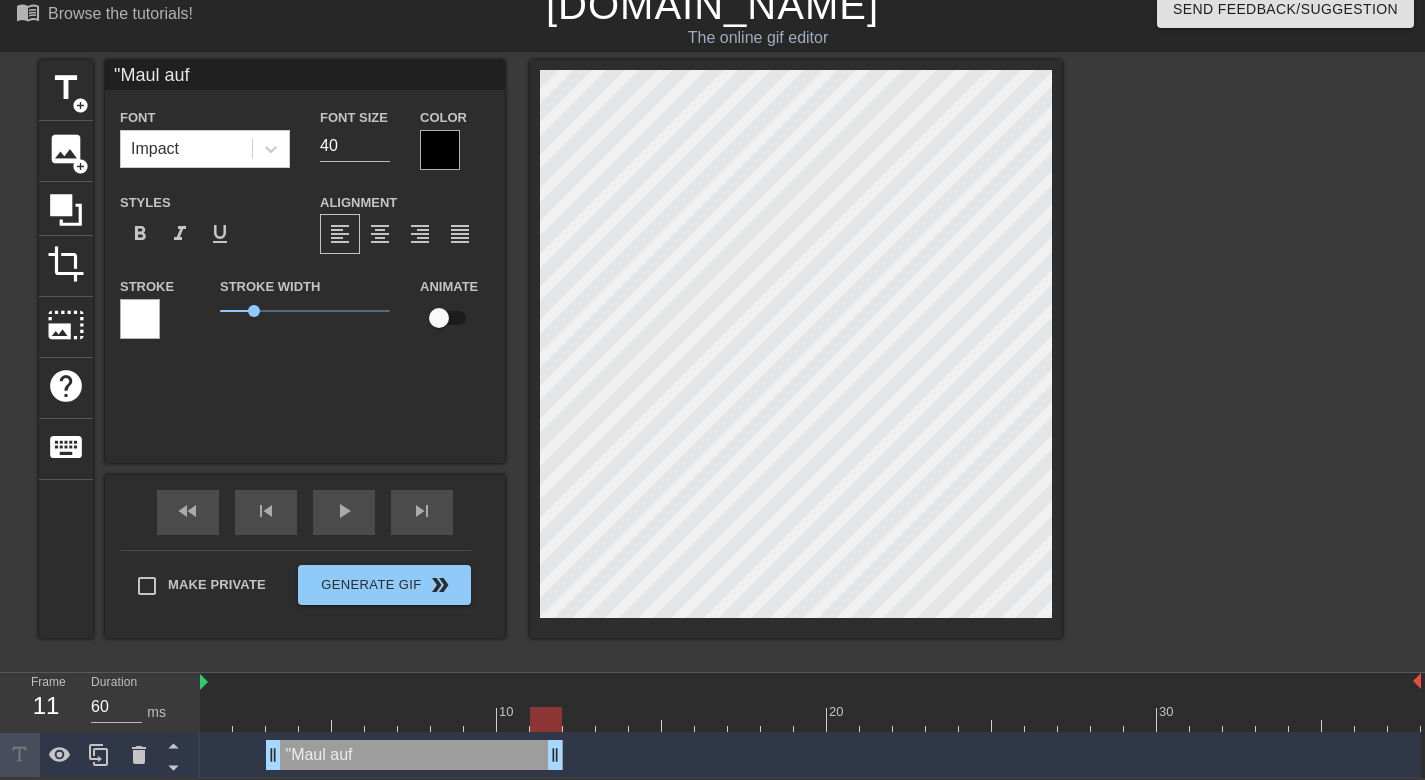 type on ""Maul auf!" 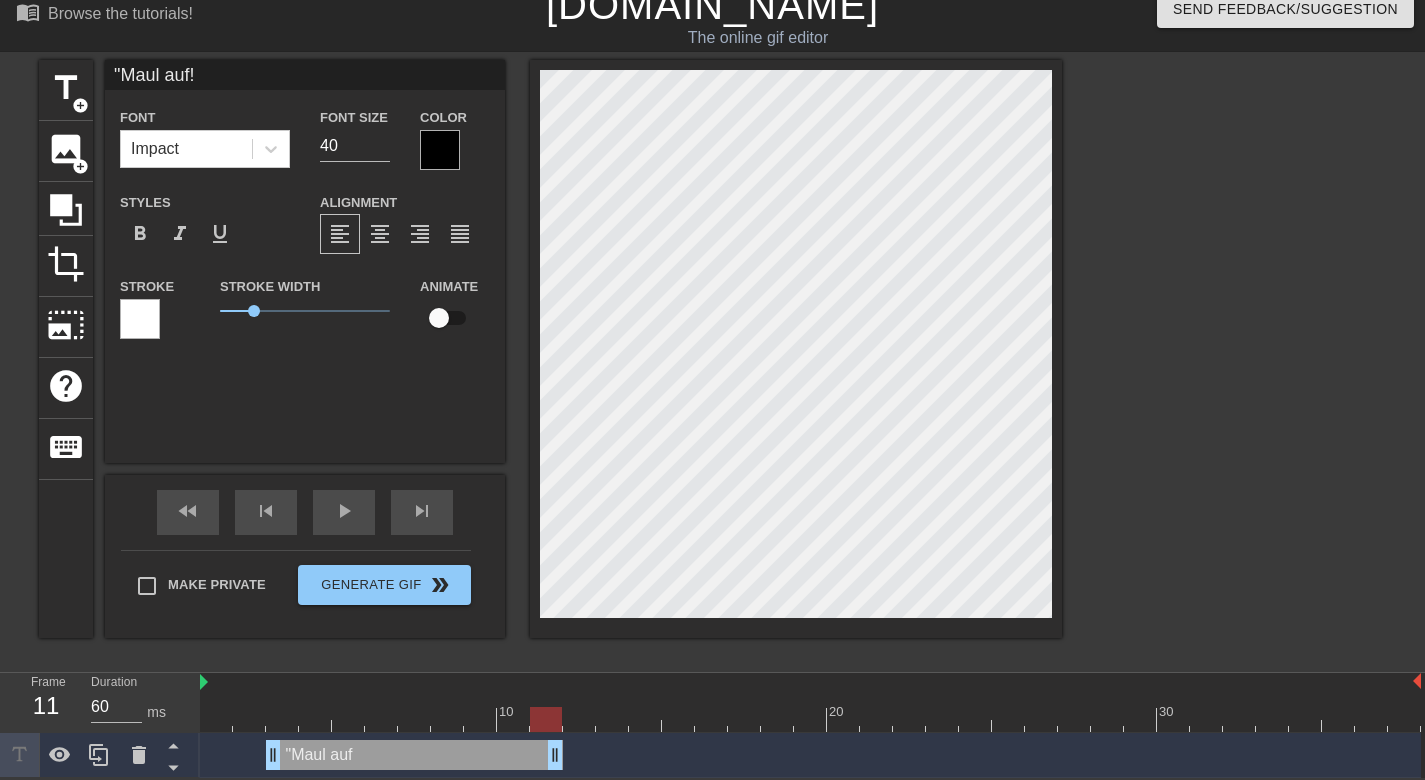 scroll, scrollTop: 2, scrollLeft: 7, axis: both 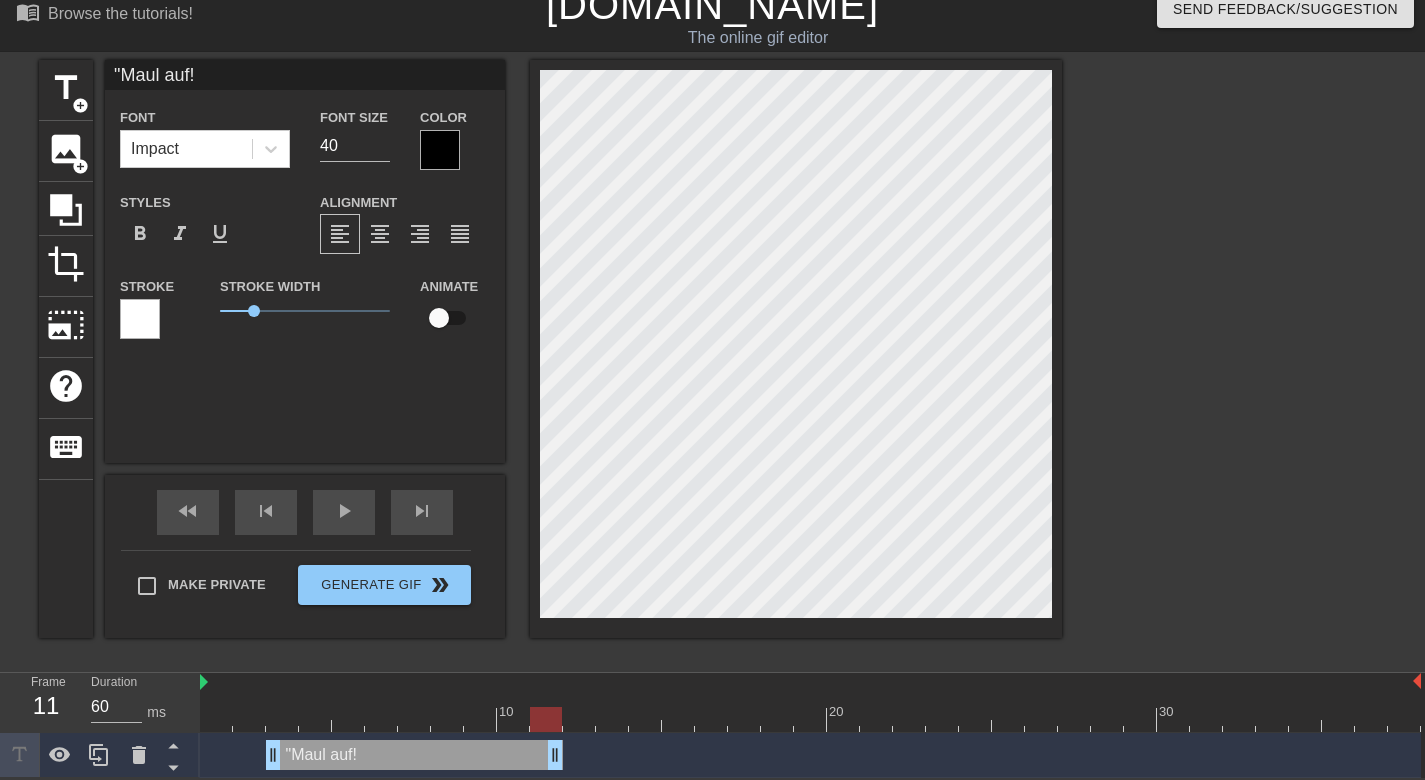 type on ""Maul auf!"" 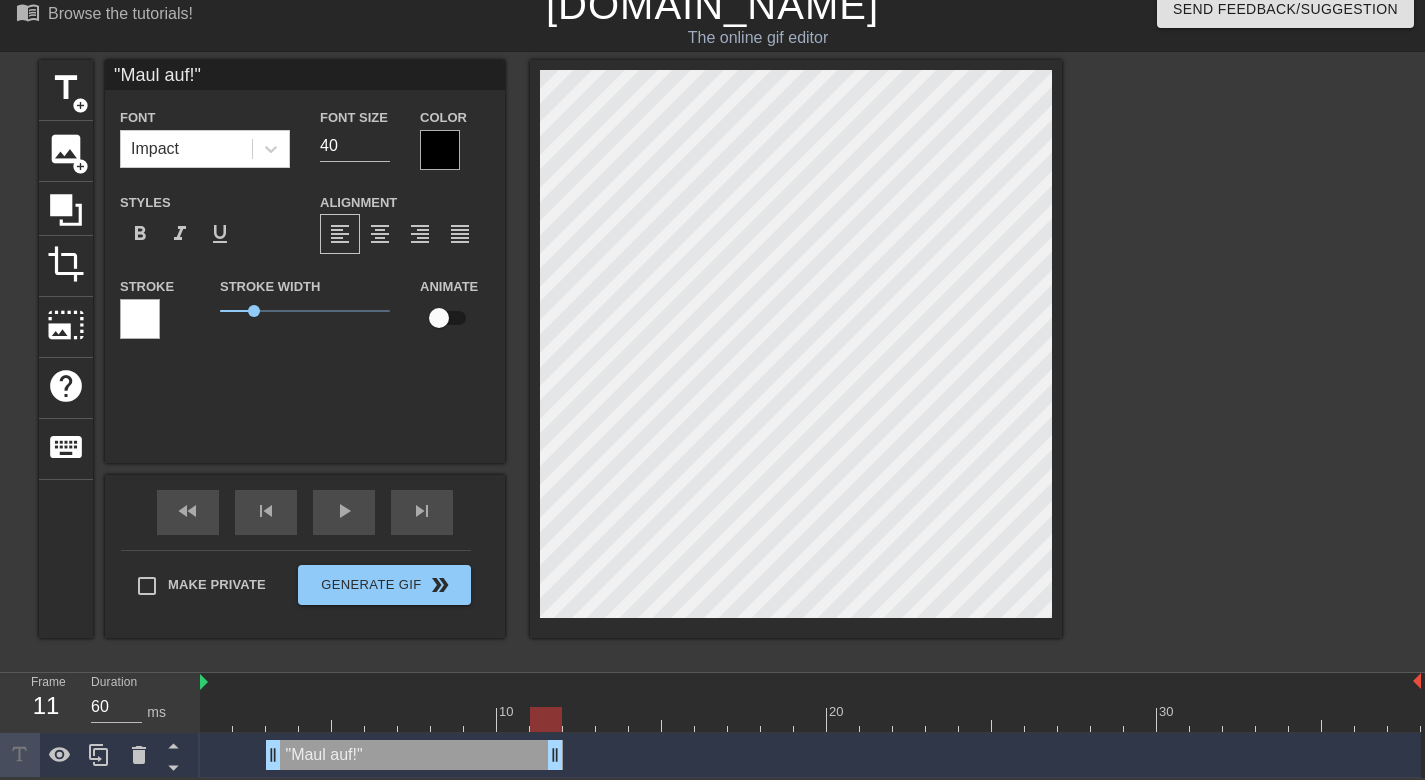 type on ""Maul auf!" 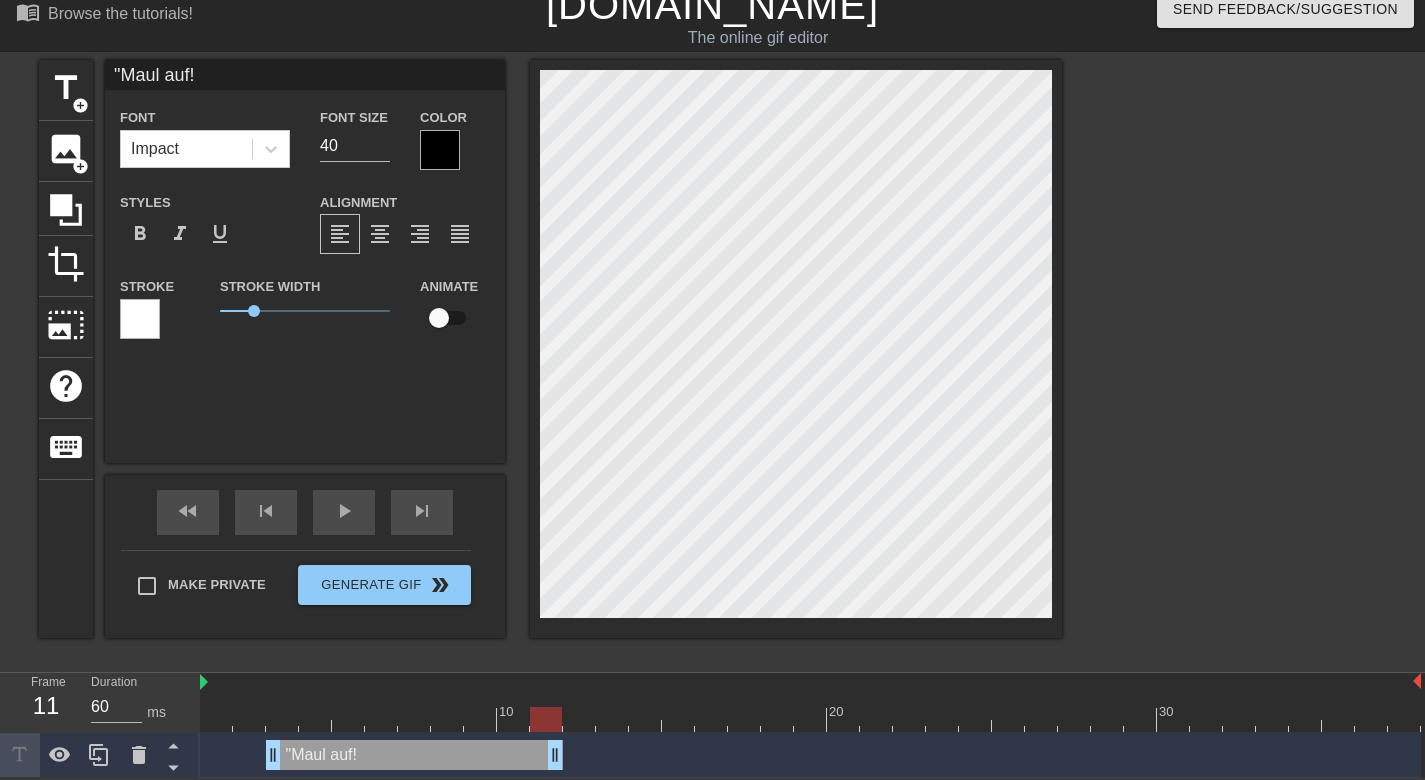 type on ""Maul auf!!" 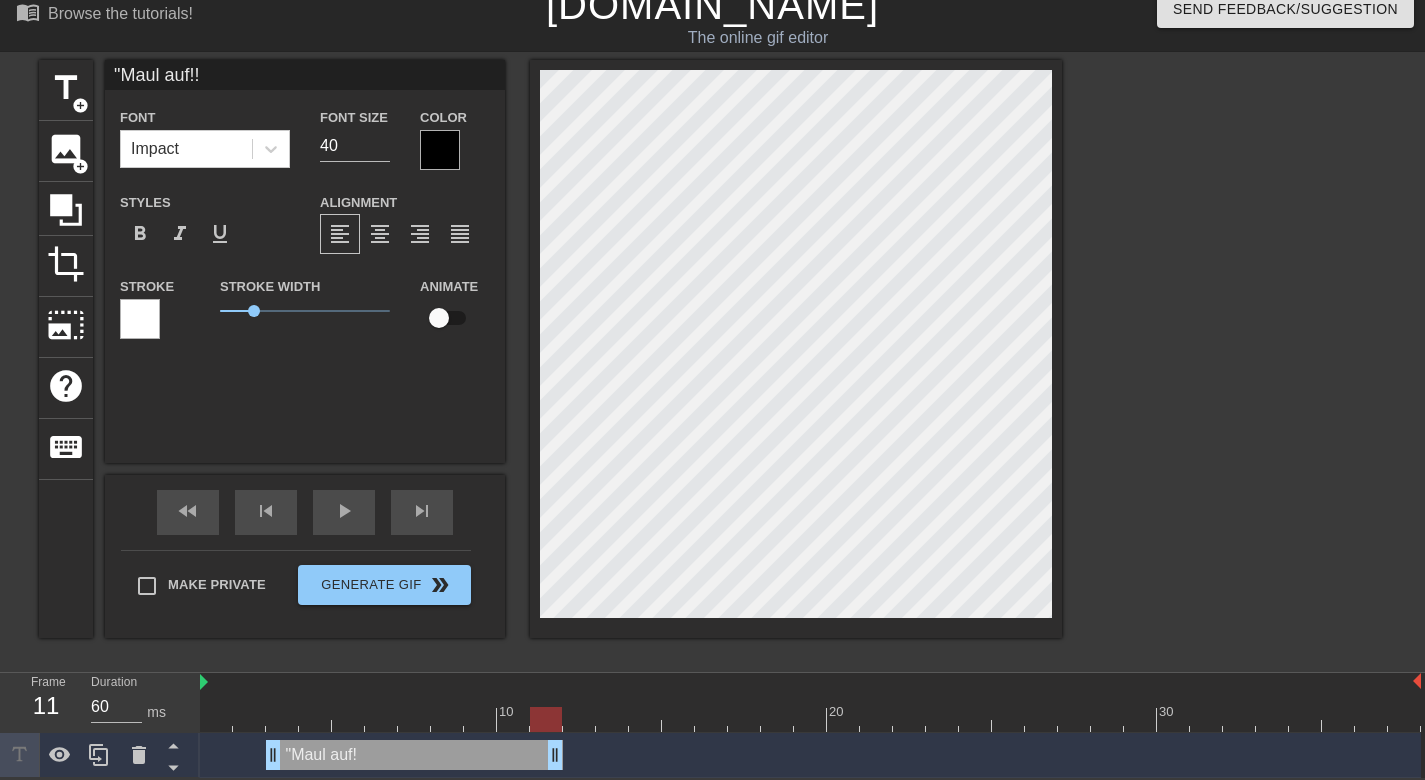 type on ""Maul auf!!!" 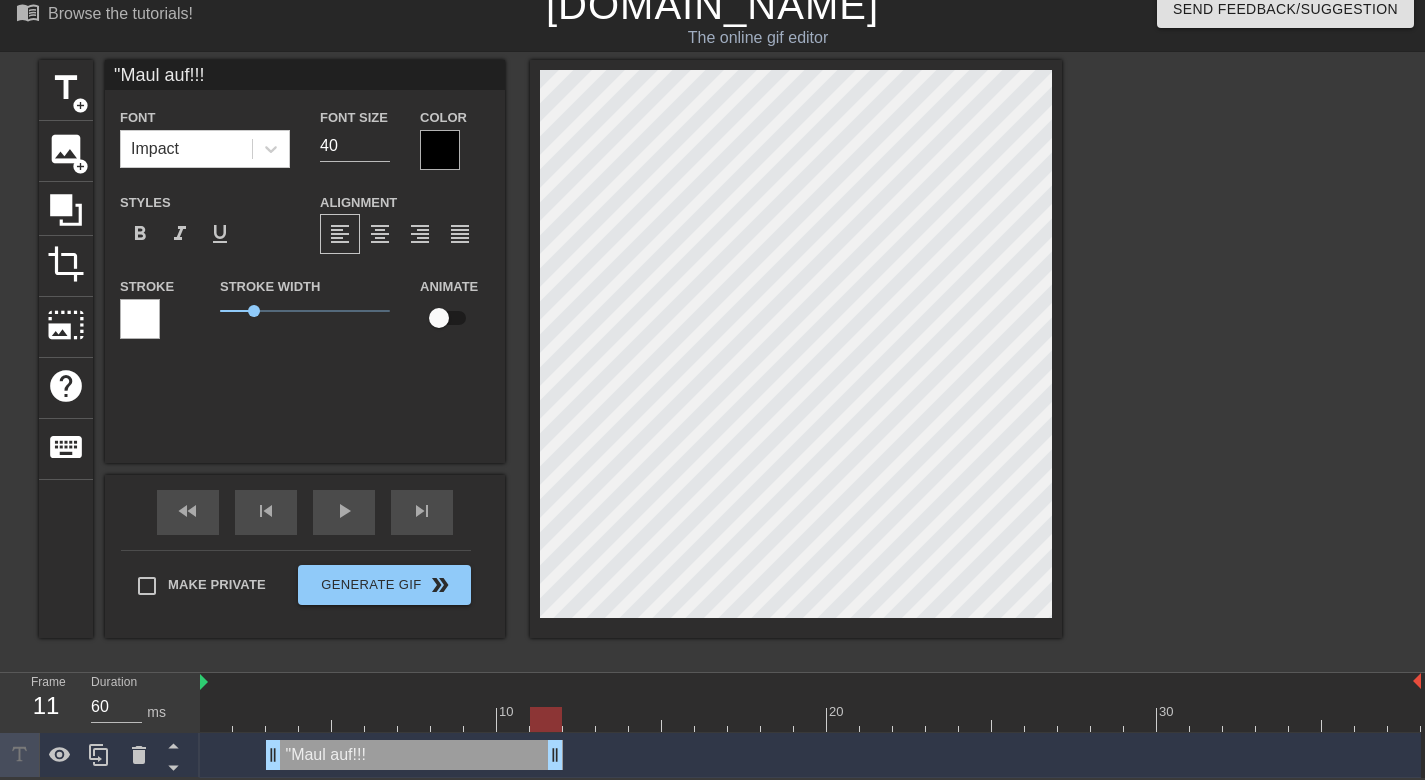 type on ""Maul auf!!!"" 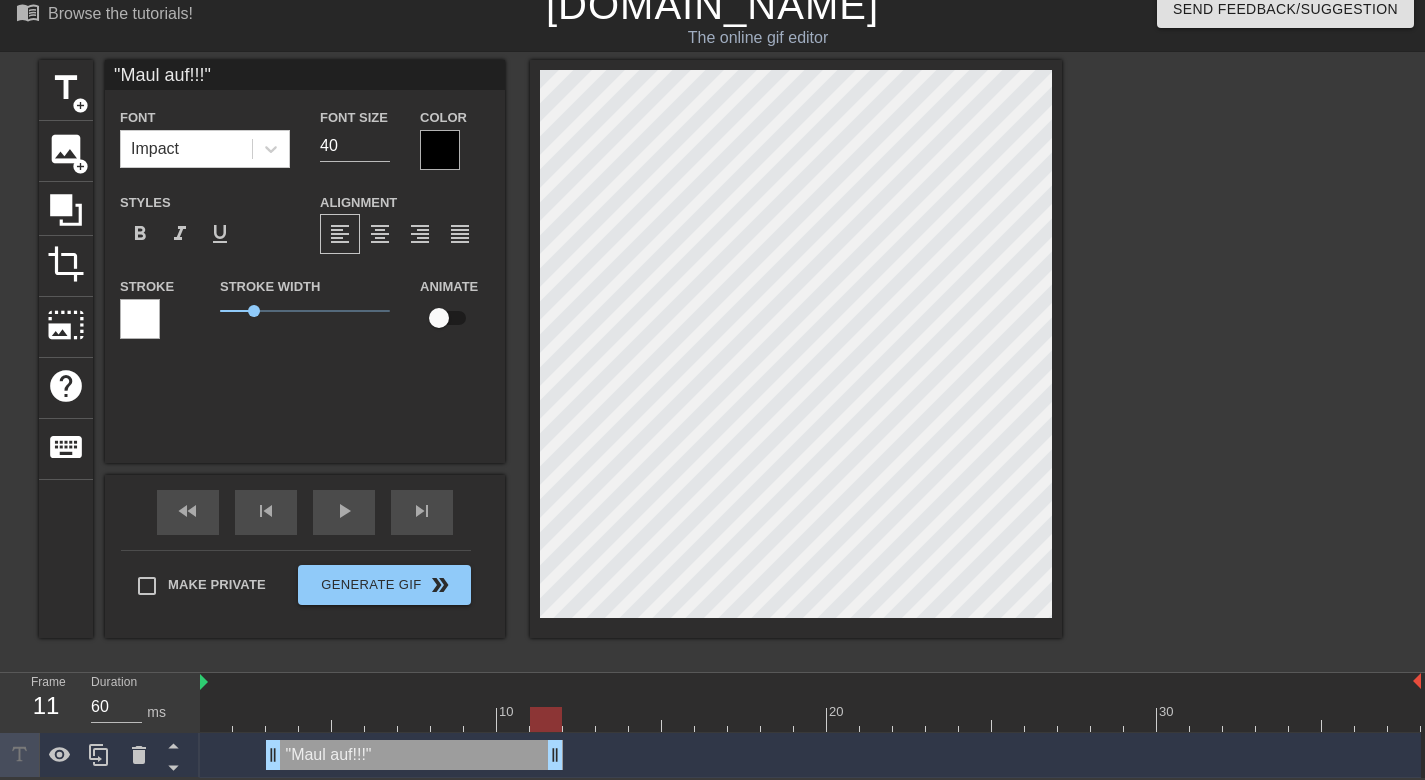type on ""Maul auf!!!"" 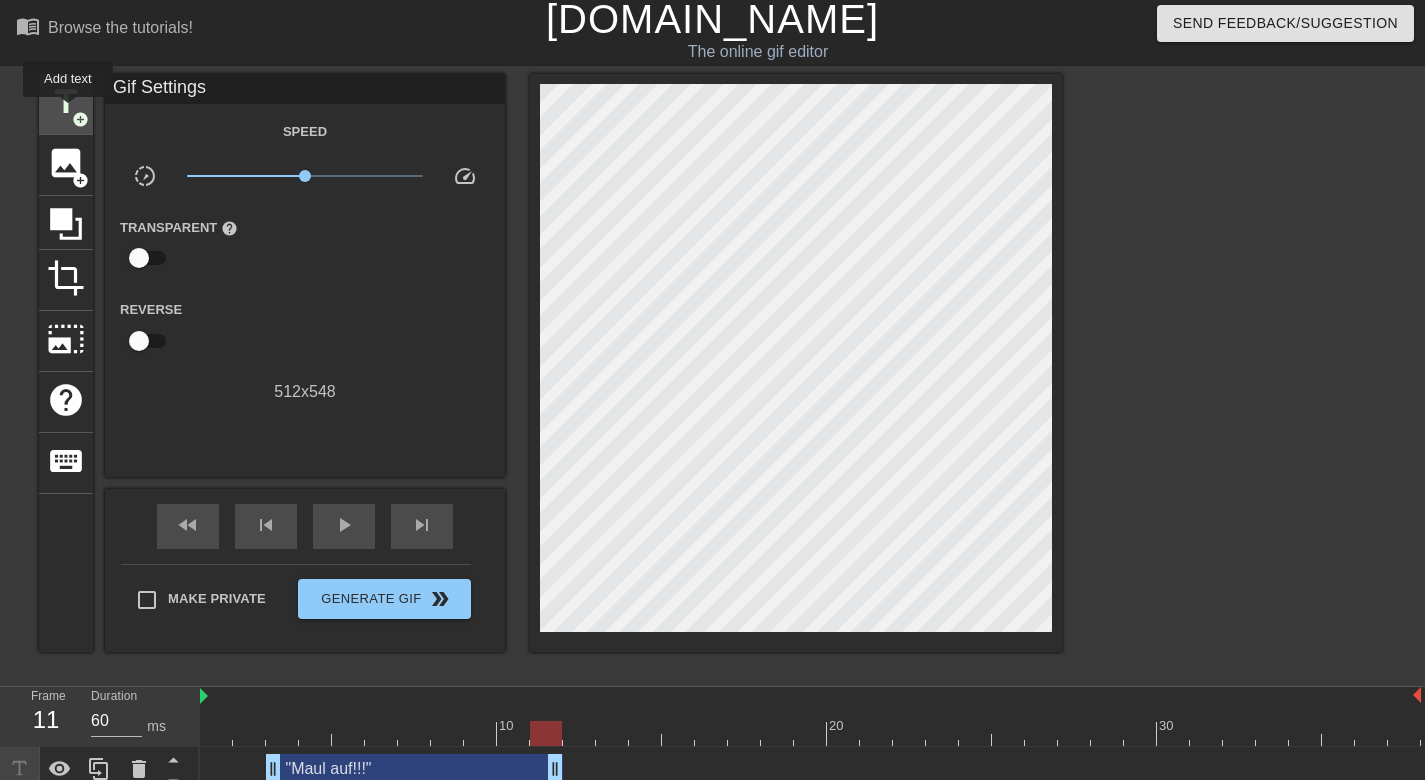 click on "title" at bounding box center (66, 102) 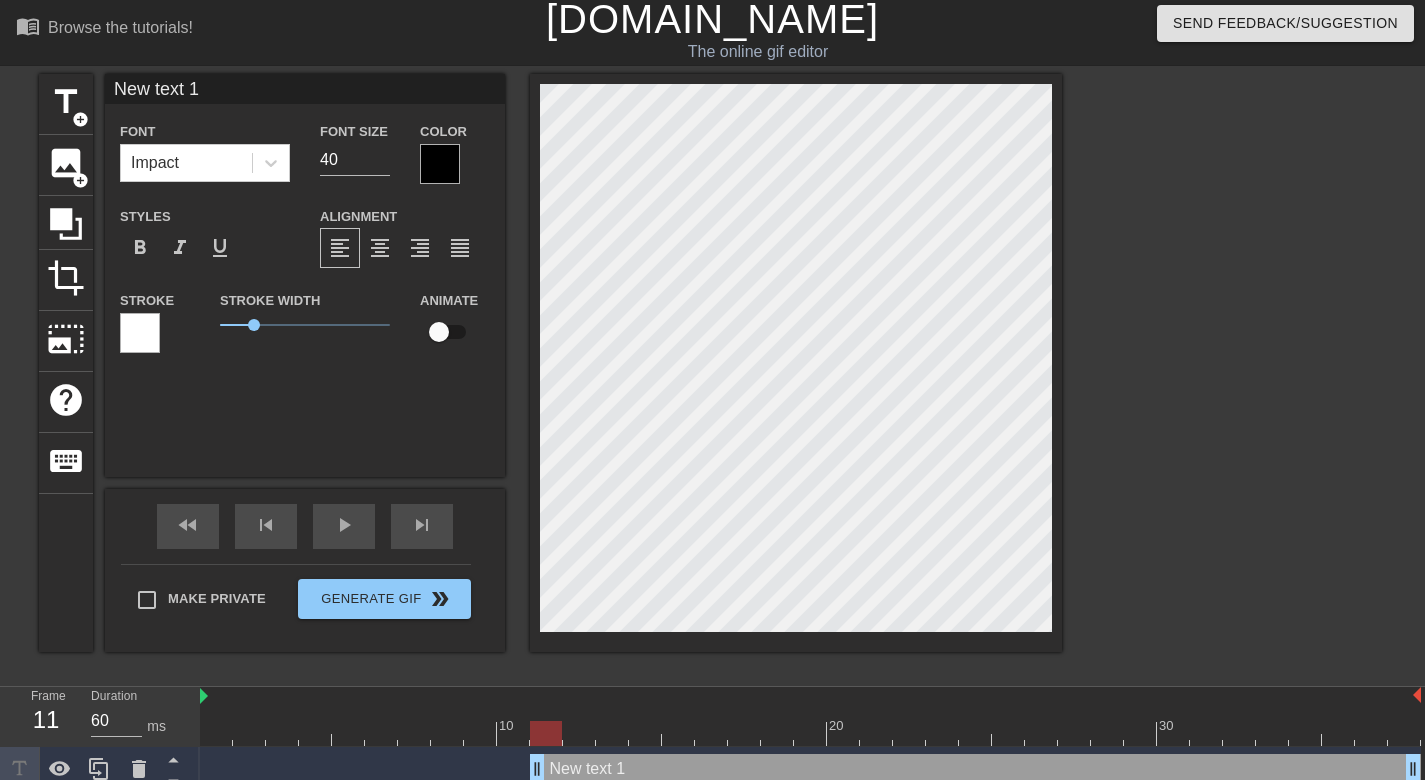 scroll, scrollTop: 2, scrollLeft: 4, axis: both 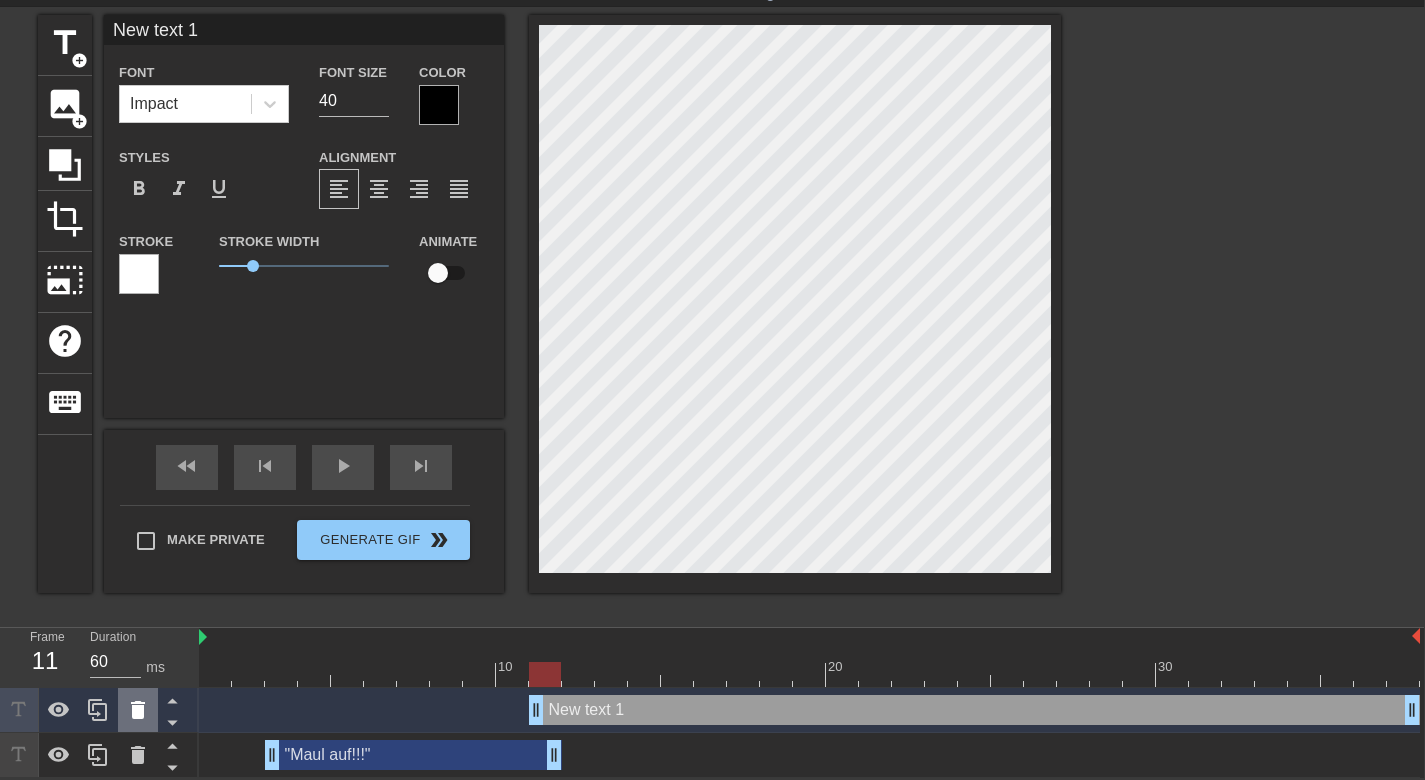 click 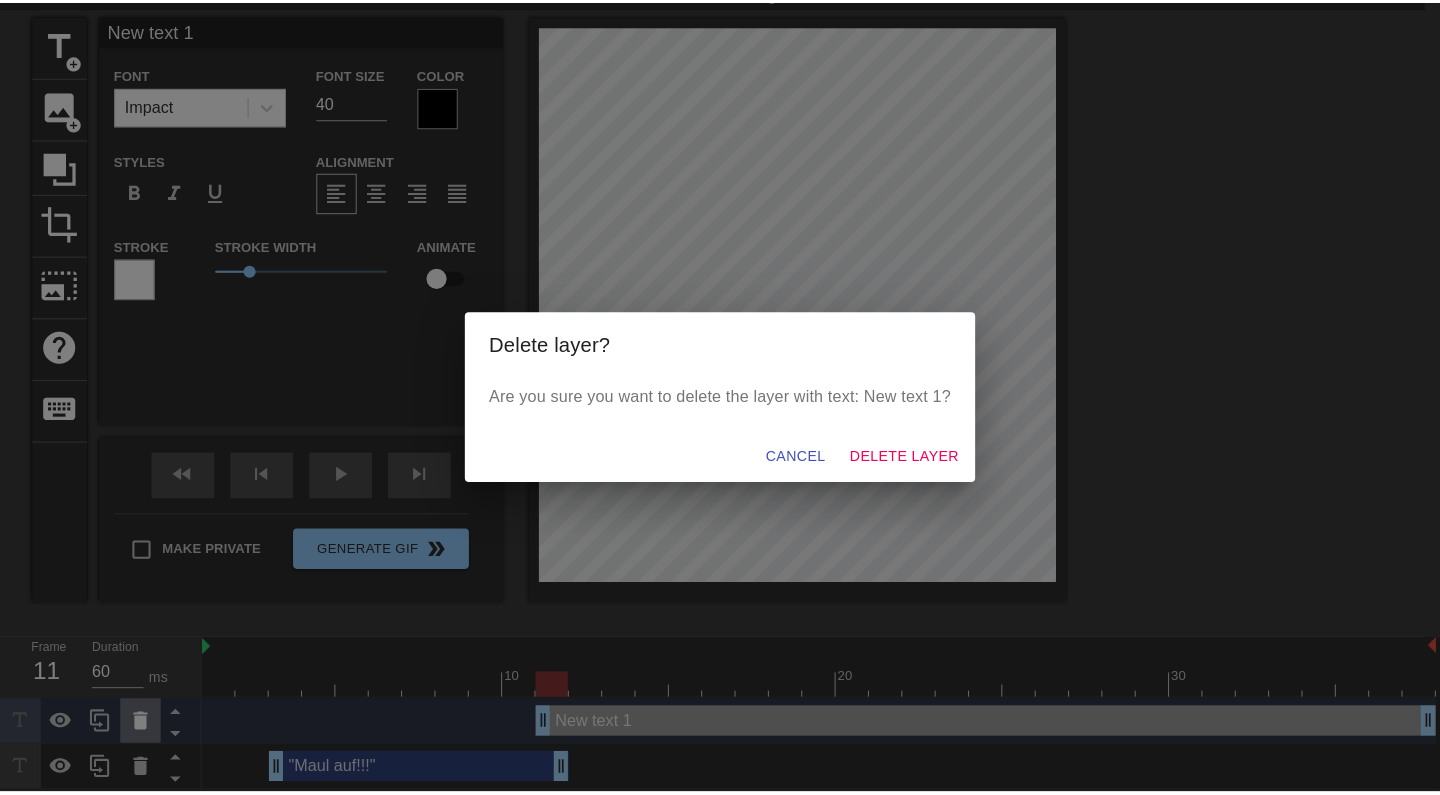 scroll, scrollTop: 50, scrollLeft: 0, axis: vertical 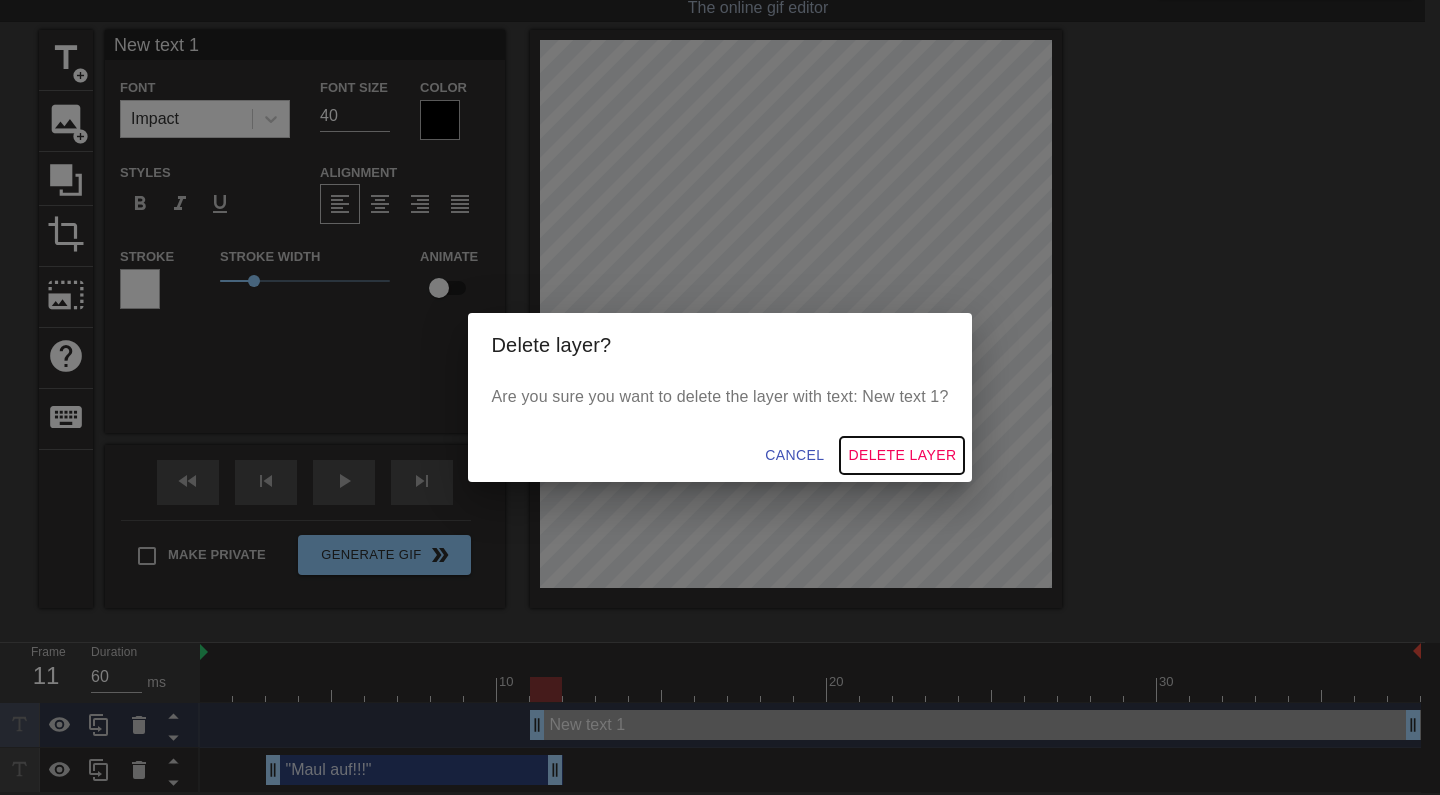 click on "Delete Layer" at bounding box center (902, 455) 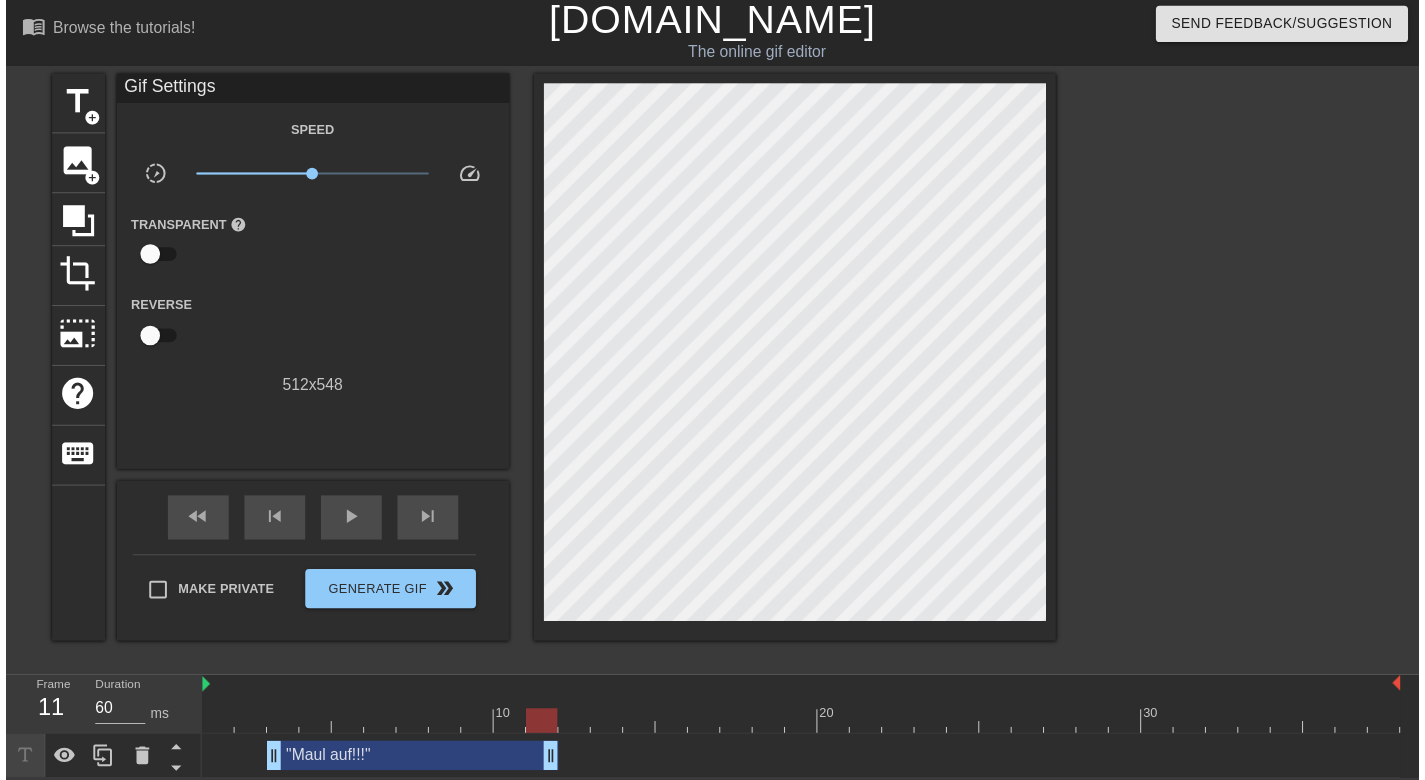 scroll, scrollTop: 20, scrollLeft: 0, axis: vertical 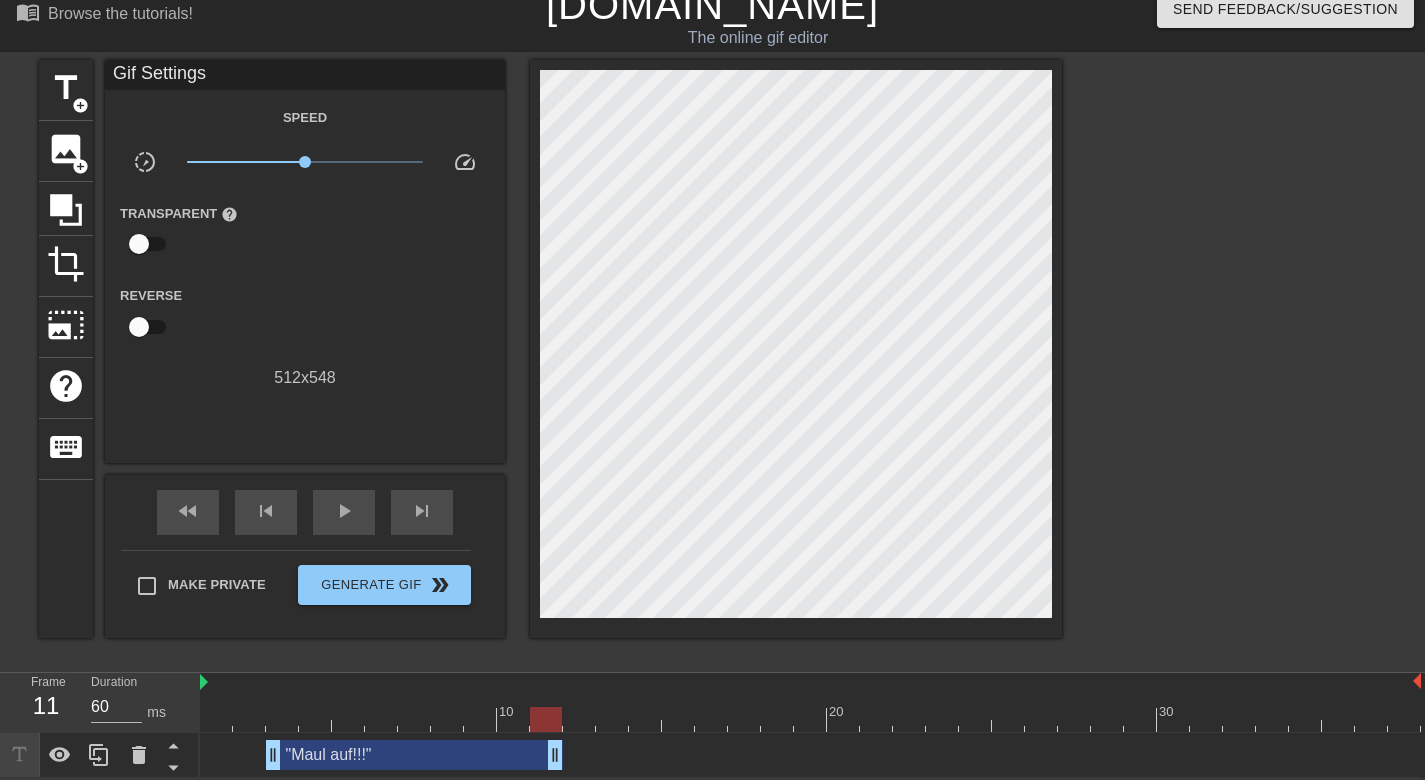 click on ""Maul auf!!!" drag_handle drag_handle" at bounding box center (414, 755) 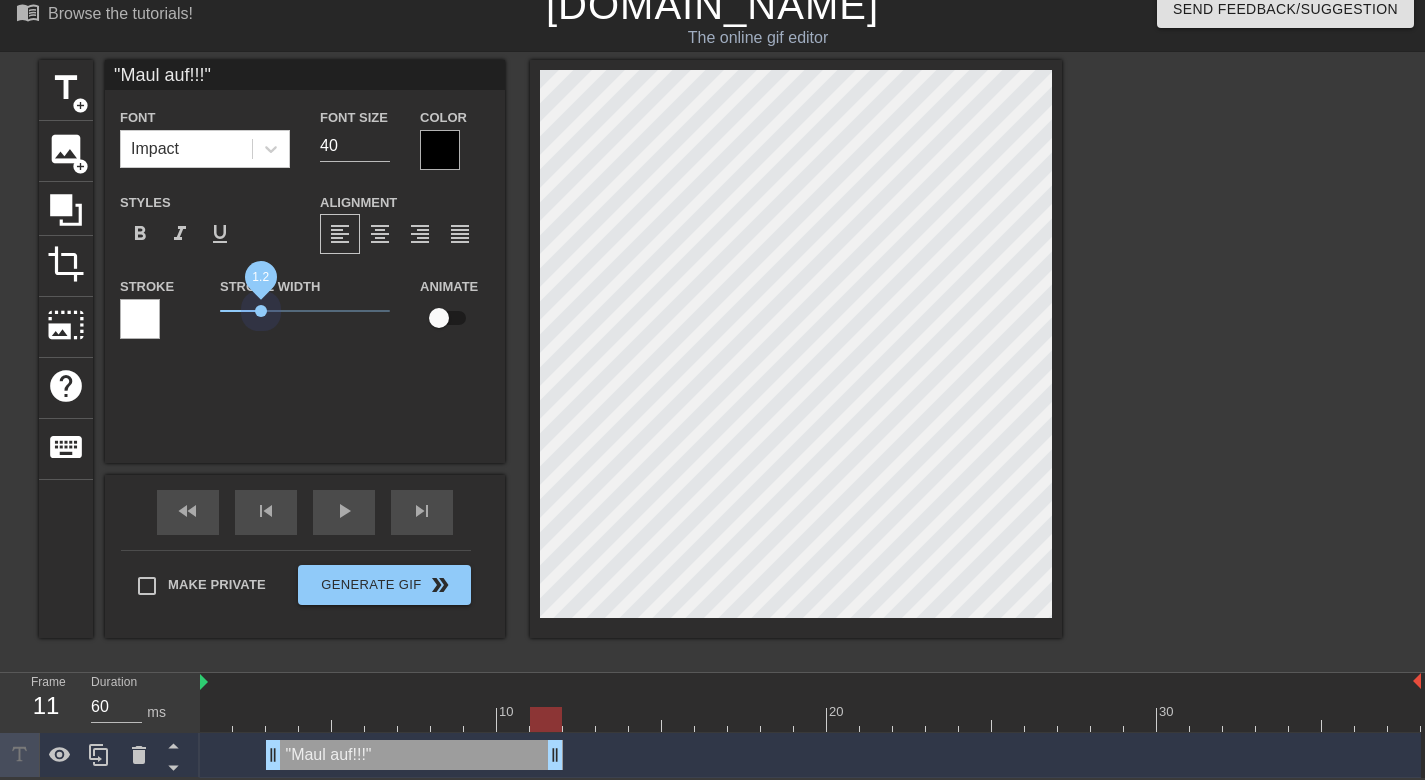 click on "1.2" at bounding box center (305, 311) 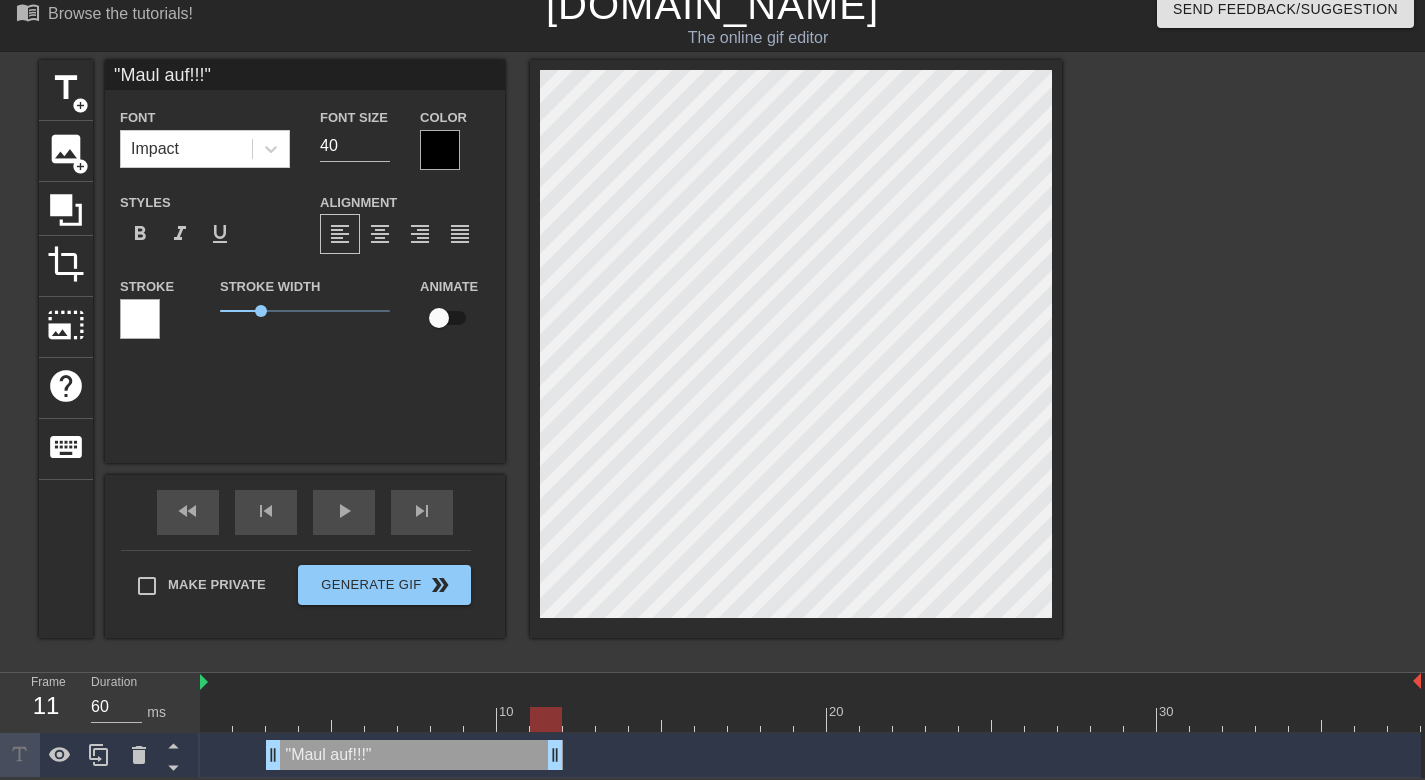 click at bounding box center [440, 150] 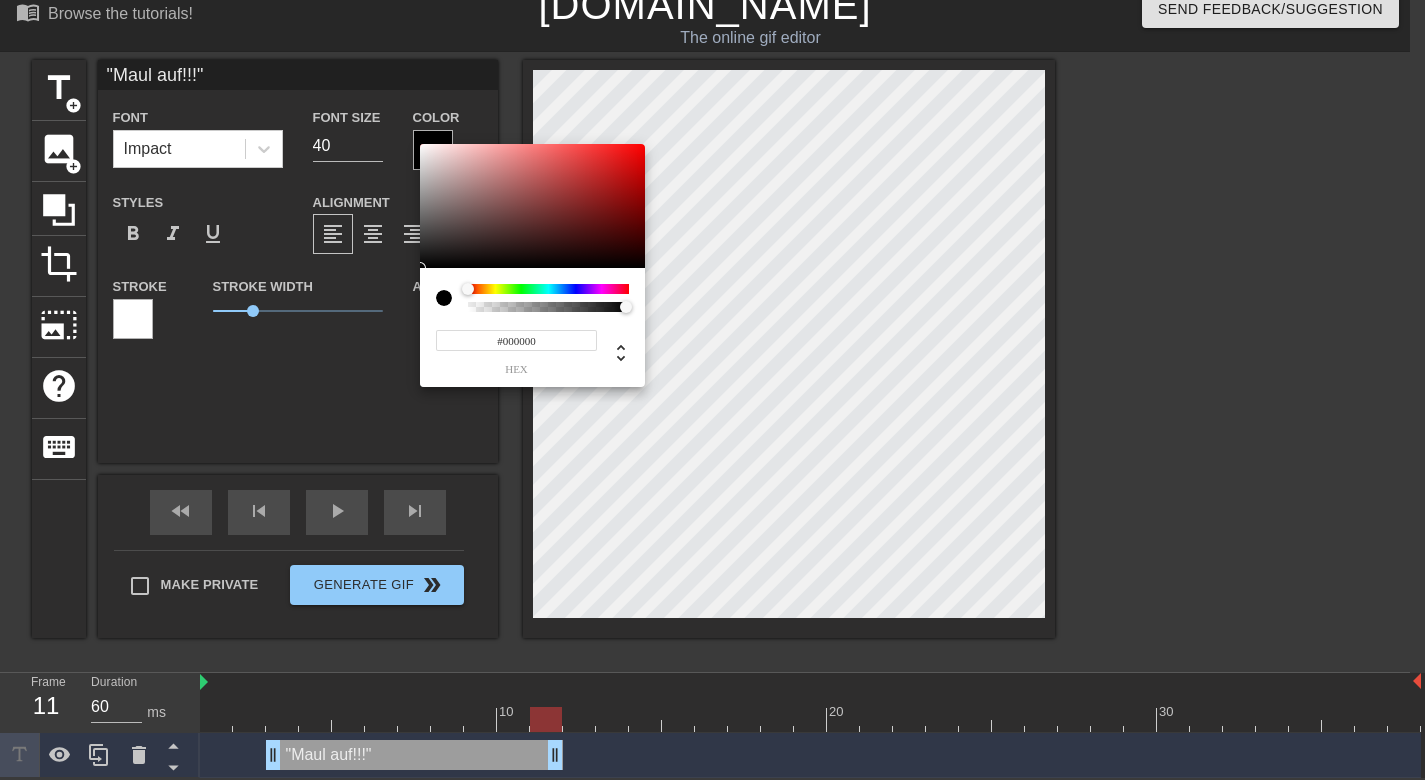 scroll, scrollTop: 5, scrollLeft: 0, axis: vertical 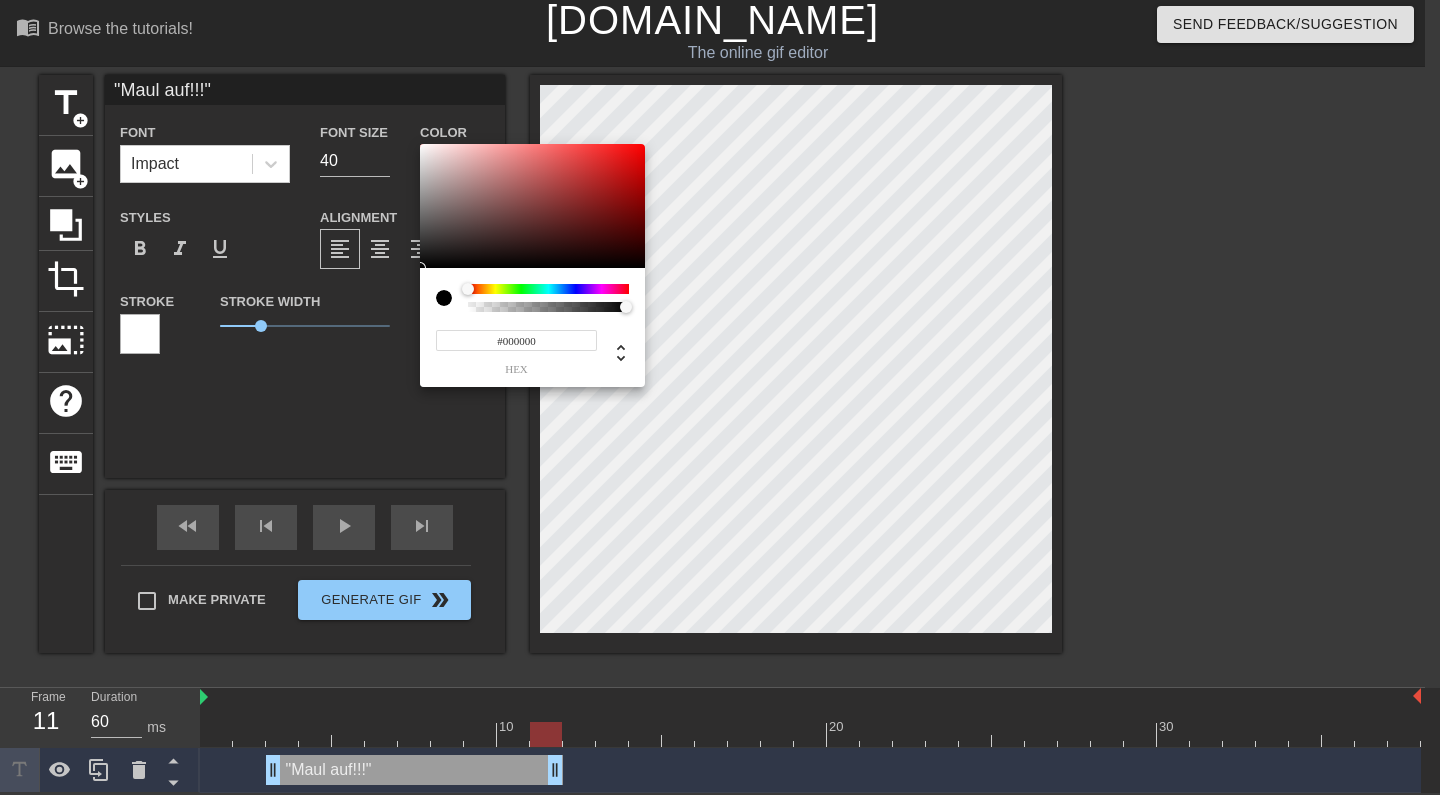 type on "0" 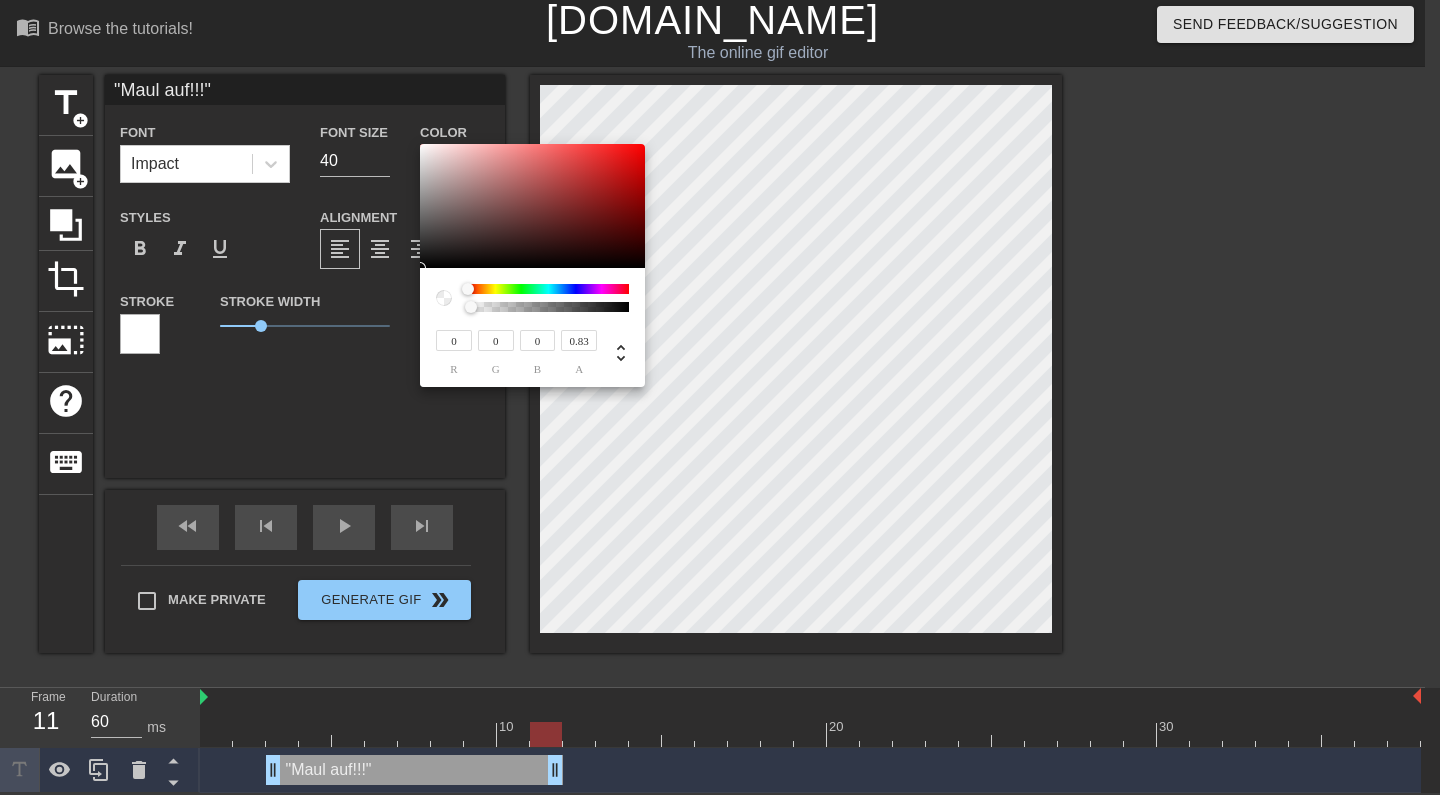 type on "1" 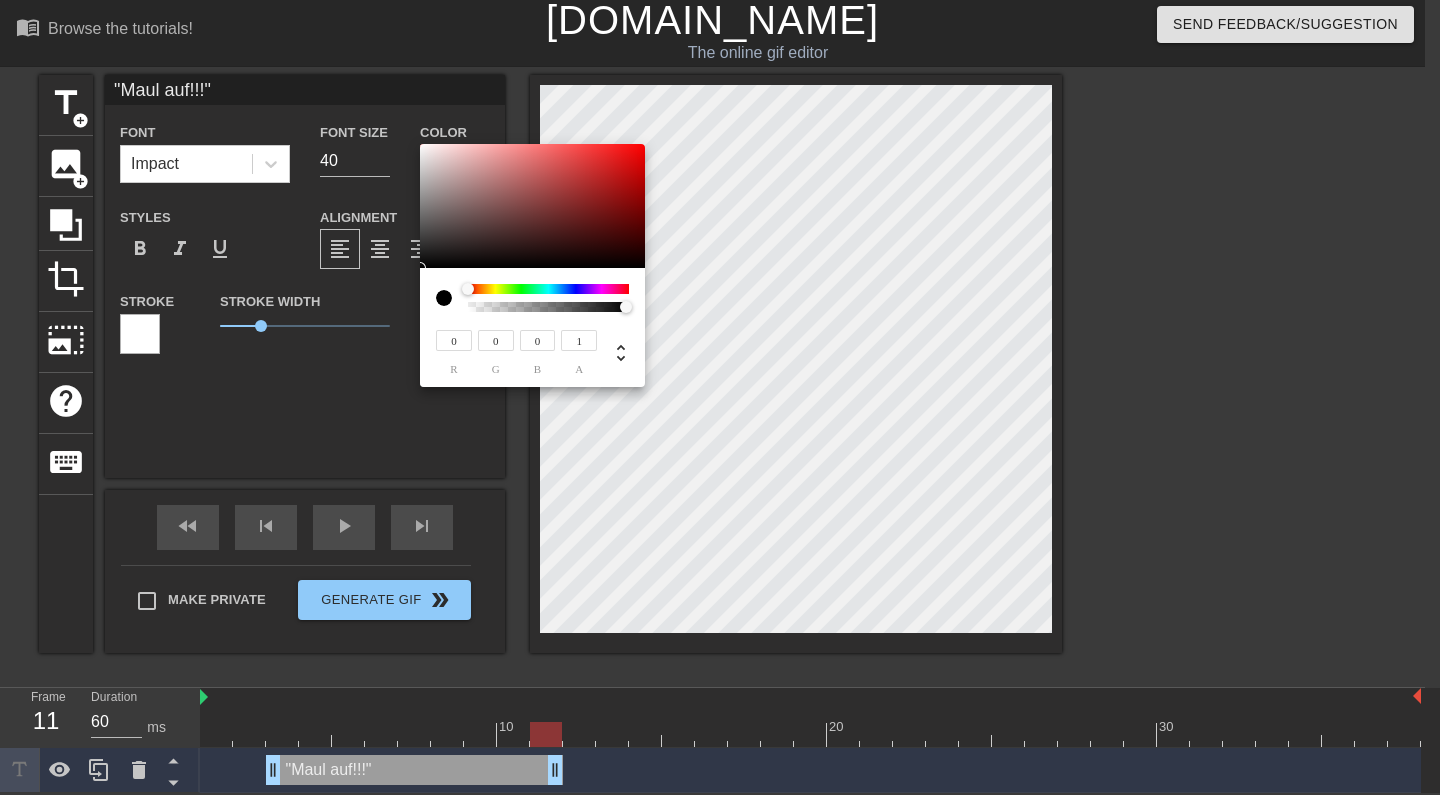 drag, startPoint x: 622, startPoint y: 310, endPoint x: 771, endPoint y: 290, distance: 150.33629 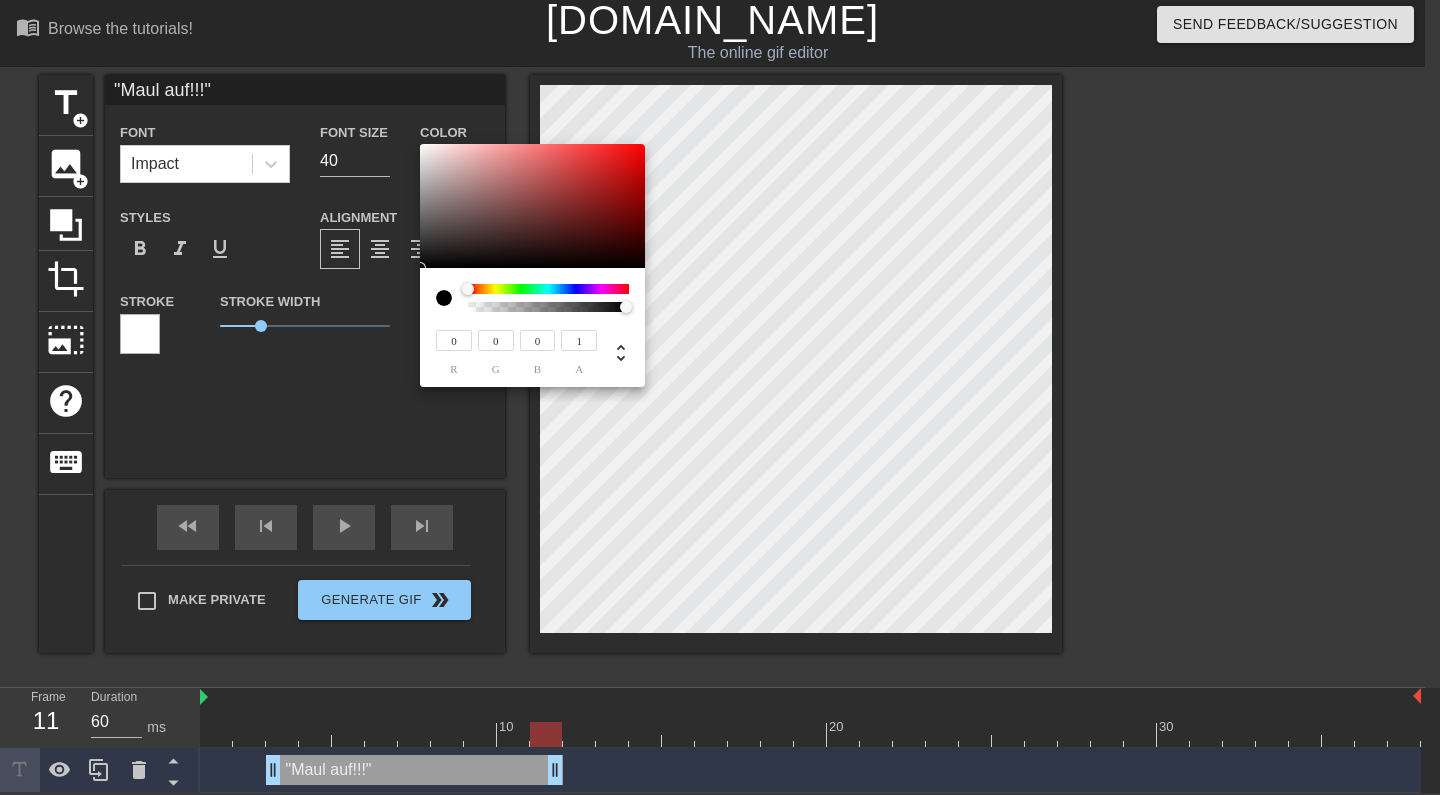 click at bounding box center [444, 298] 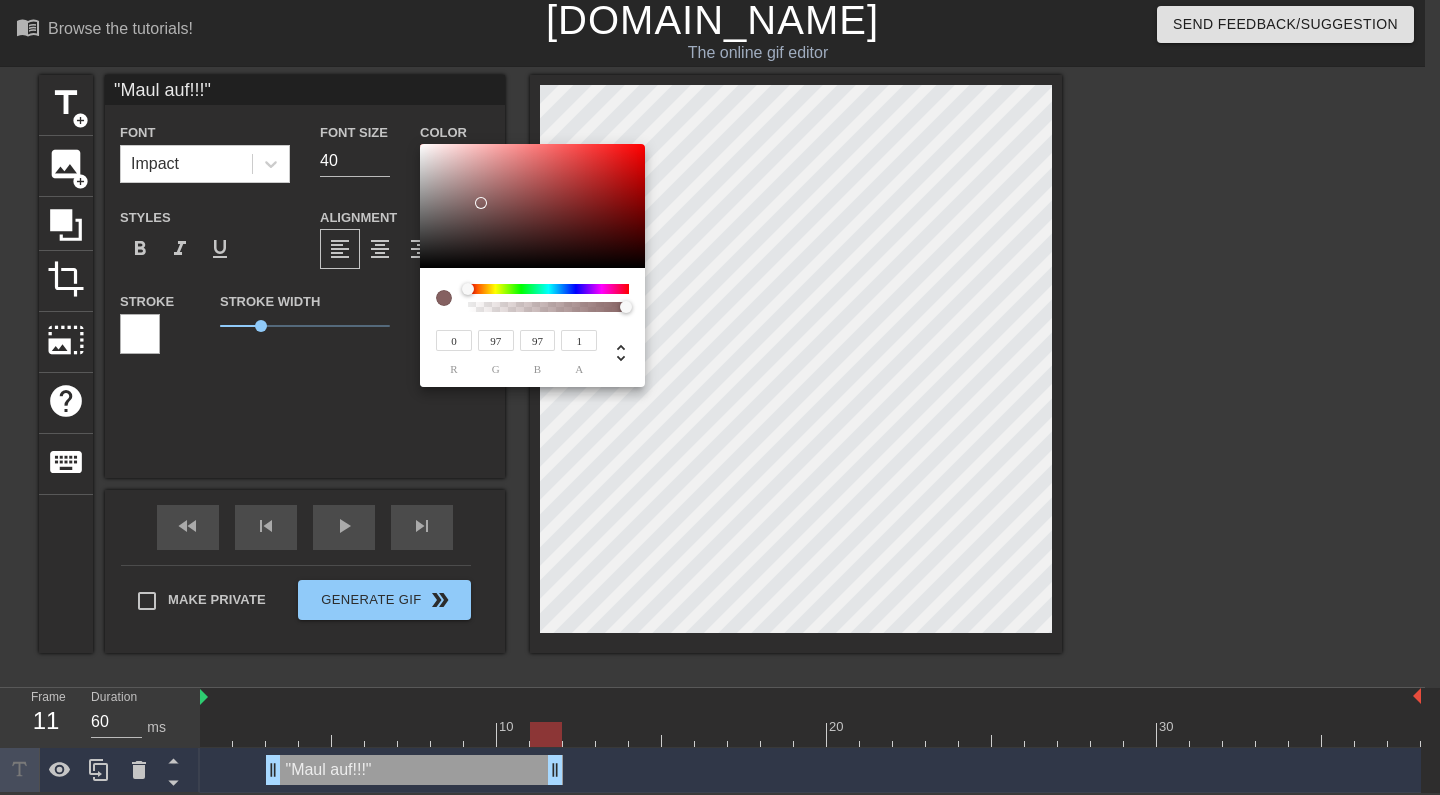 type on "133" 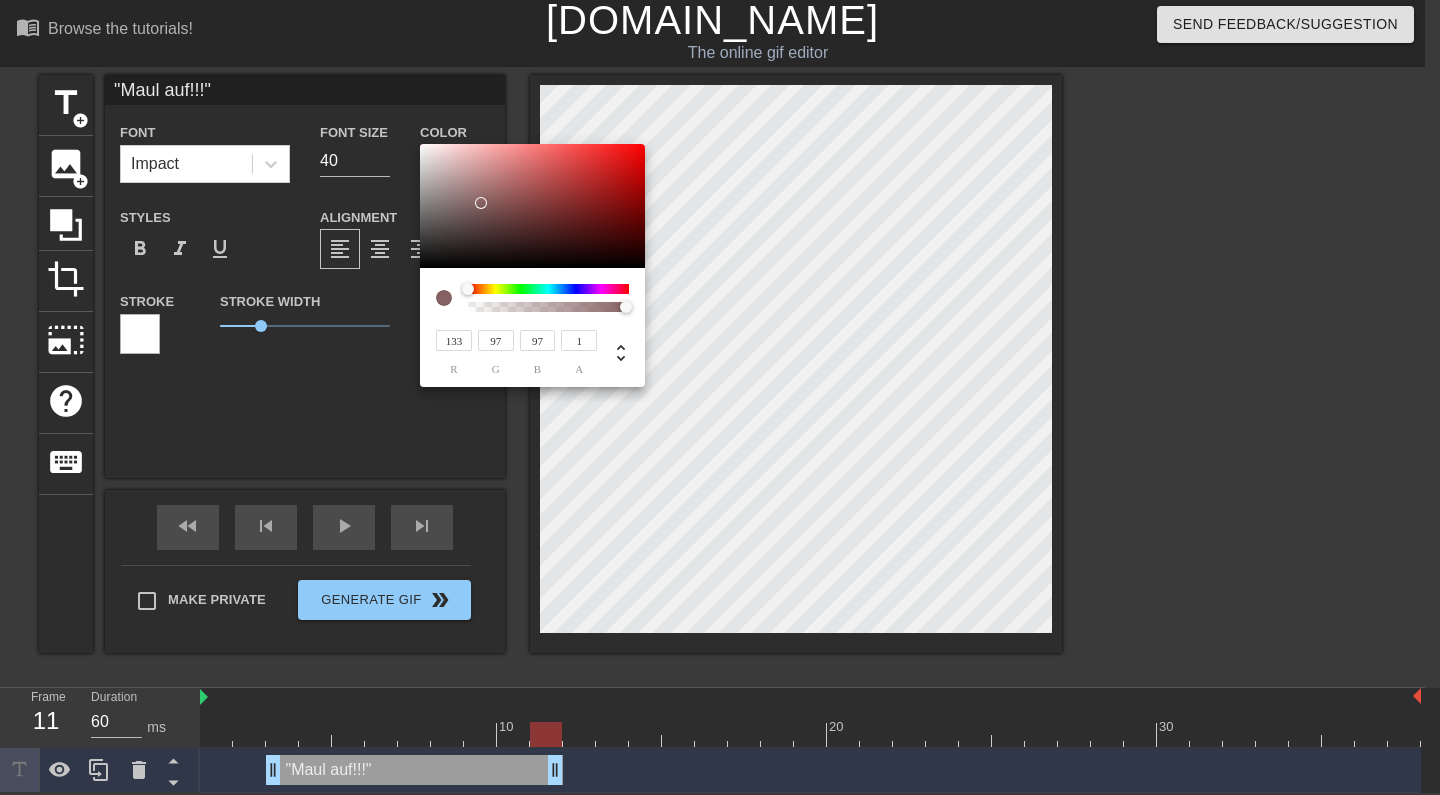 type on "135" 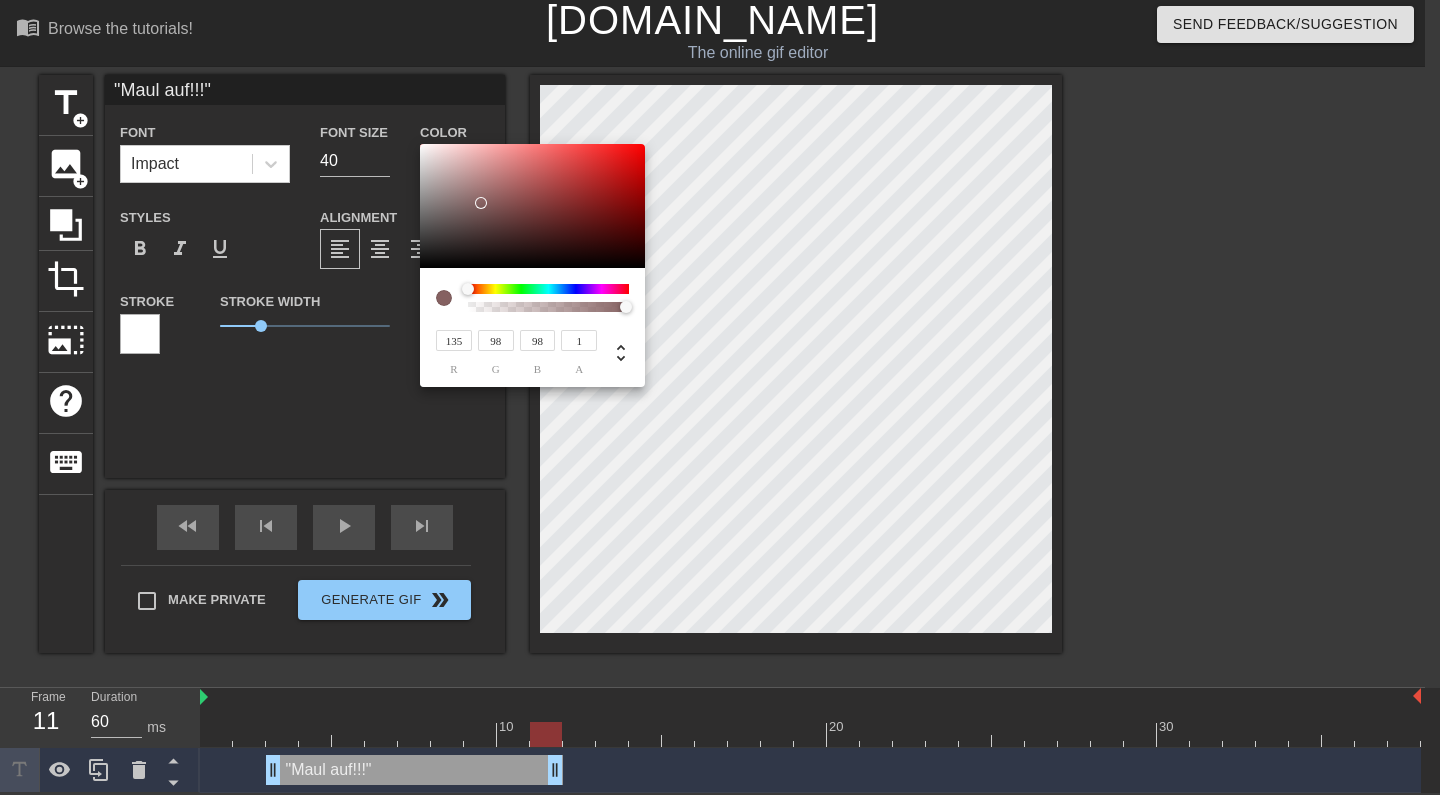 type on "156" 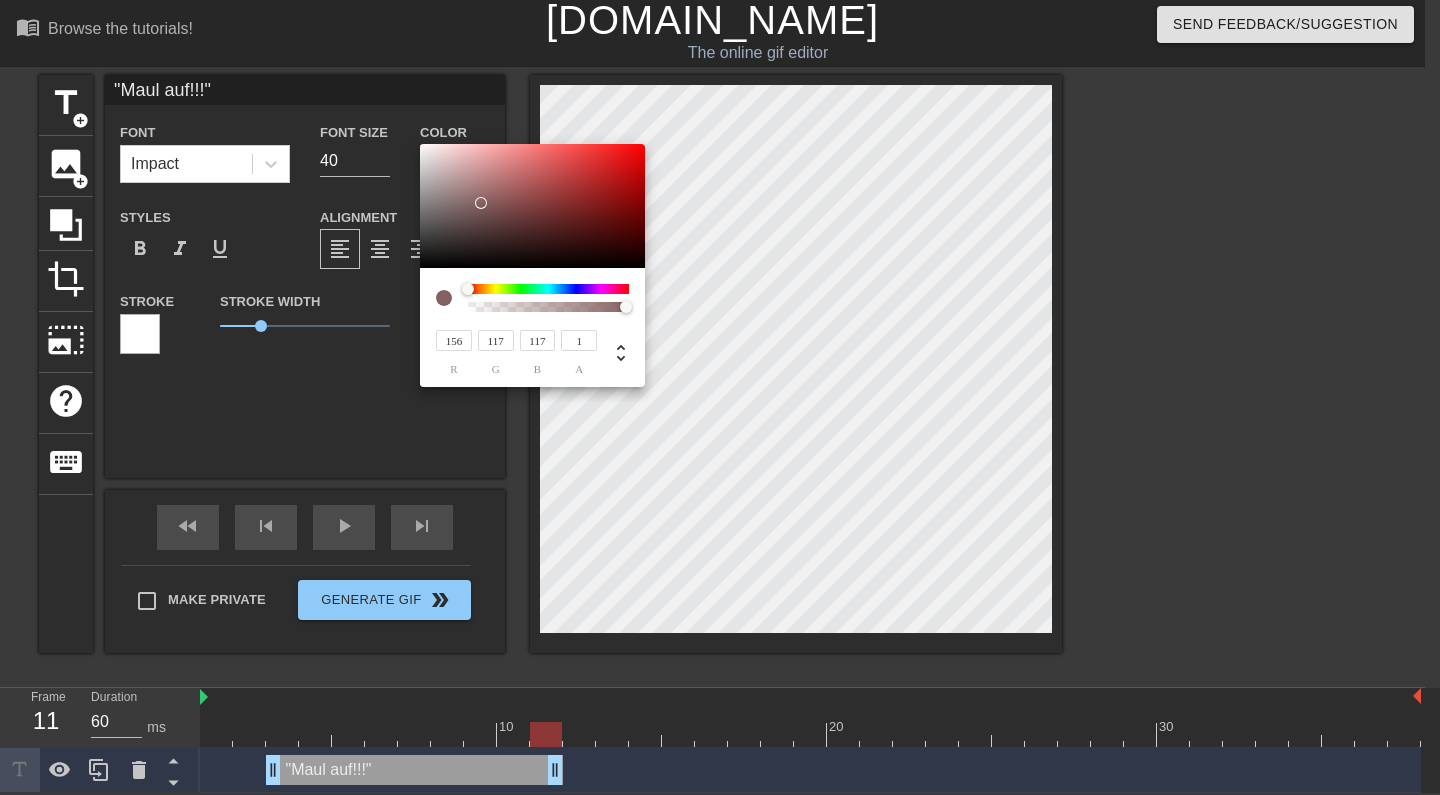 type on "224" 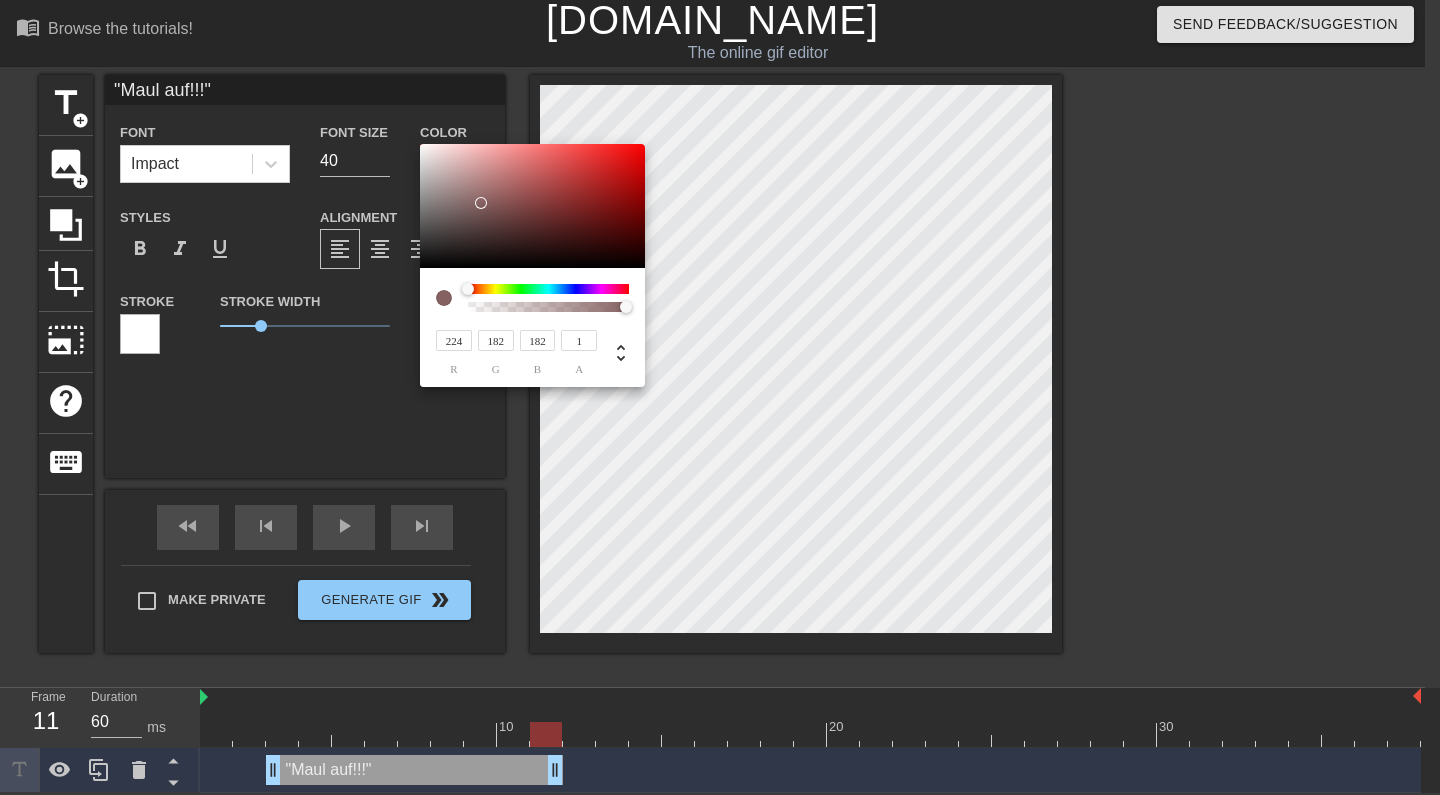 type on "255" 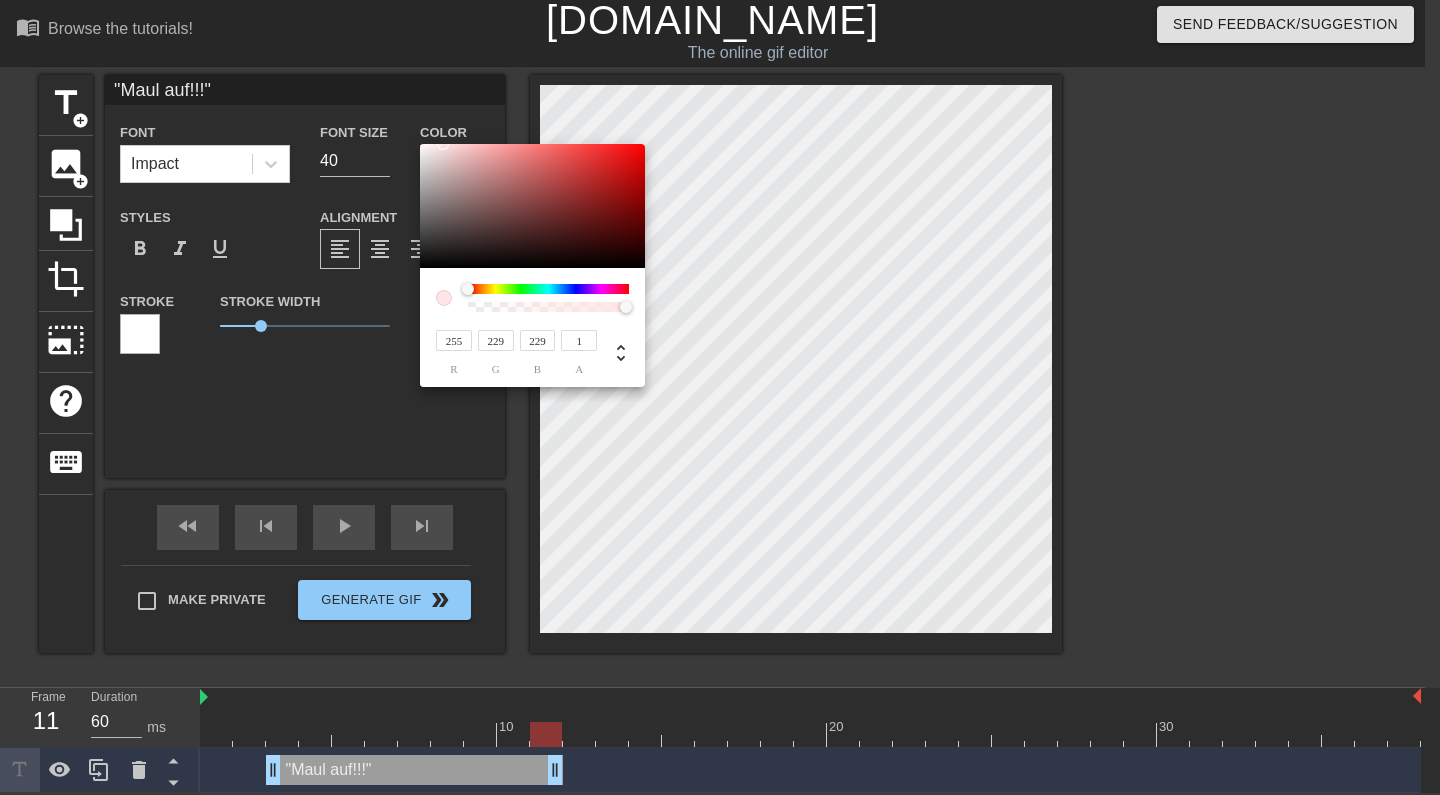 type on "250" 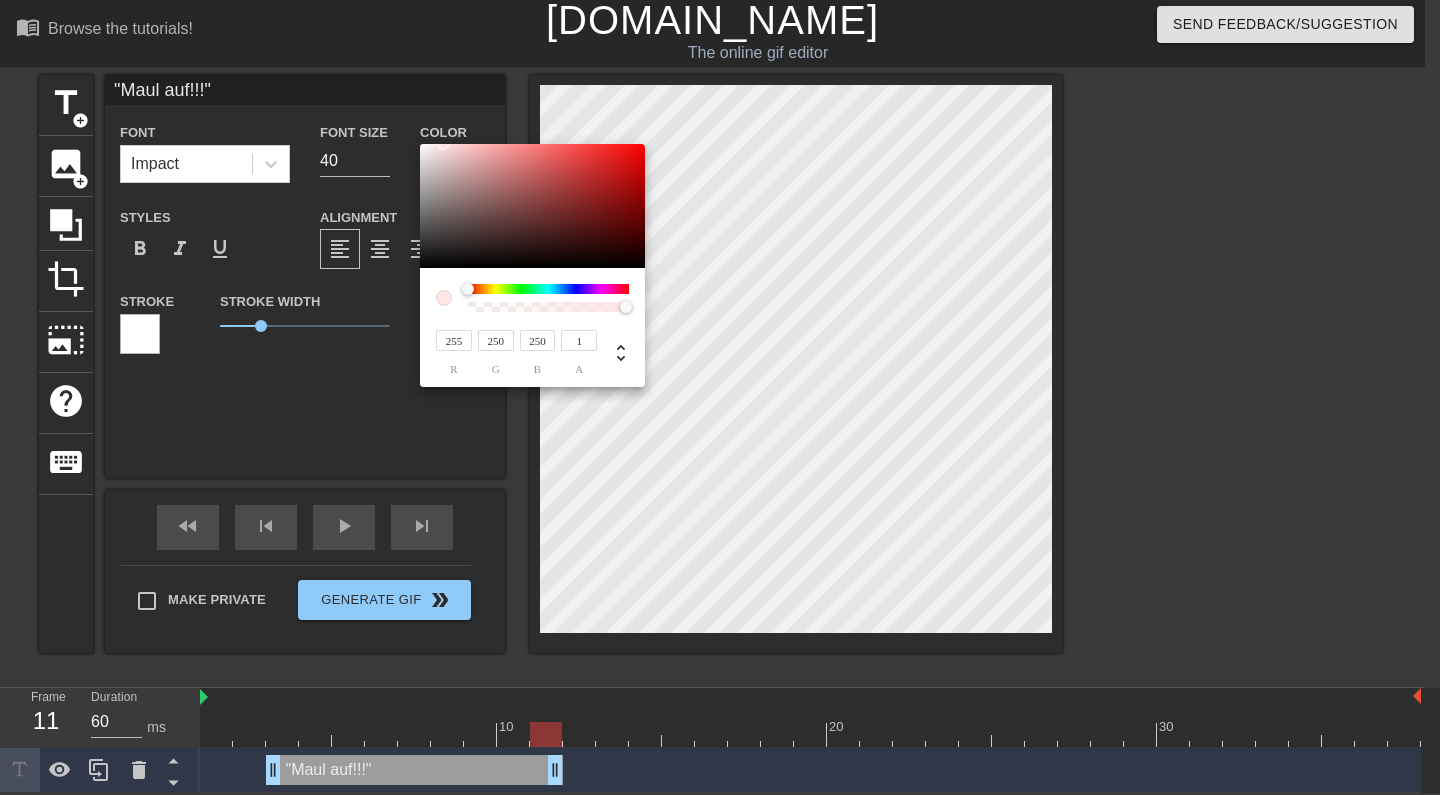 type on "255" 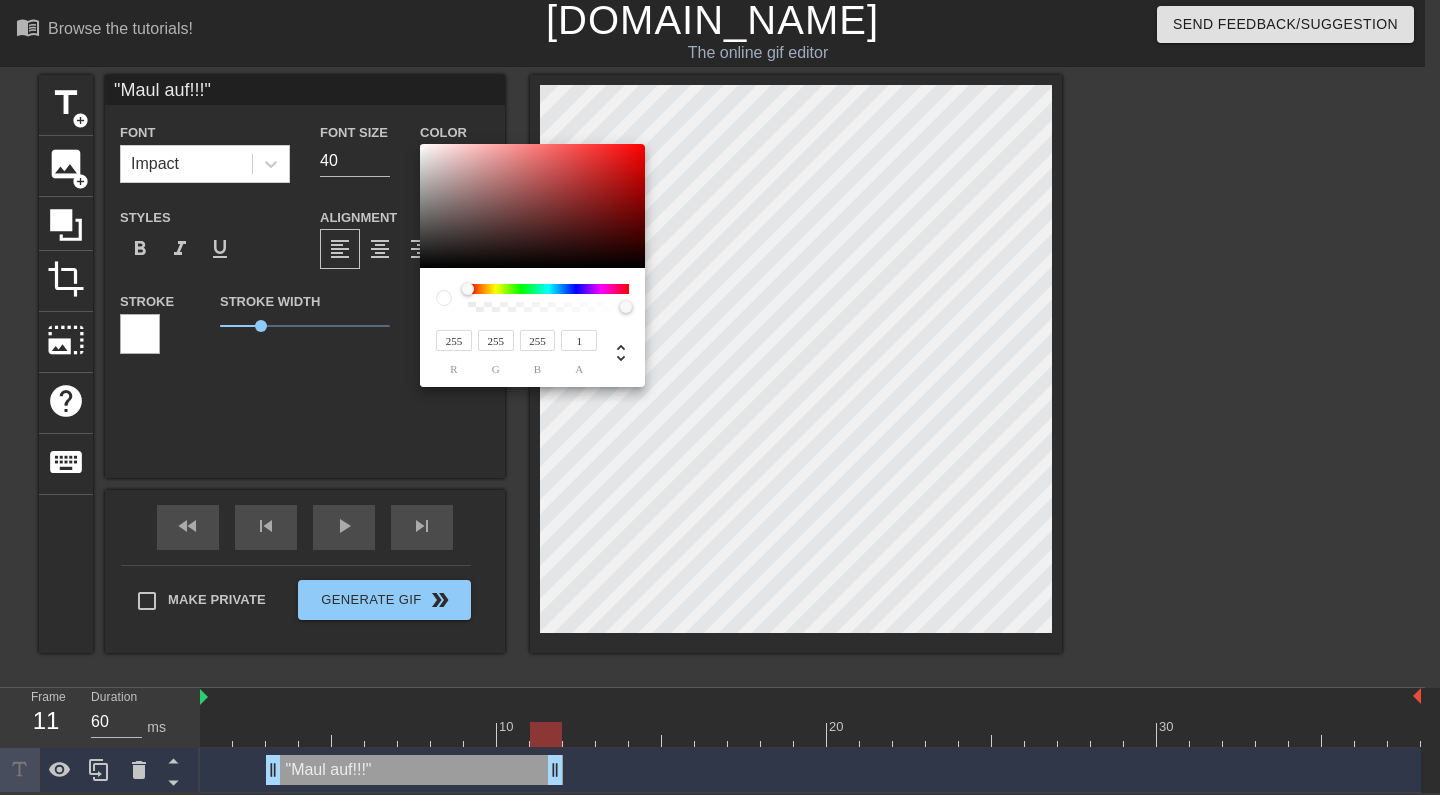 drag, startPoint x: 482, startPoint y: 203, endPoint x: 382, endPoint y: 86, distance: 153.91231 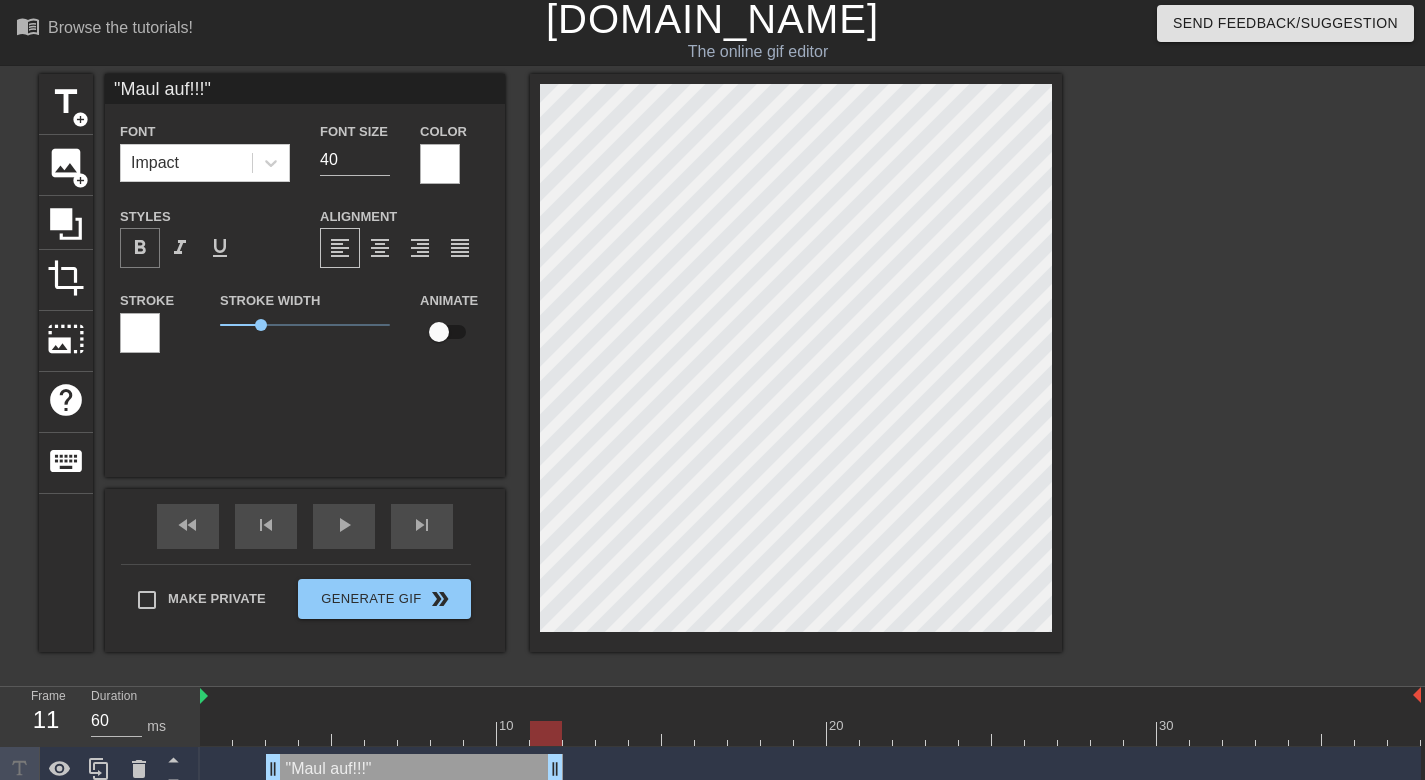 click on "format_bold" at bounding box center [140, 248] 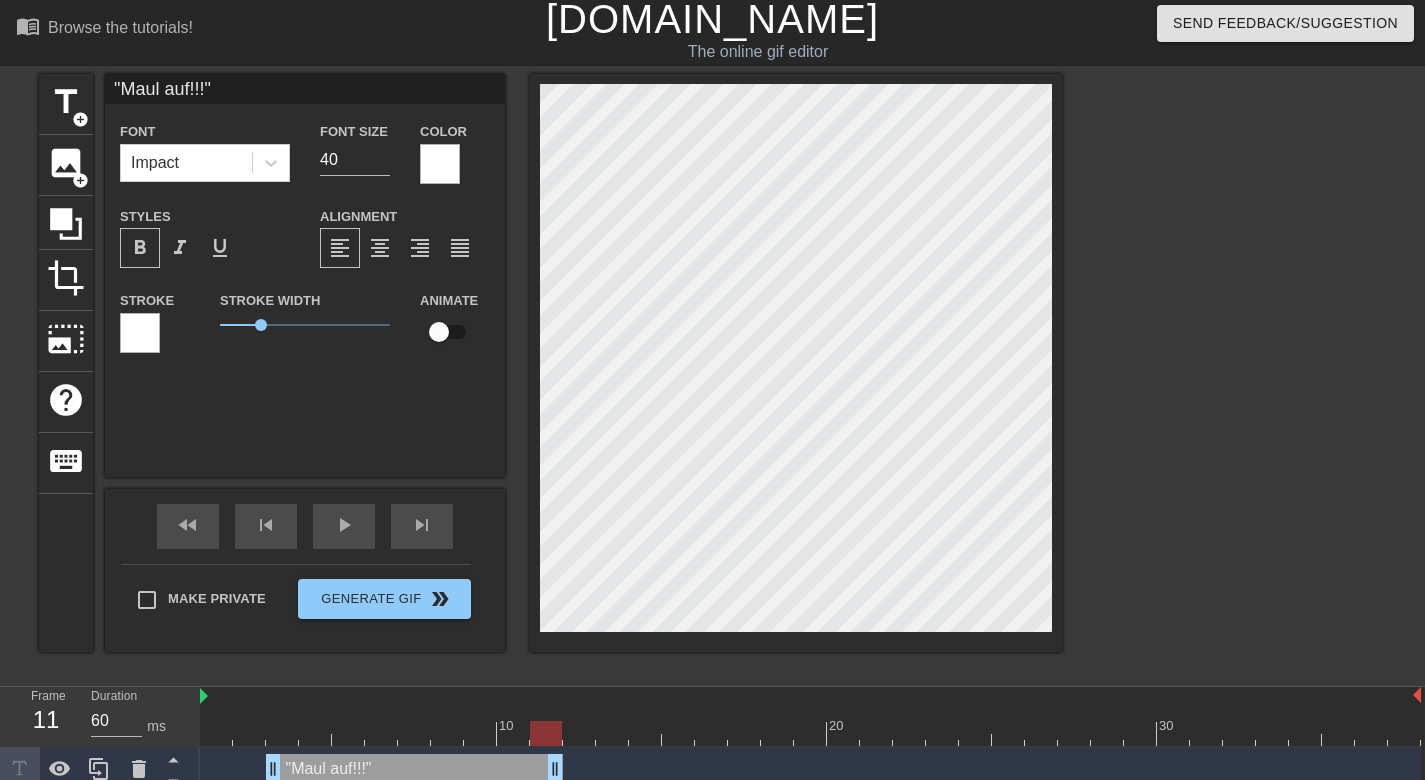 click on "format_bold" at bounding box center [140, 248] 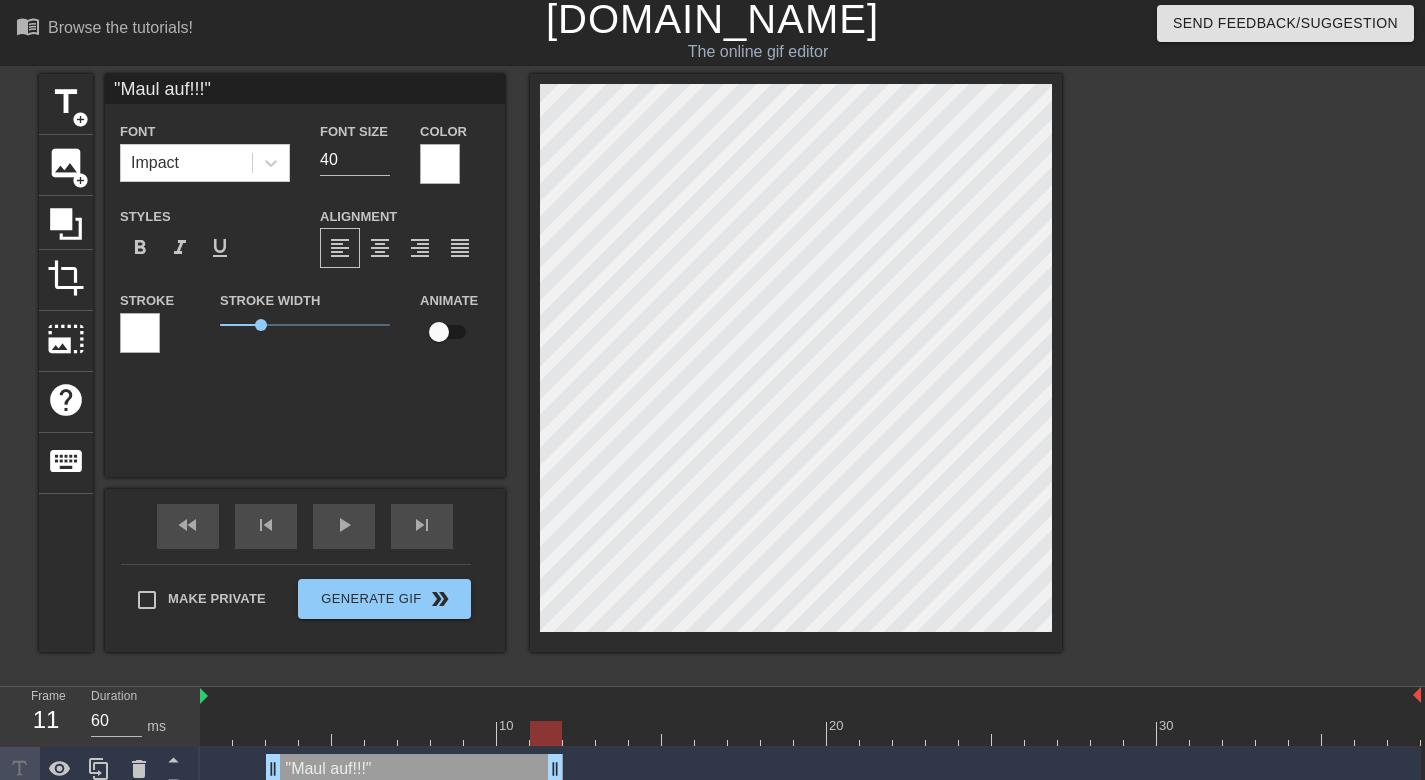 click at bounding box center (140, 333) 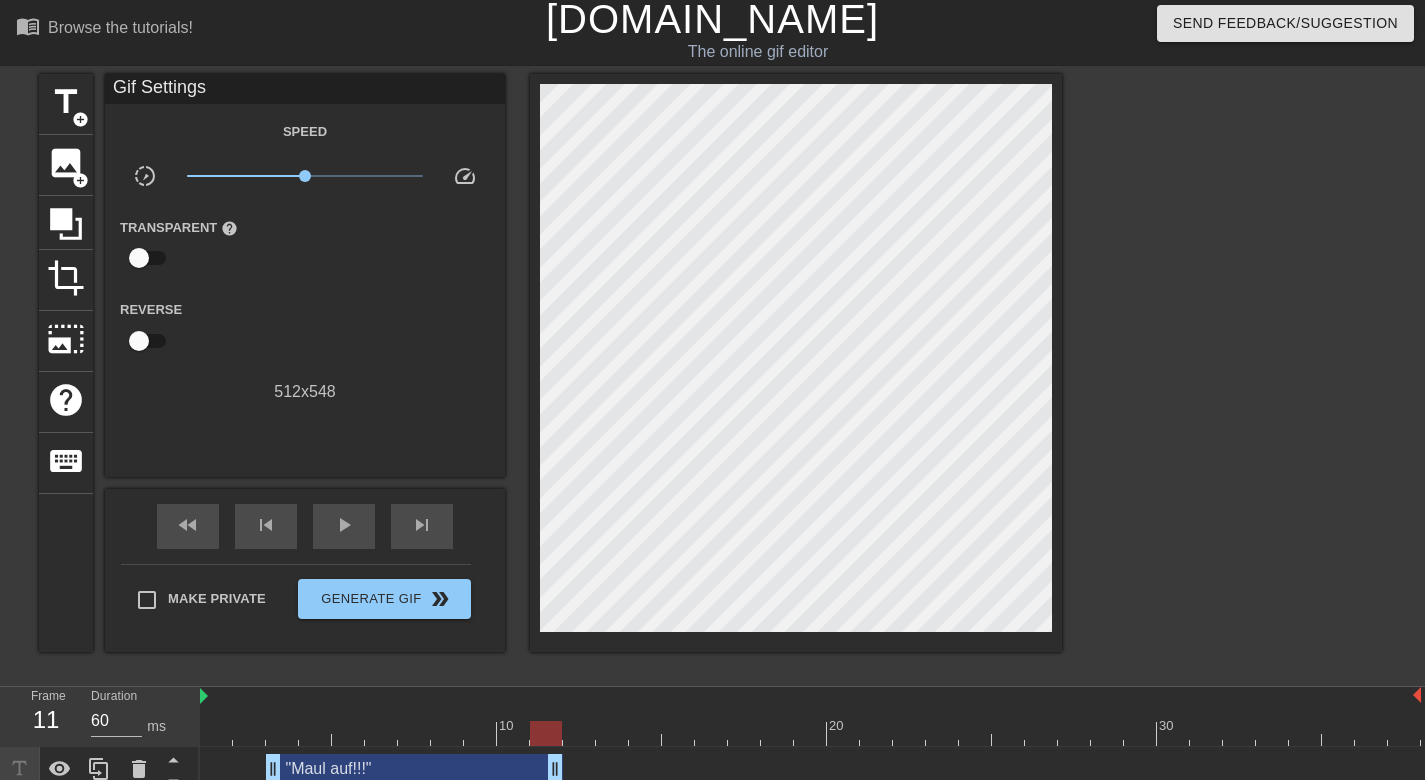 click on "Speed" at bounding box center [305, 131] 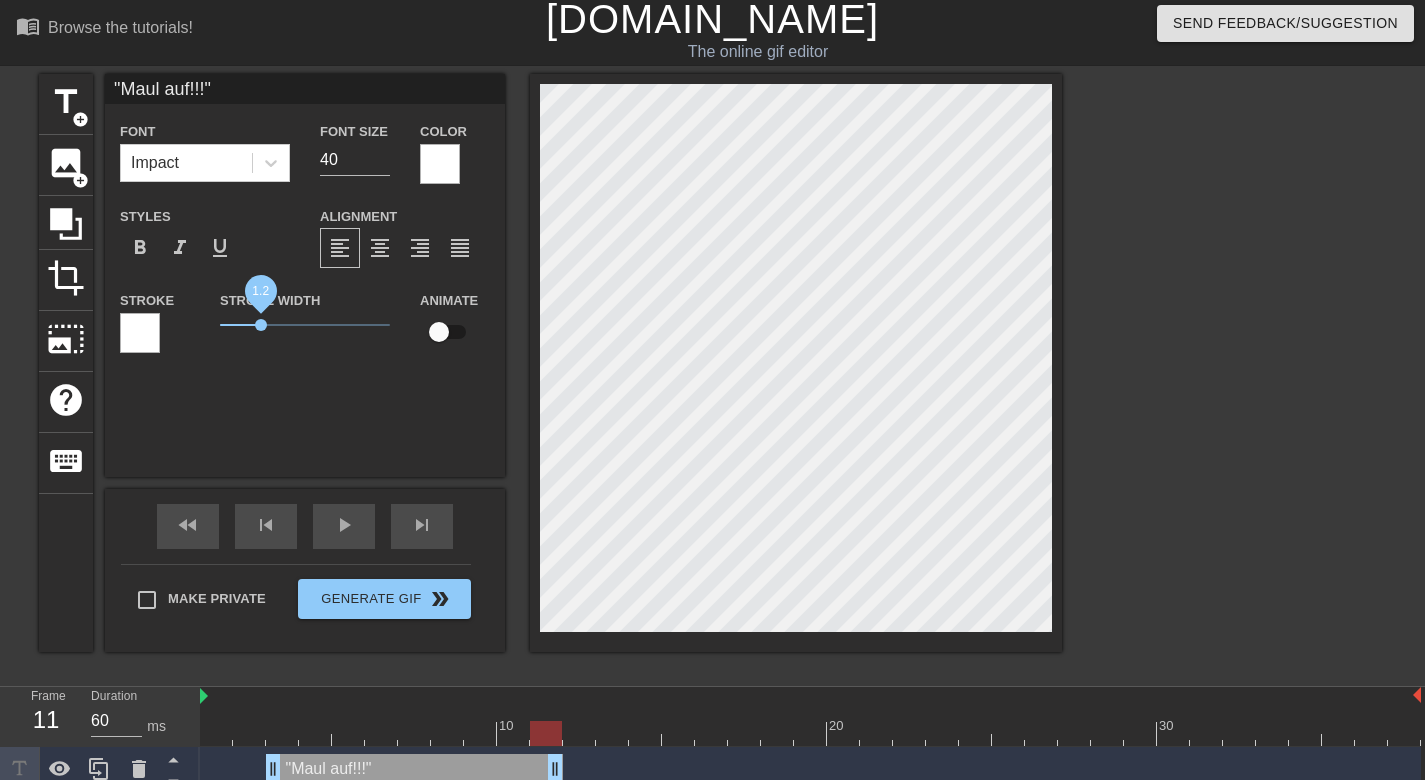 click on "1.2" at bounding box center (261, 325) 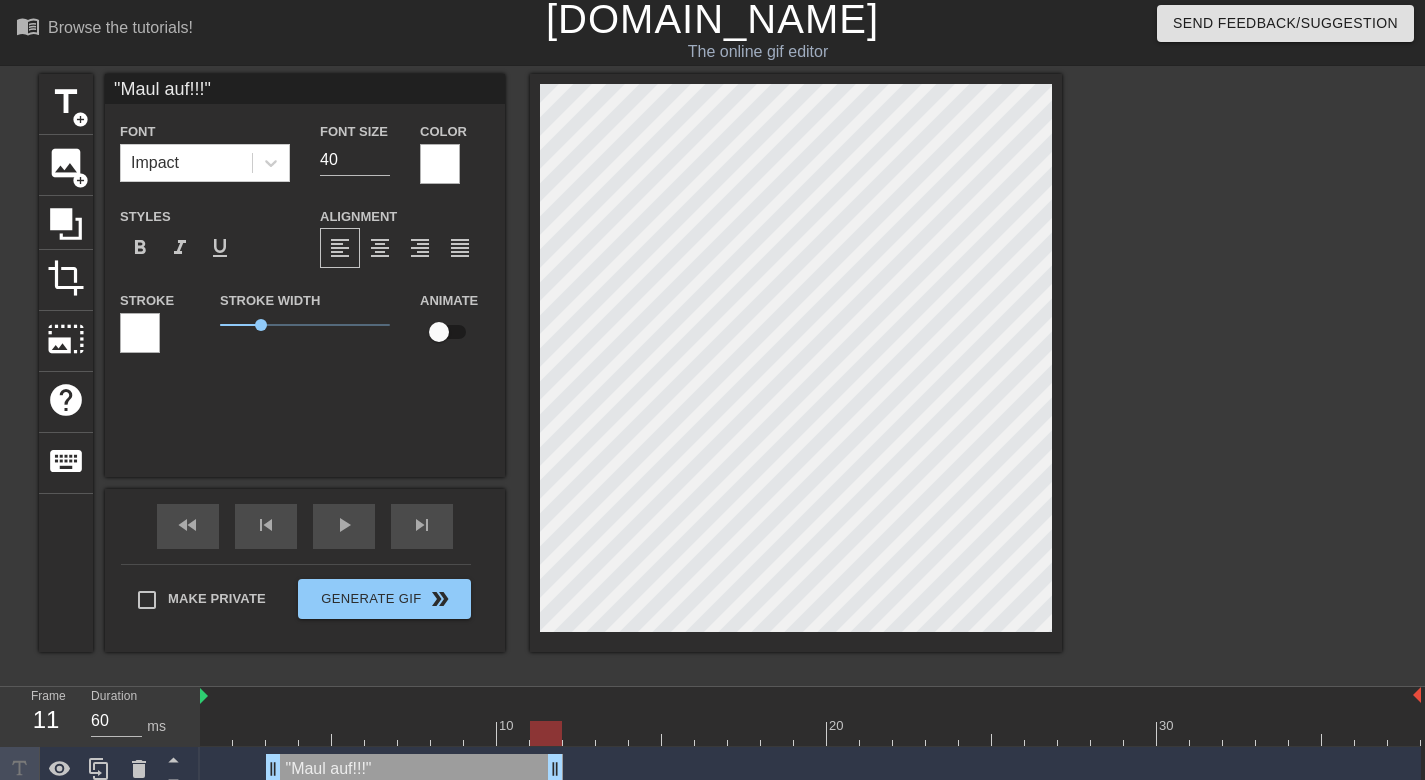 click at bounding box center (140, 333) 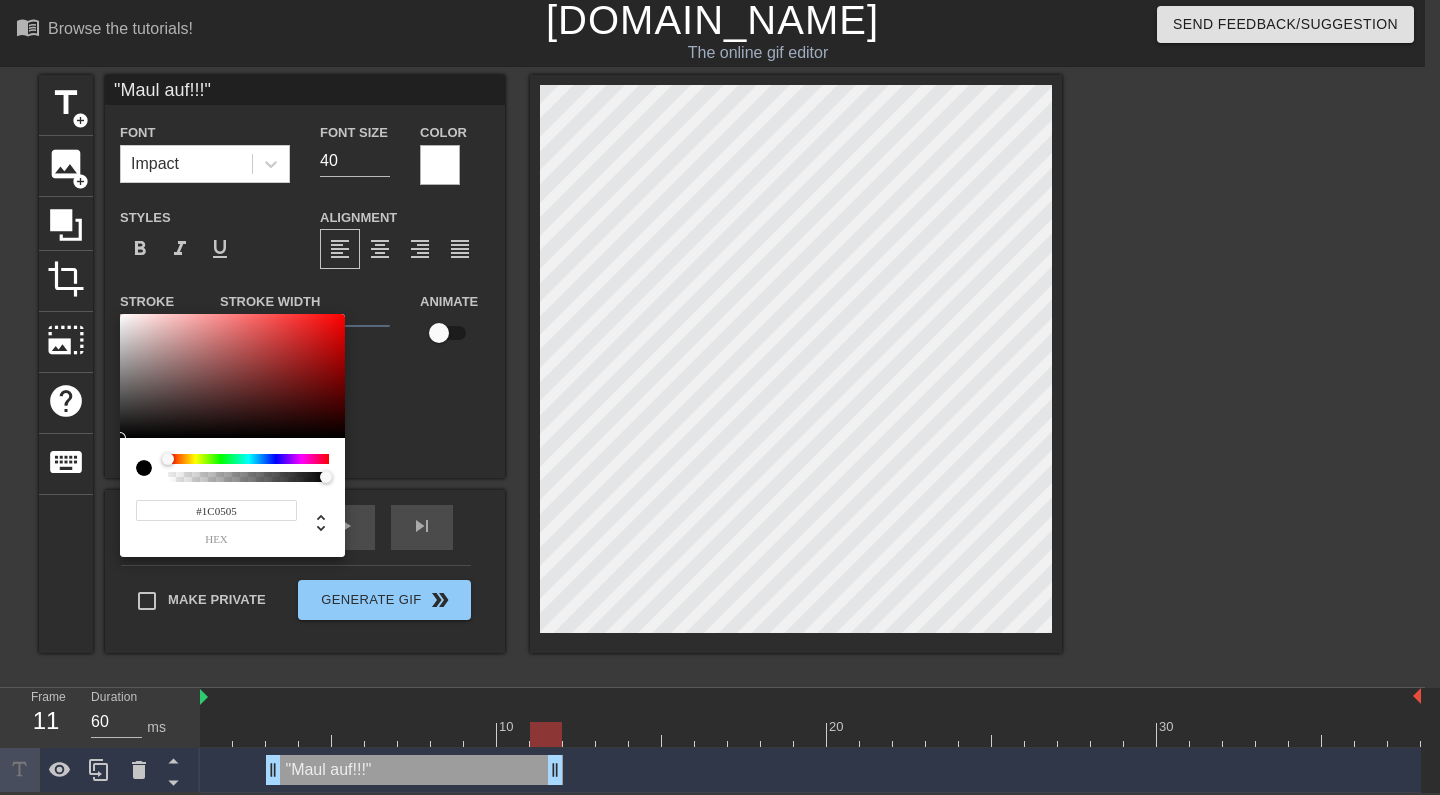 drag, startPoint x: 161, startPoint y: 344, endPoint x: 307, endPoint y: 424, distance: 166.48123 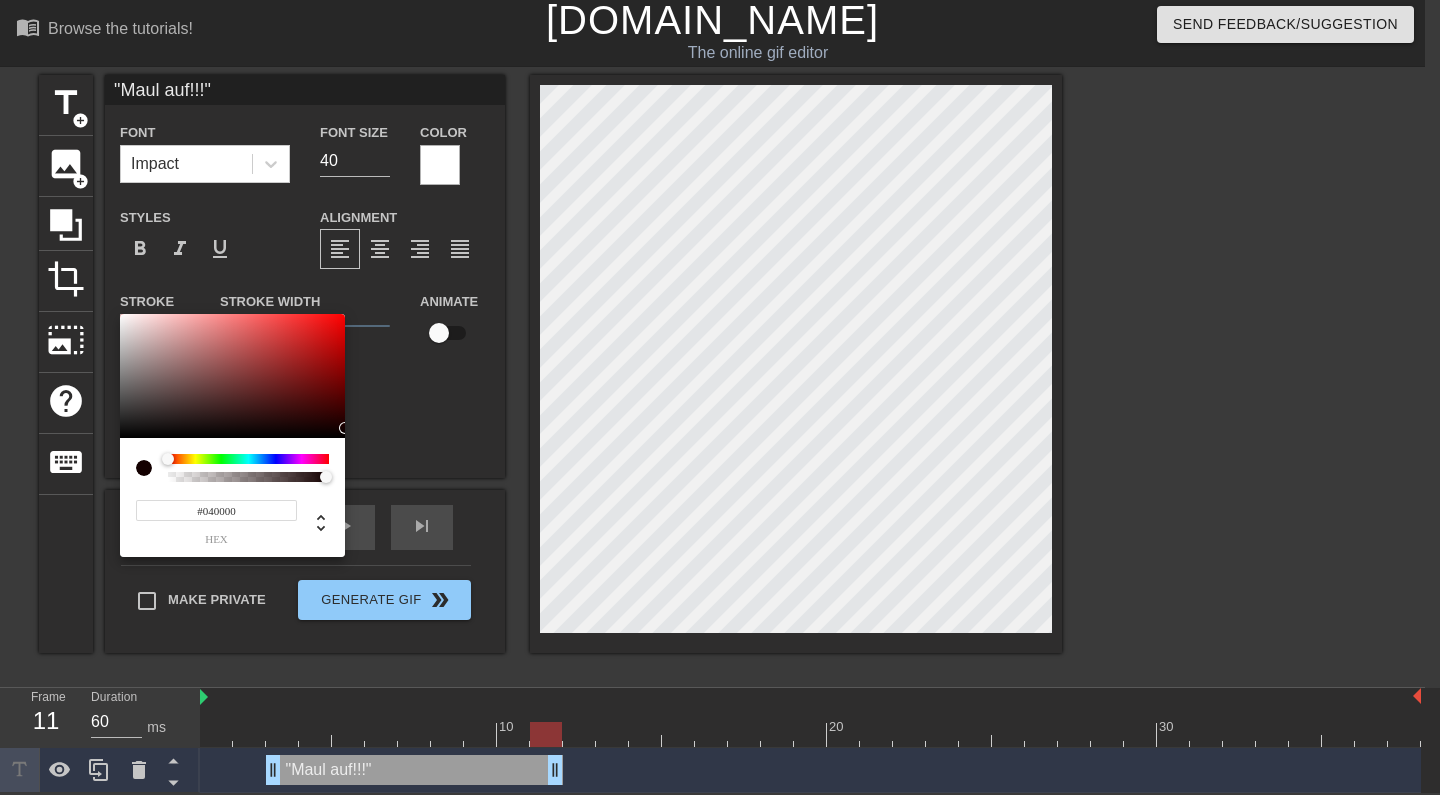drag, startPoint x: 298, startPoint y: 411, endPoint x: 351, endPoint y: 435, distance: 58.18075 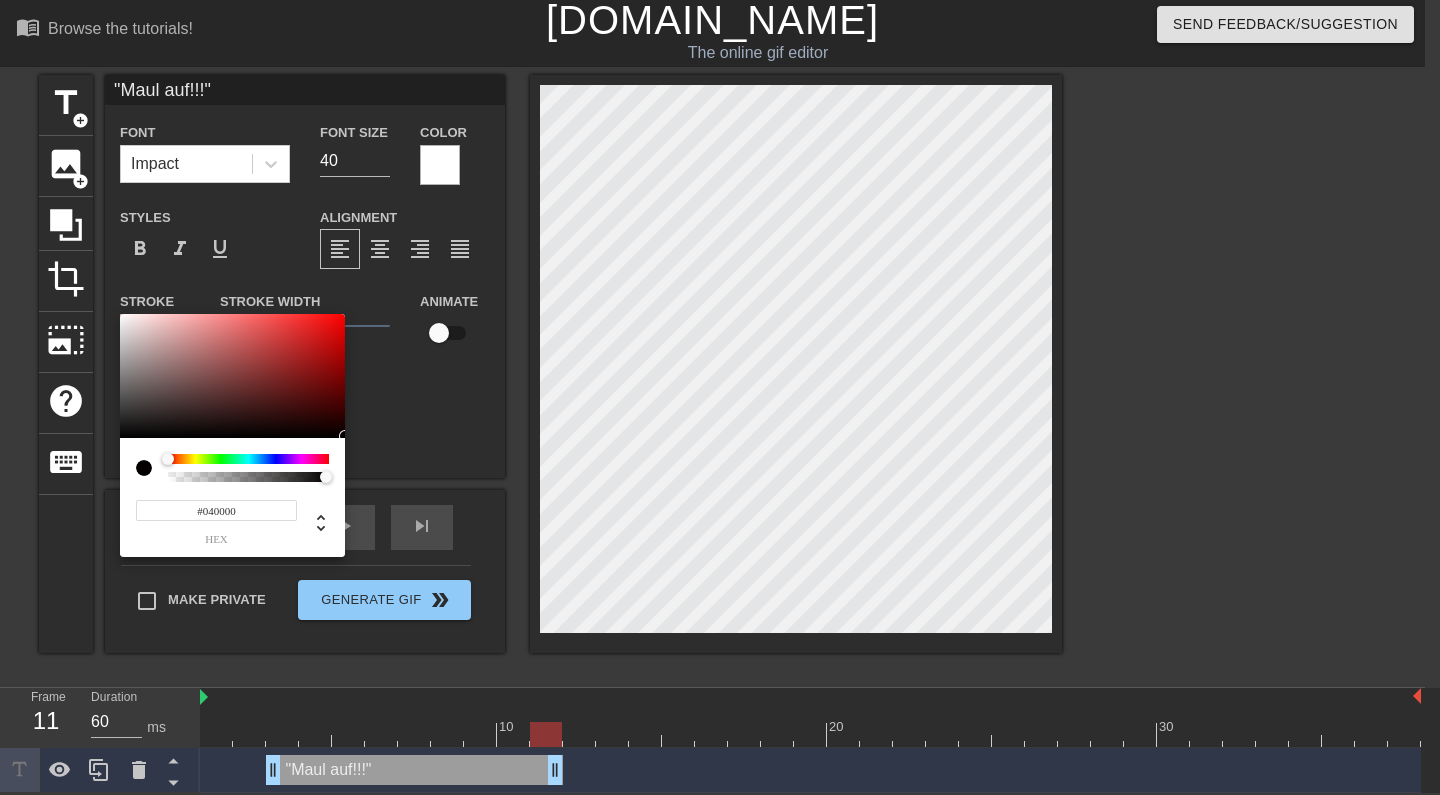 type on "#060000" 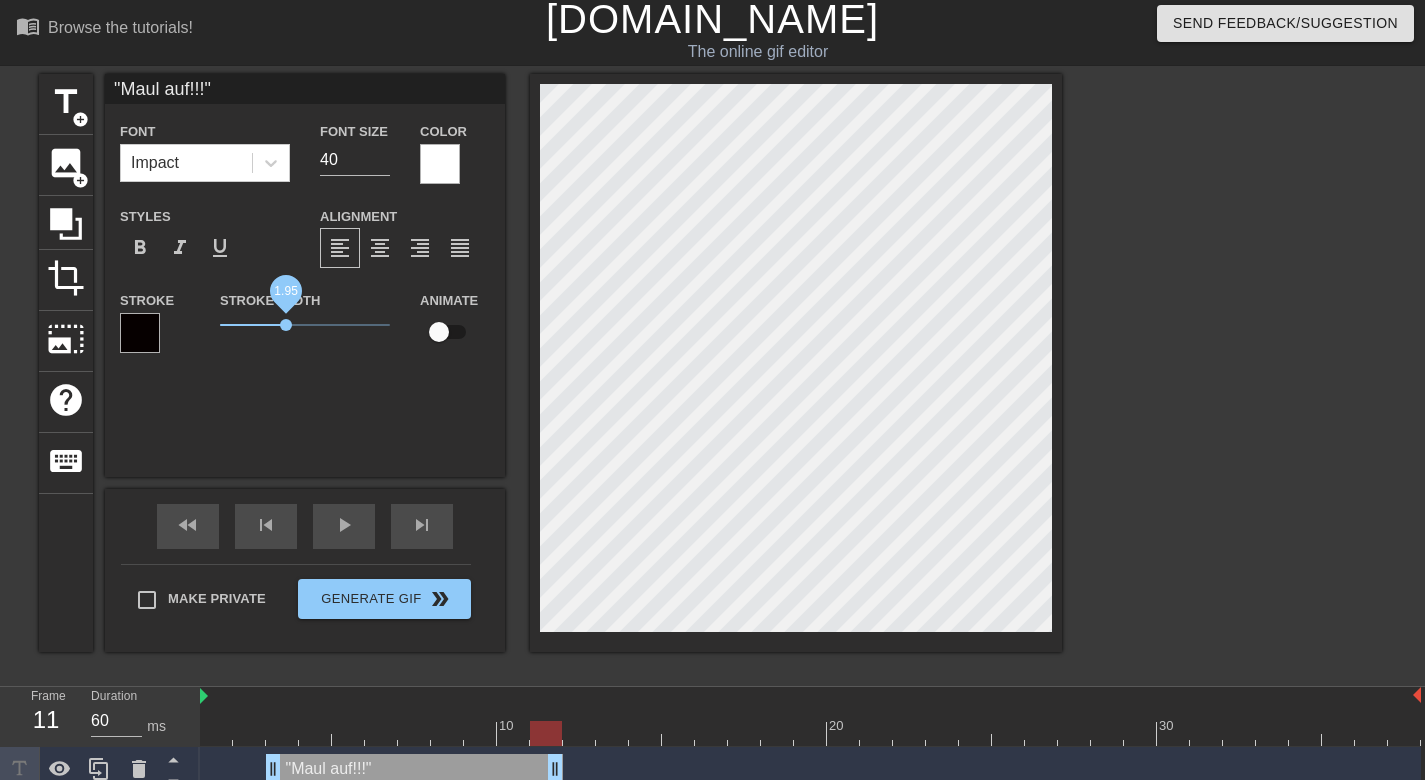 drag, startPoint x: 256, startPoint y: 326, endPoint x: 287, endPoint y: 331, distance: 31.400637 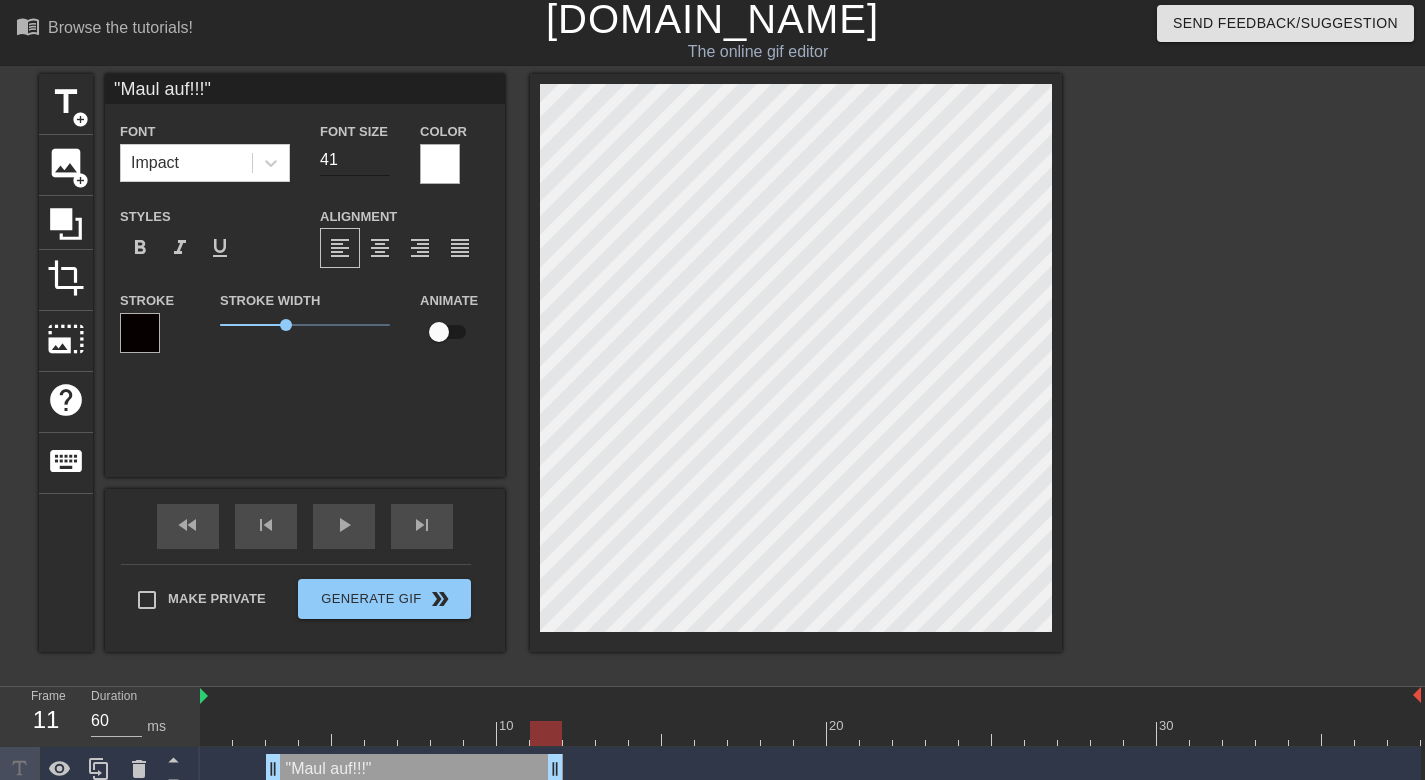 click on "41" at bounding box center [355, 160] 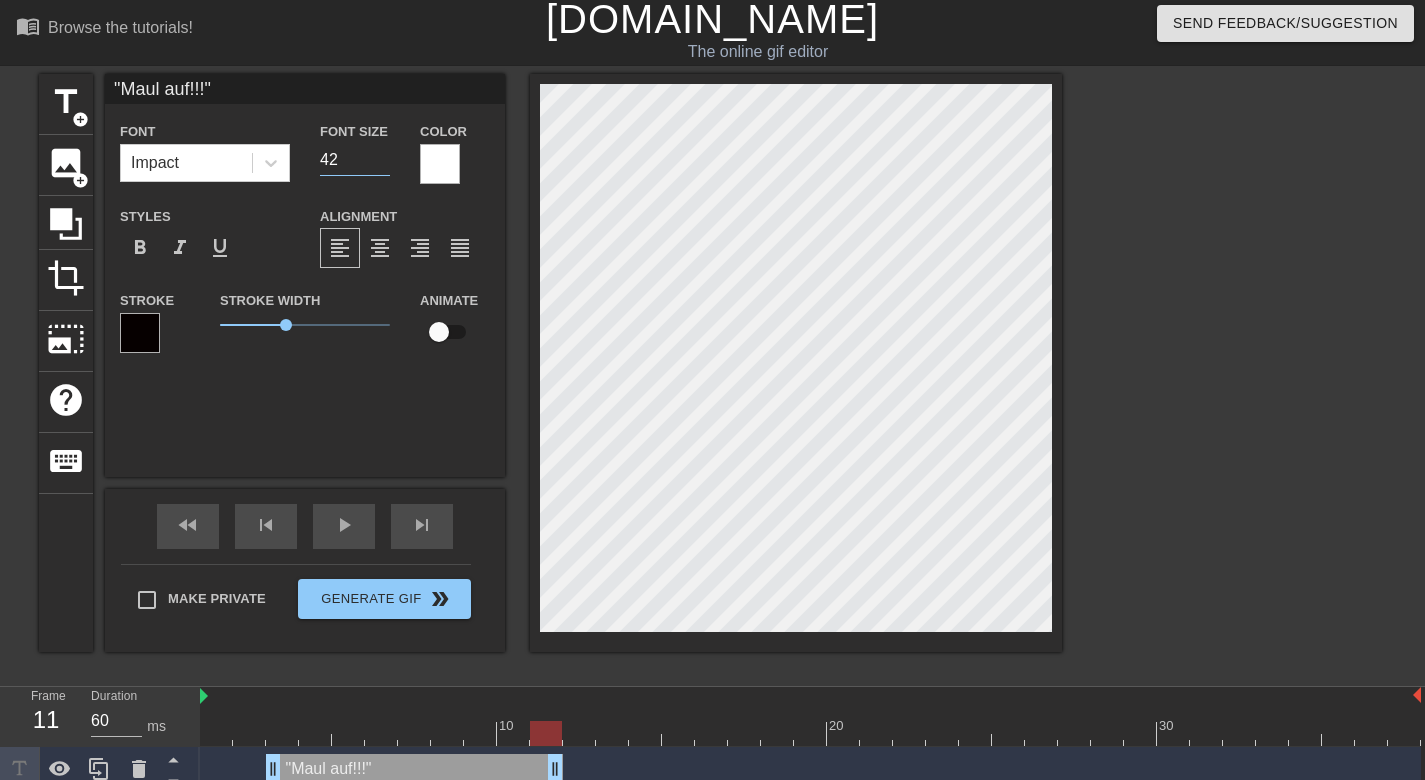 click on "42" at bounding box center [355, 160] 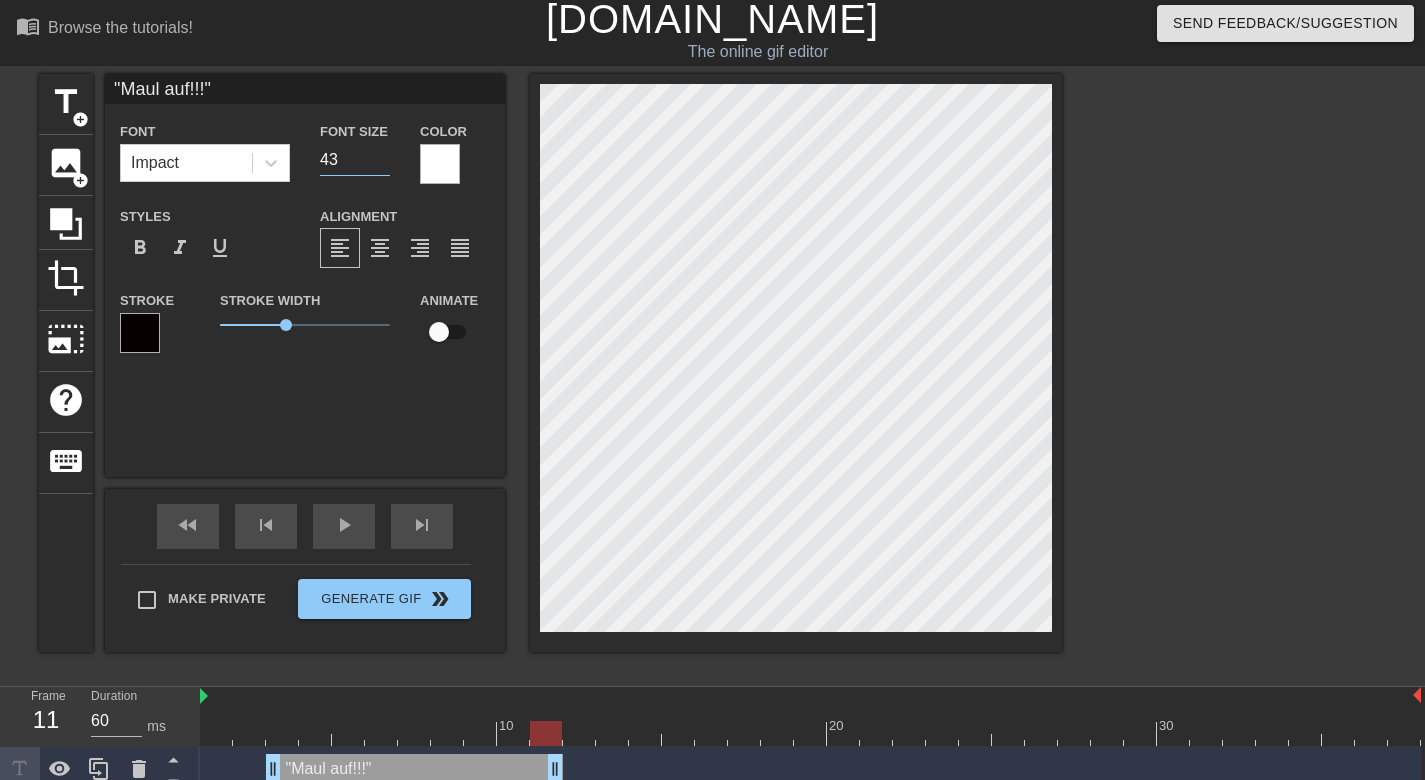 click on "43" at bounding box center [355, 160] 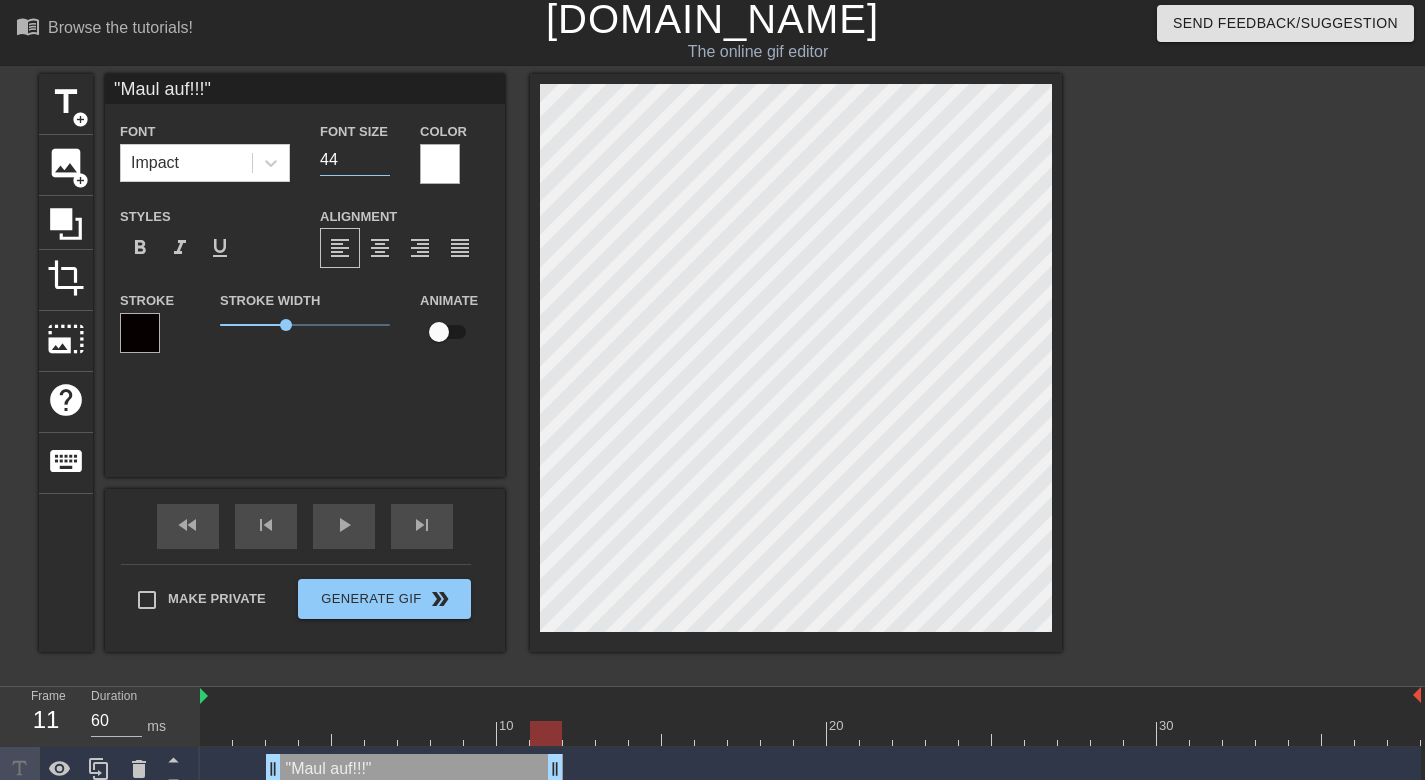 click on "44" at bounding box center [355, 160] 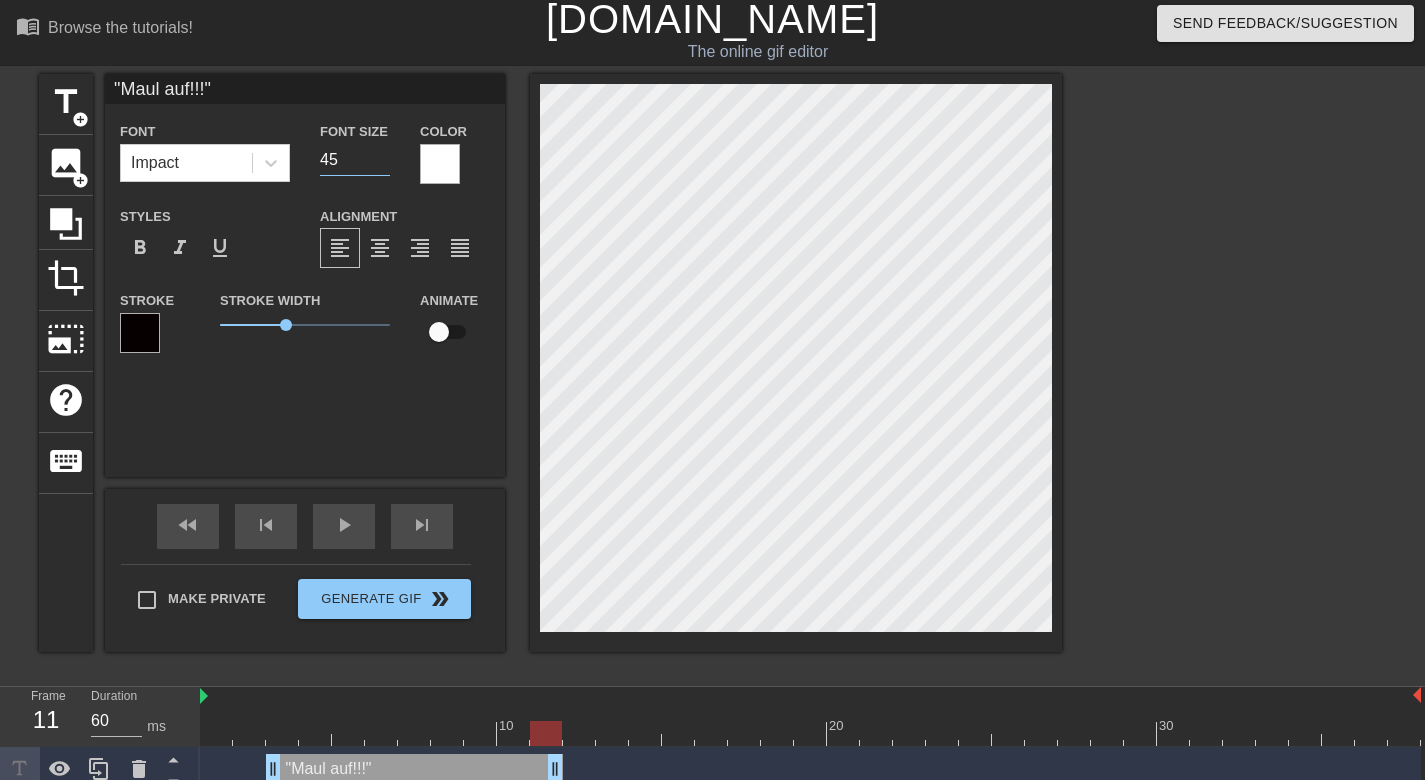 click on "45" at bounding box center [355, 160] 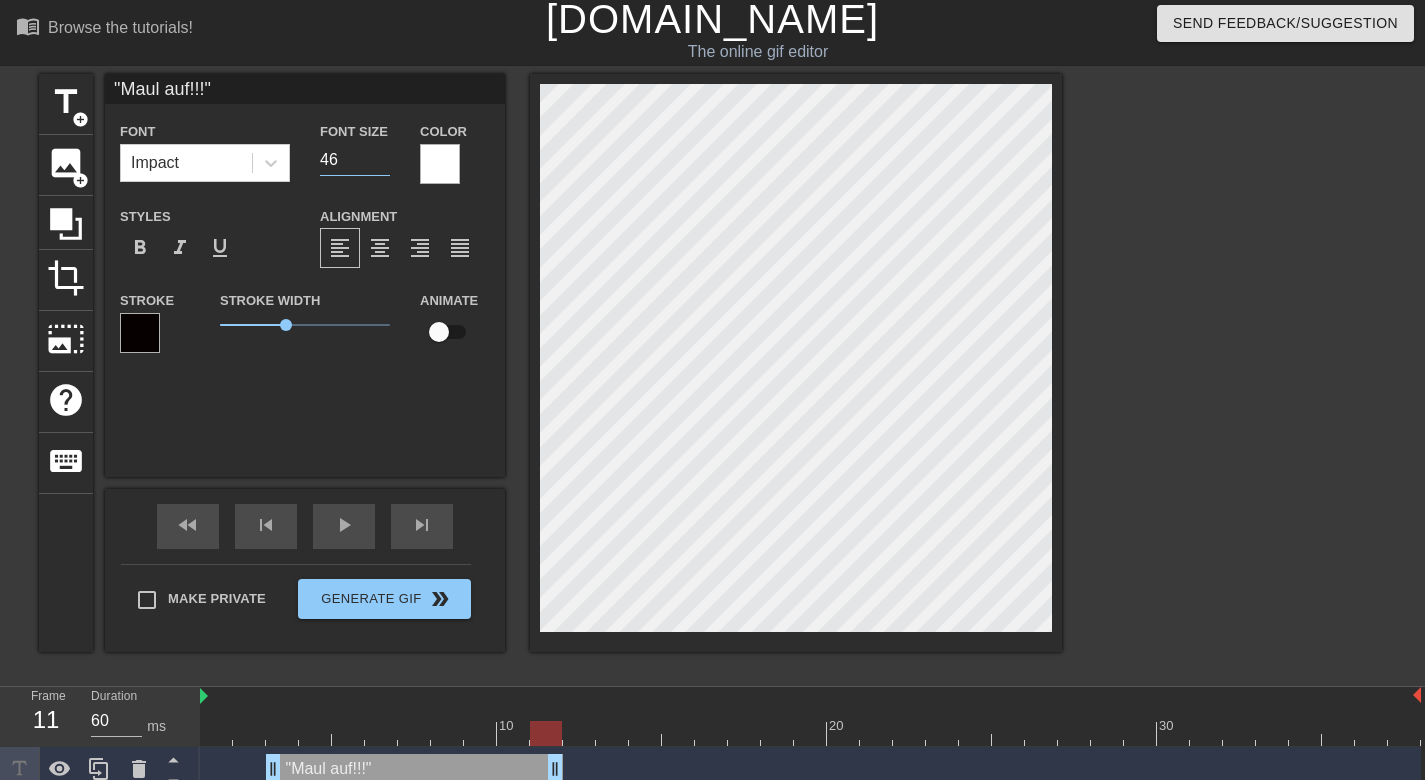 click on "46" at bounding box center [355, 160] 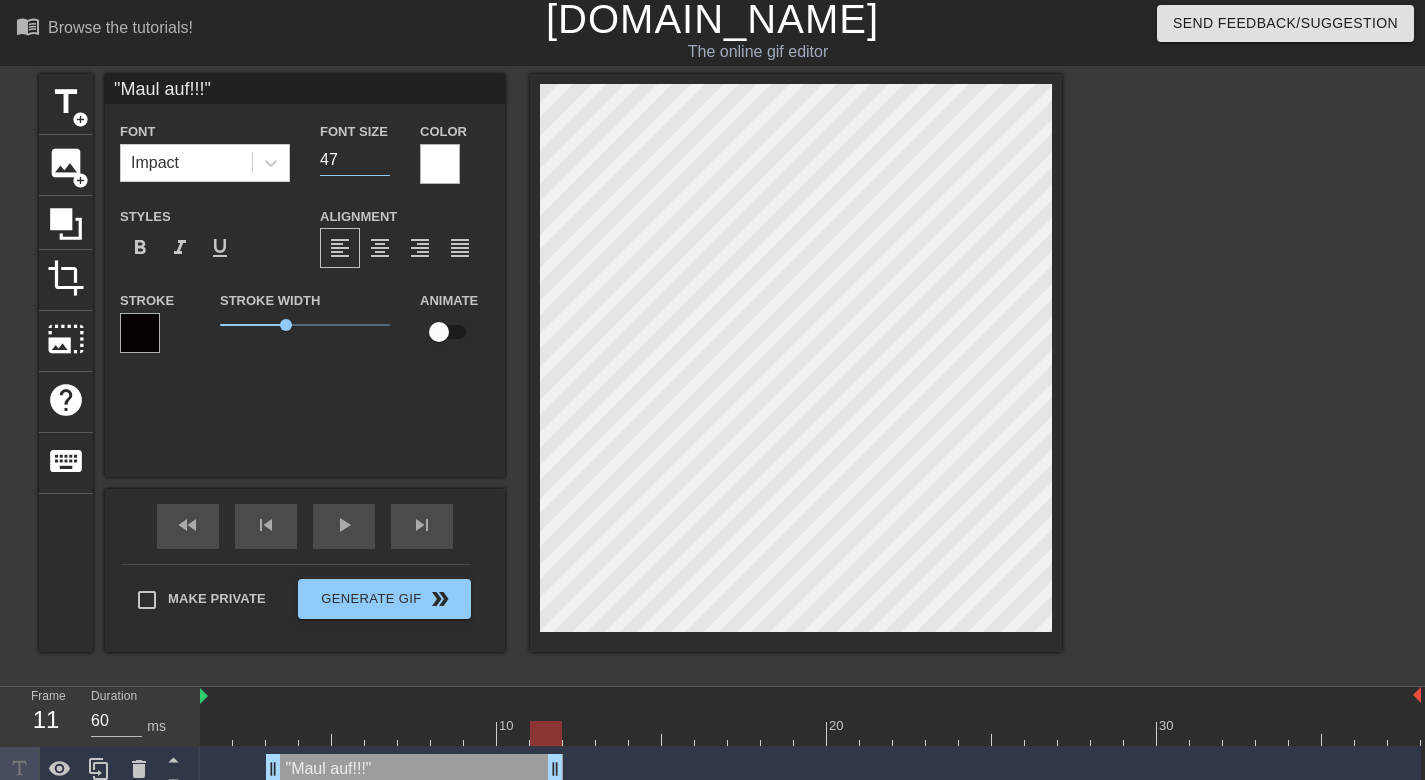 click on "47" at bounding box center [355, 160] 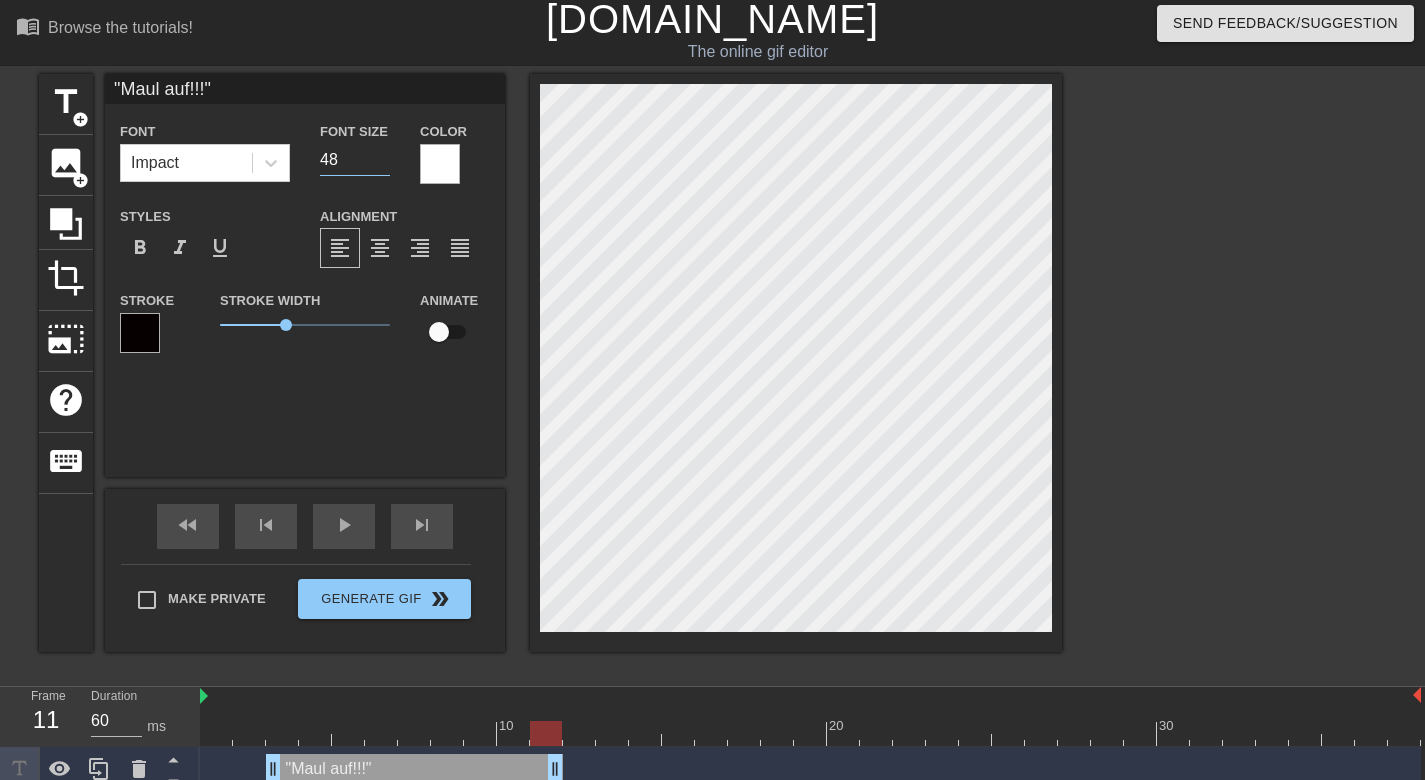click on "48" at bounding box center (355, 160) 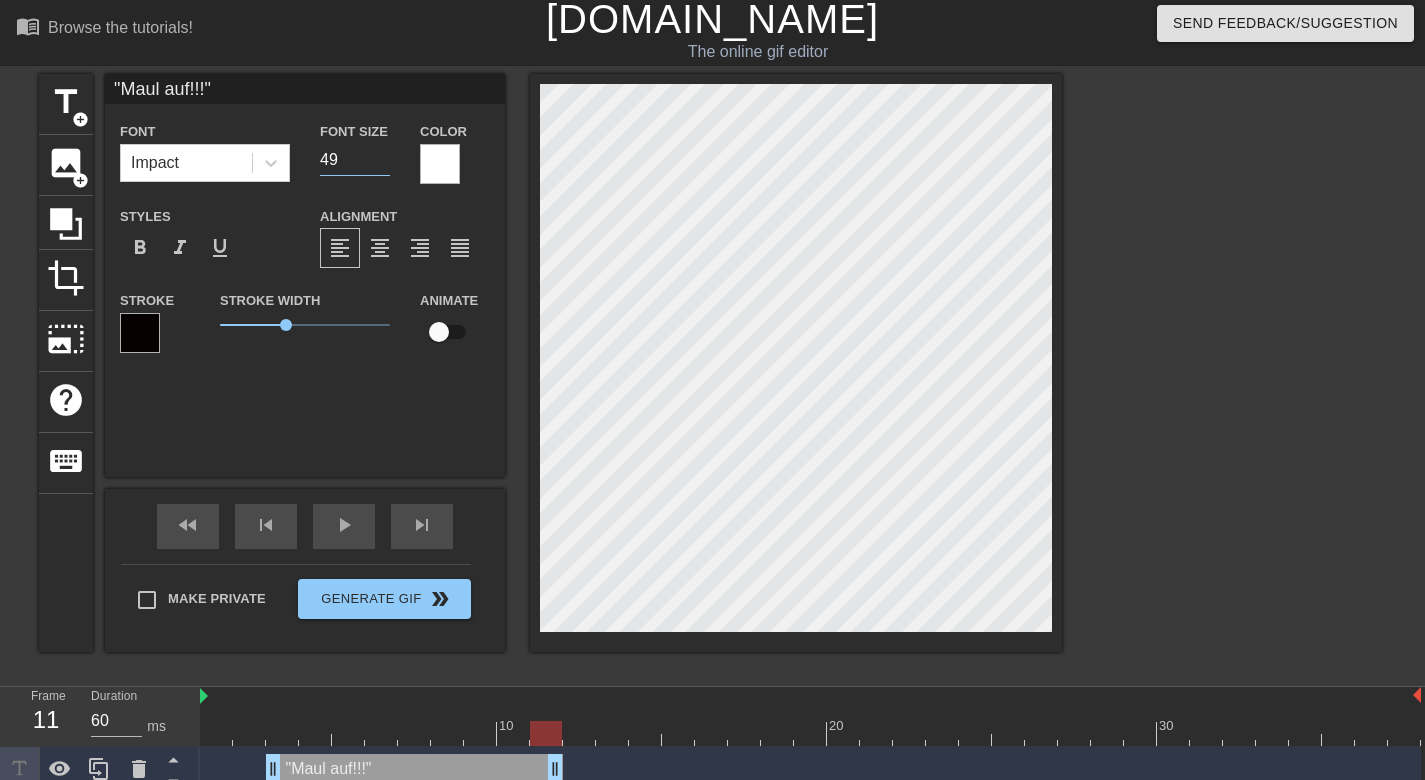 click on "49" at bounding box center [355, 160] 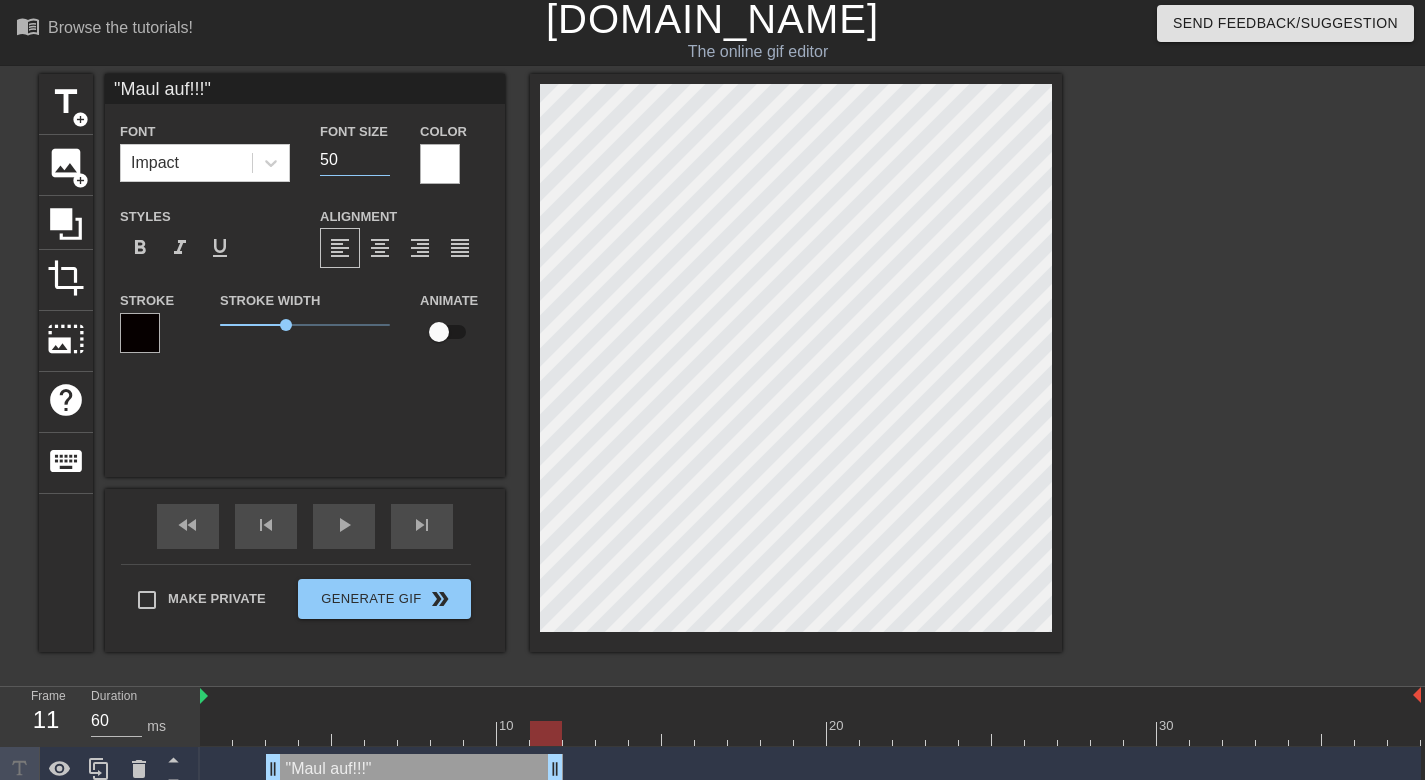 click on "50" at bounding box center (355, 160) 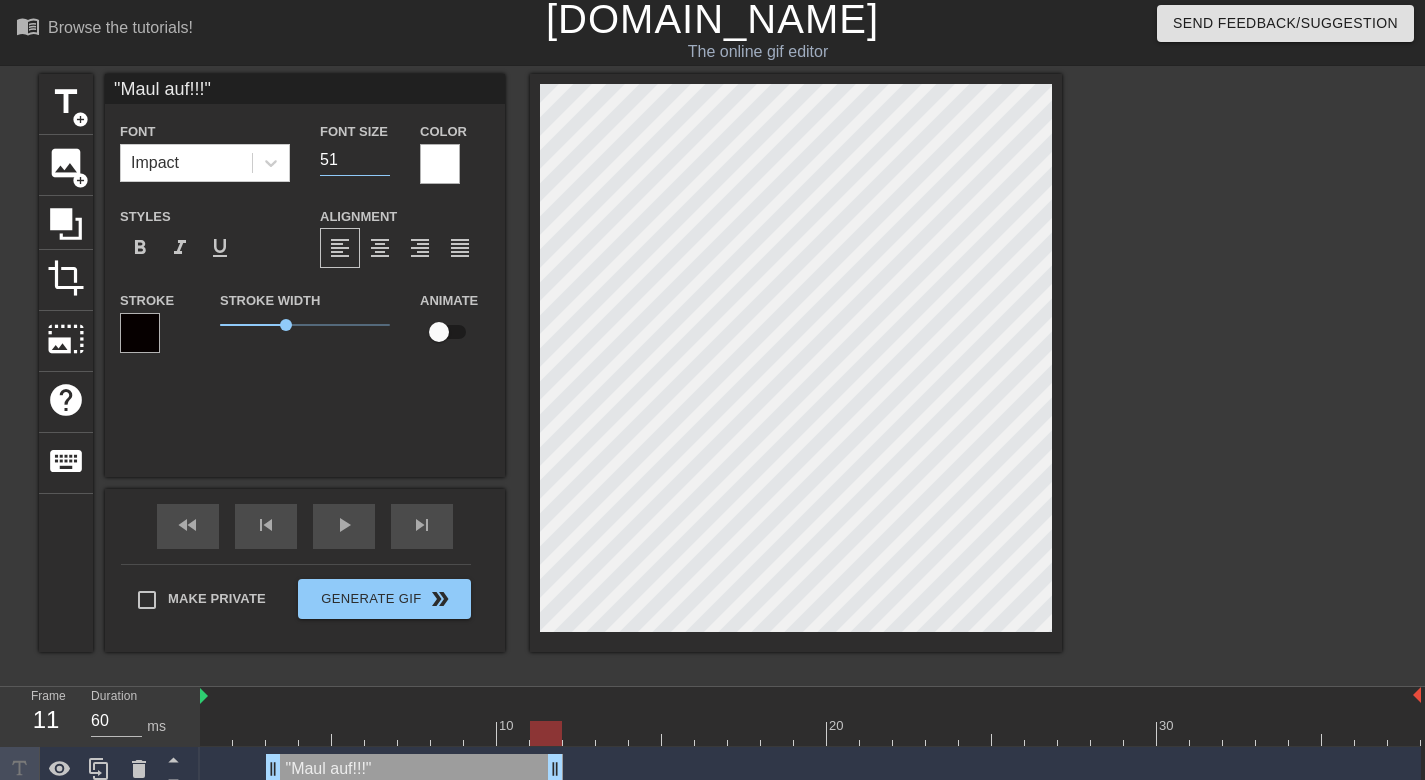 click on "51" at bounding box center (355, 160) 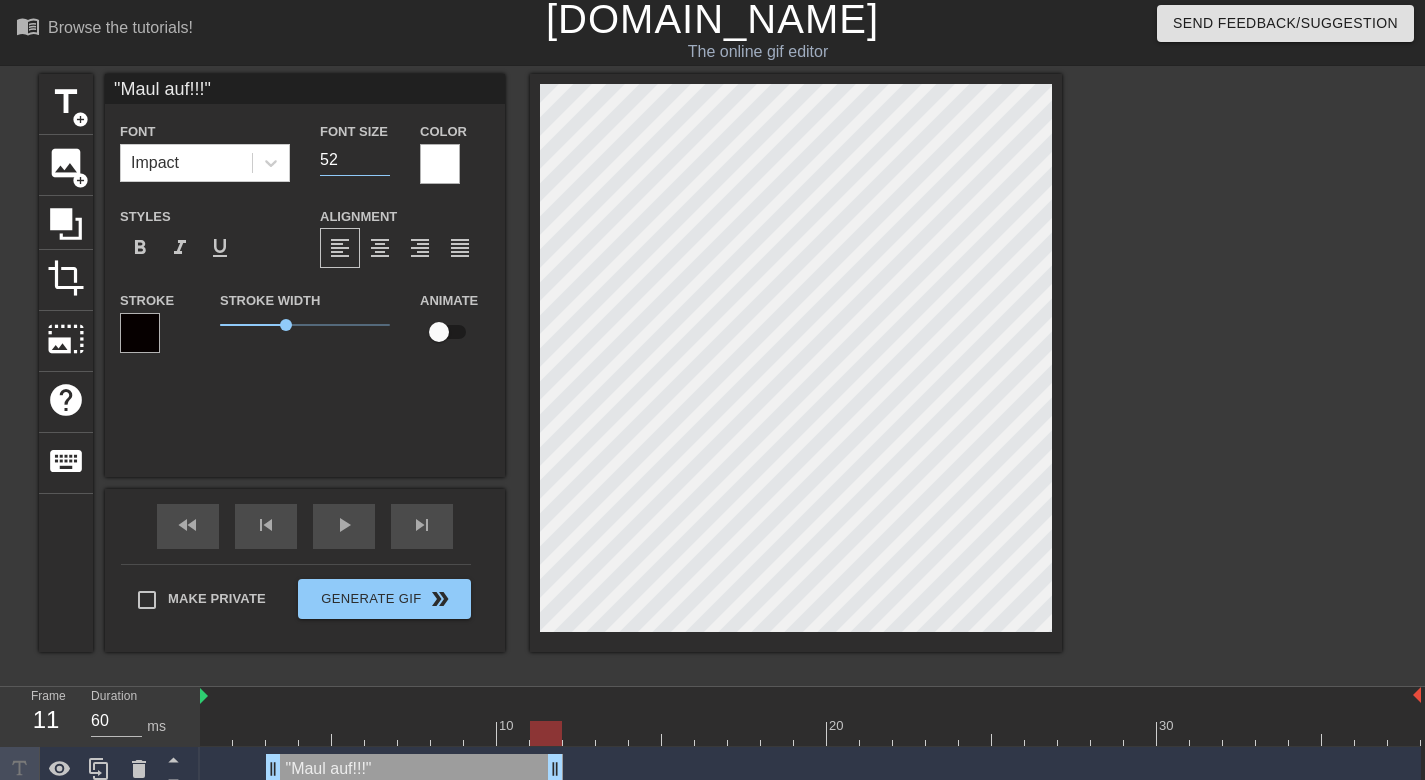 click on "52" at bounding box center (355, 160) 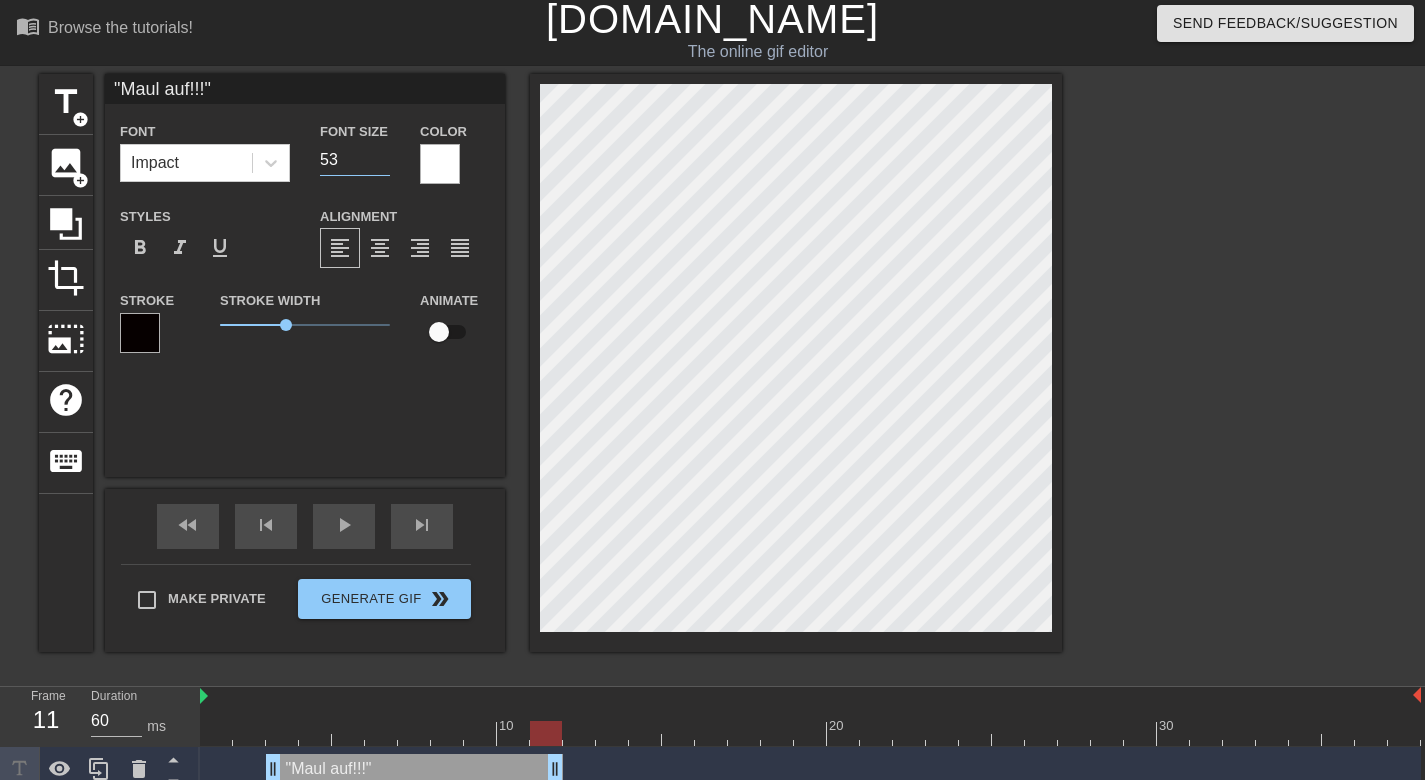 click on "53" at bounding box center (355, 160) 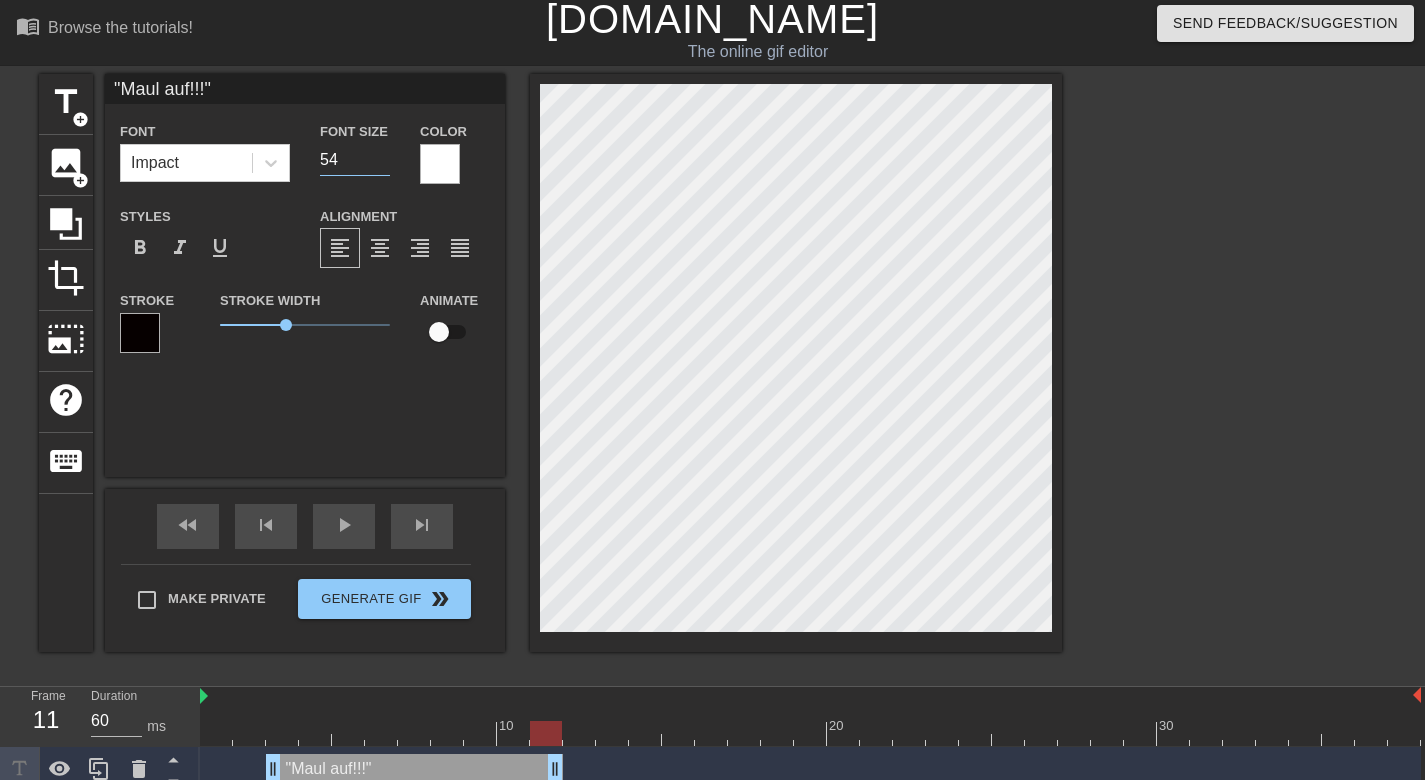 click on "54" at bounding box center (355, 160) 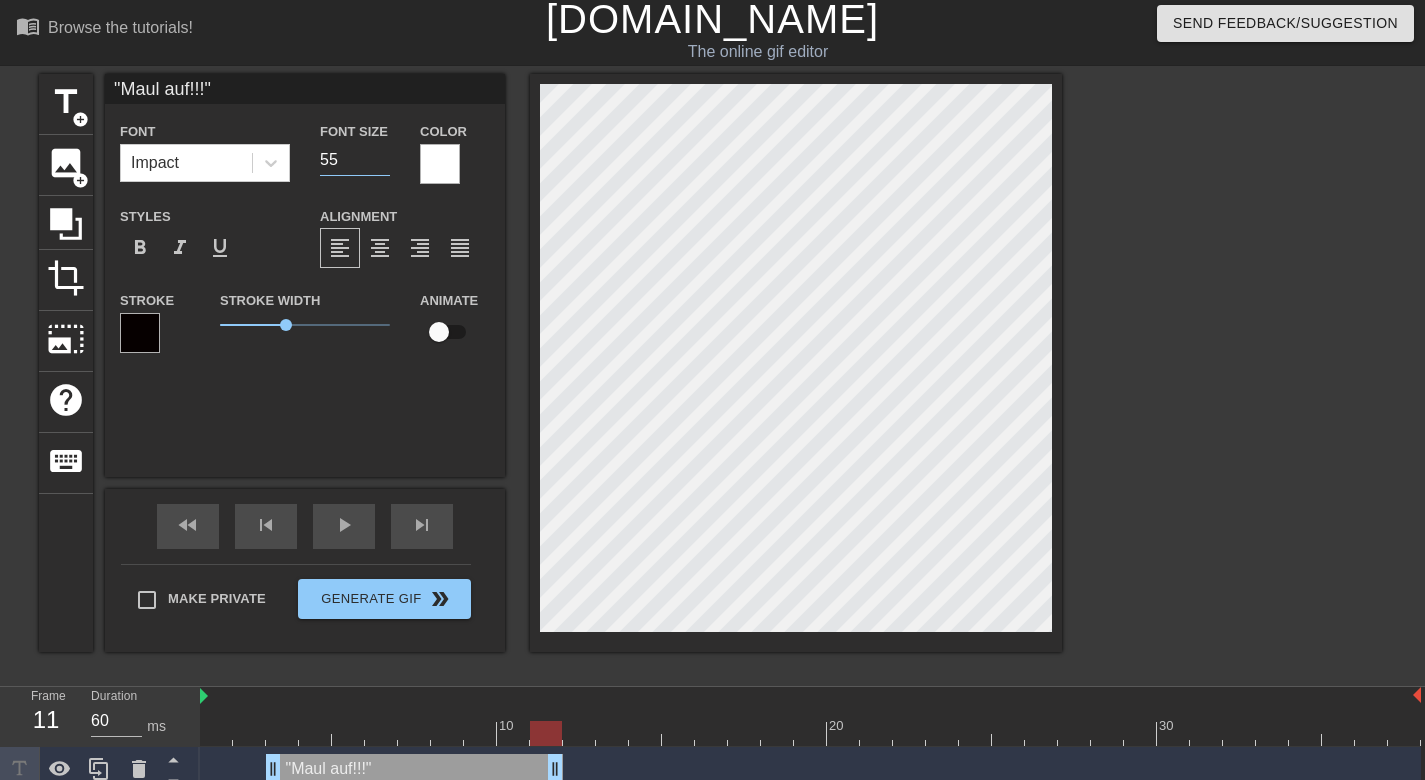 click on "55" at bounding box center [355, 160] 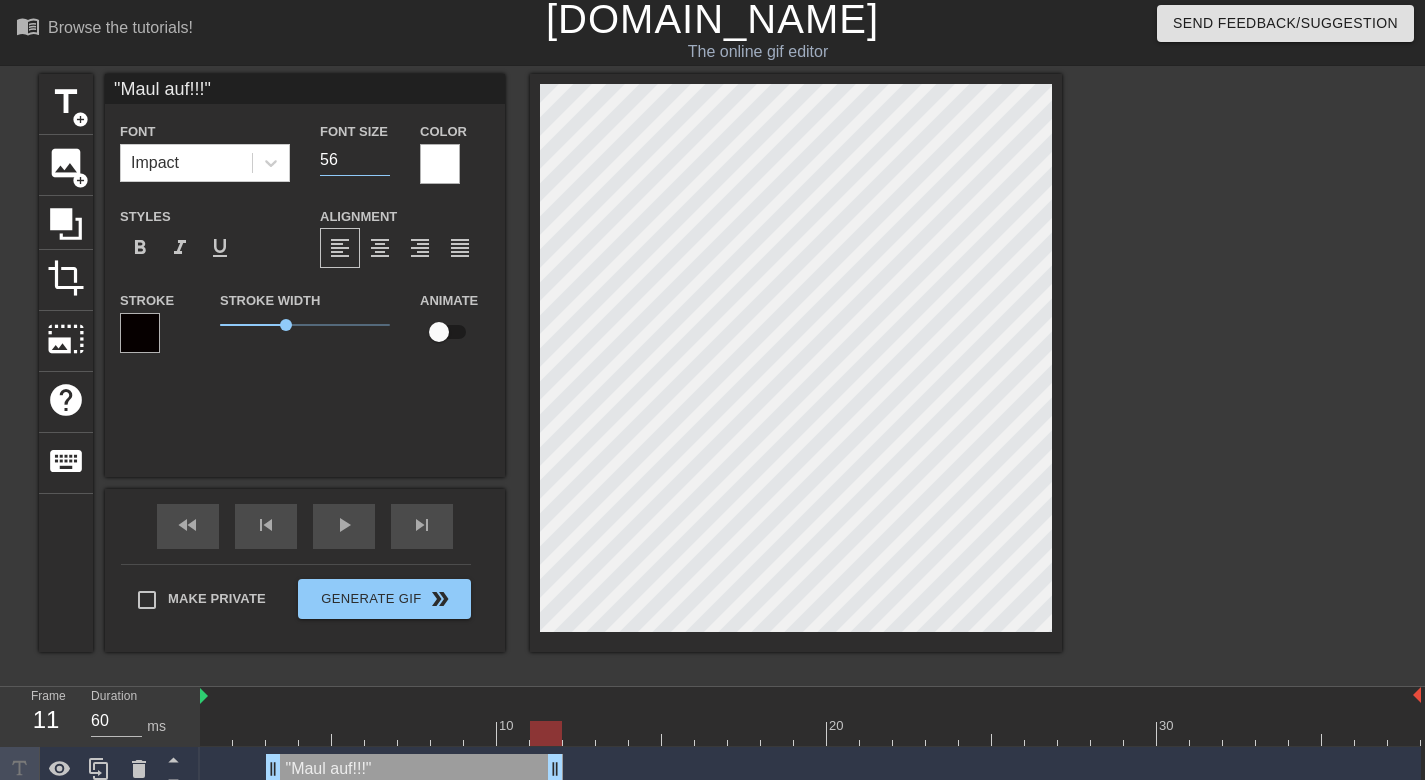 click on "56" at bounding box center [355, 160] 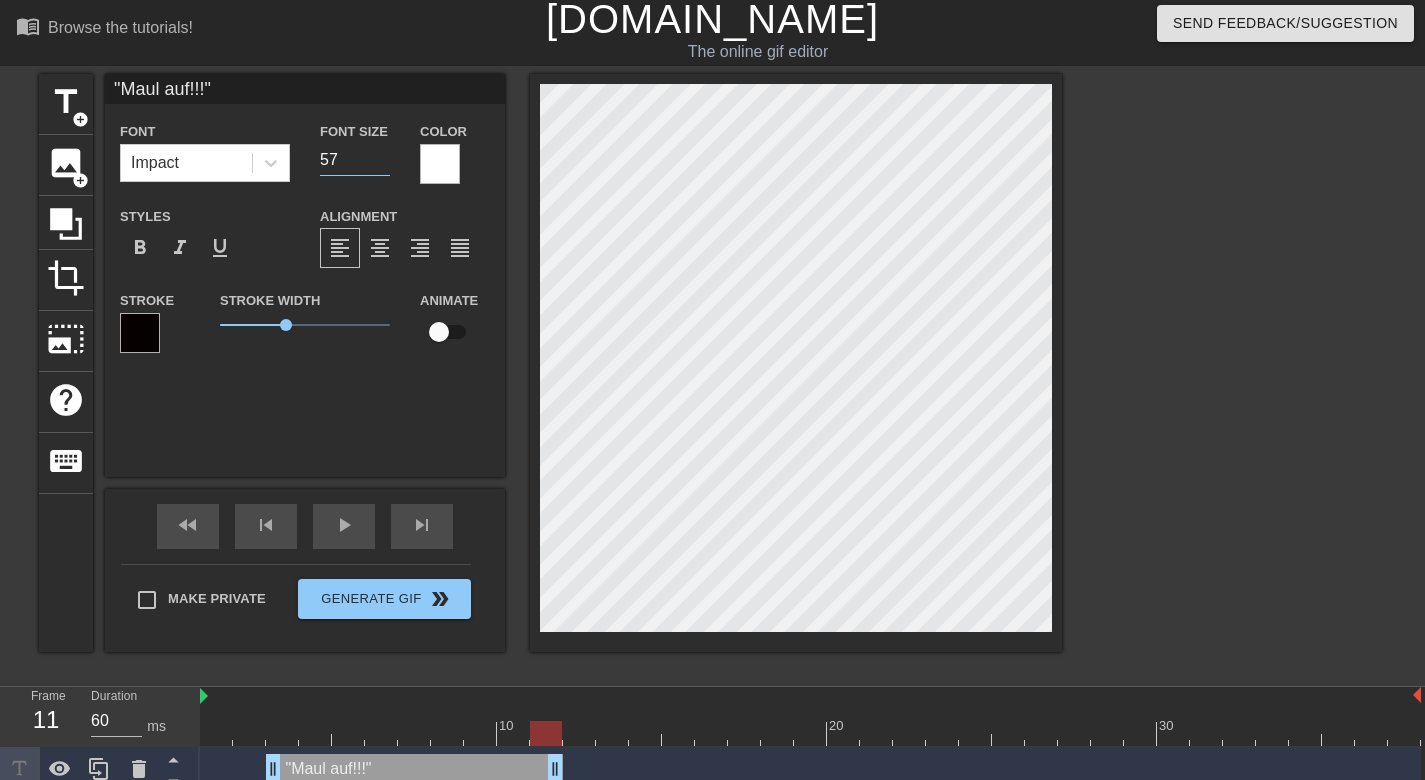 click on "57" at bounding box center (355, 160) 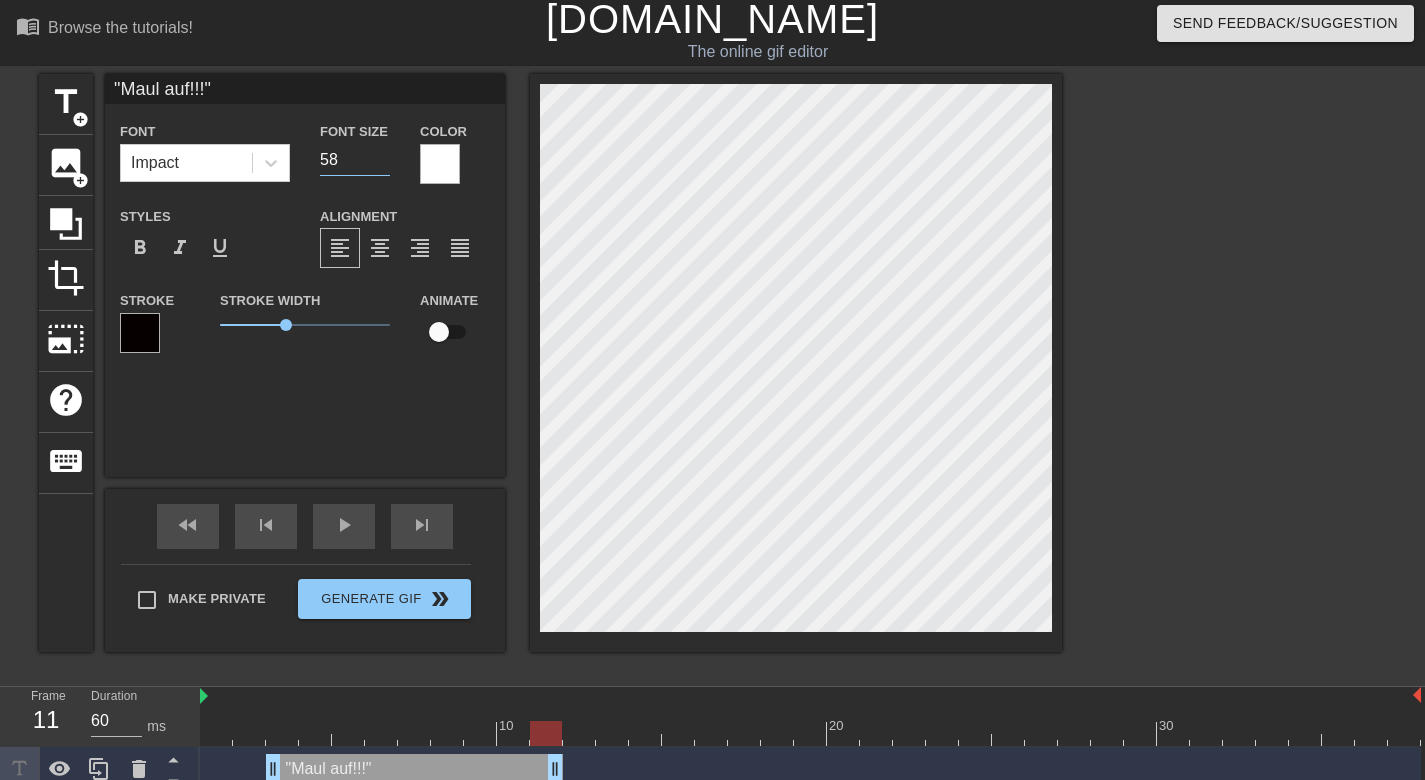 click on "58" at bounding box center [355, 160] 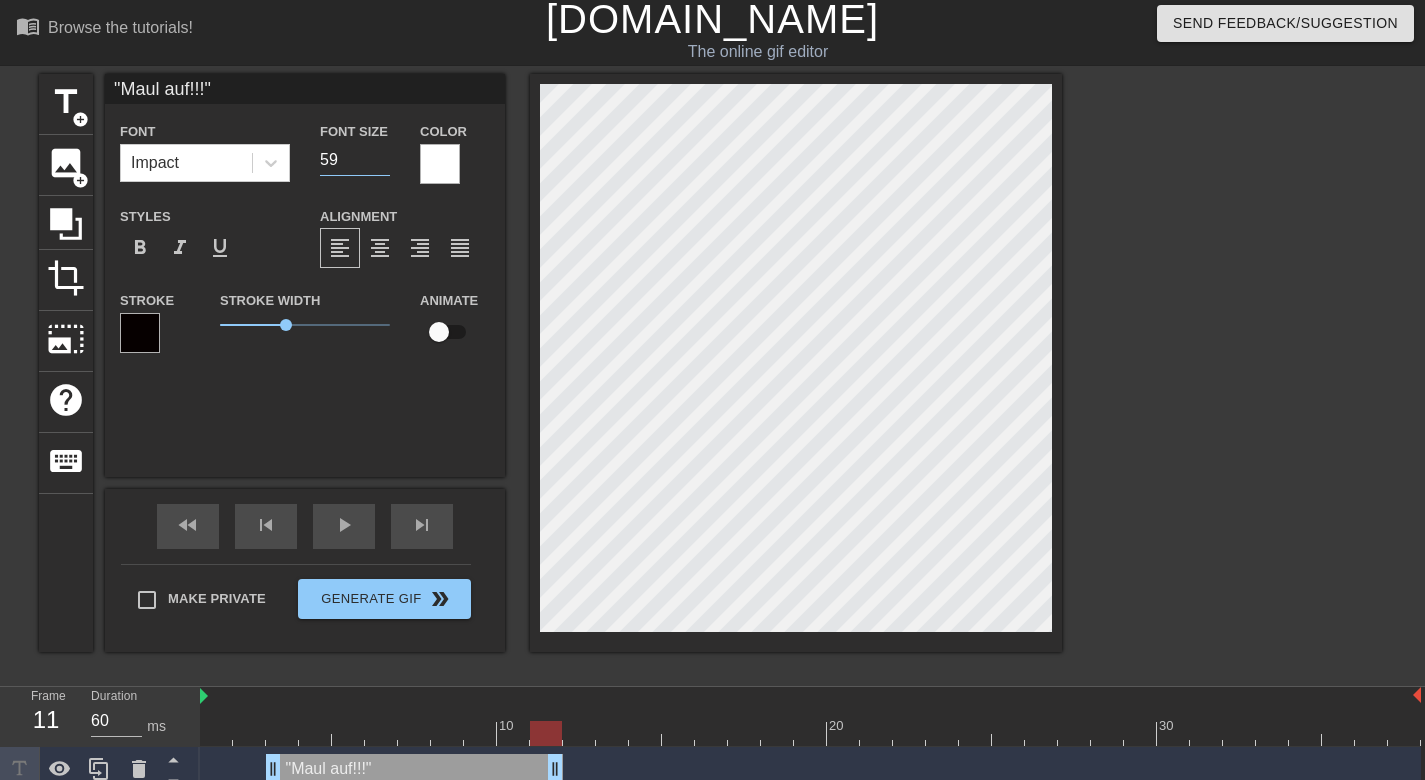 click on "59" at bounding box center (355, 160) 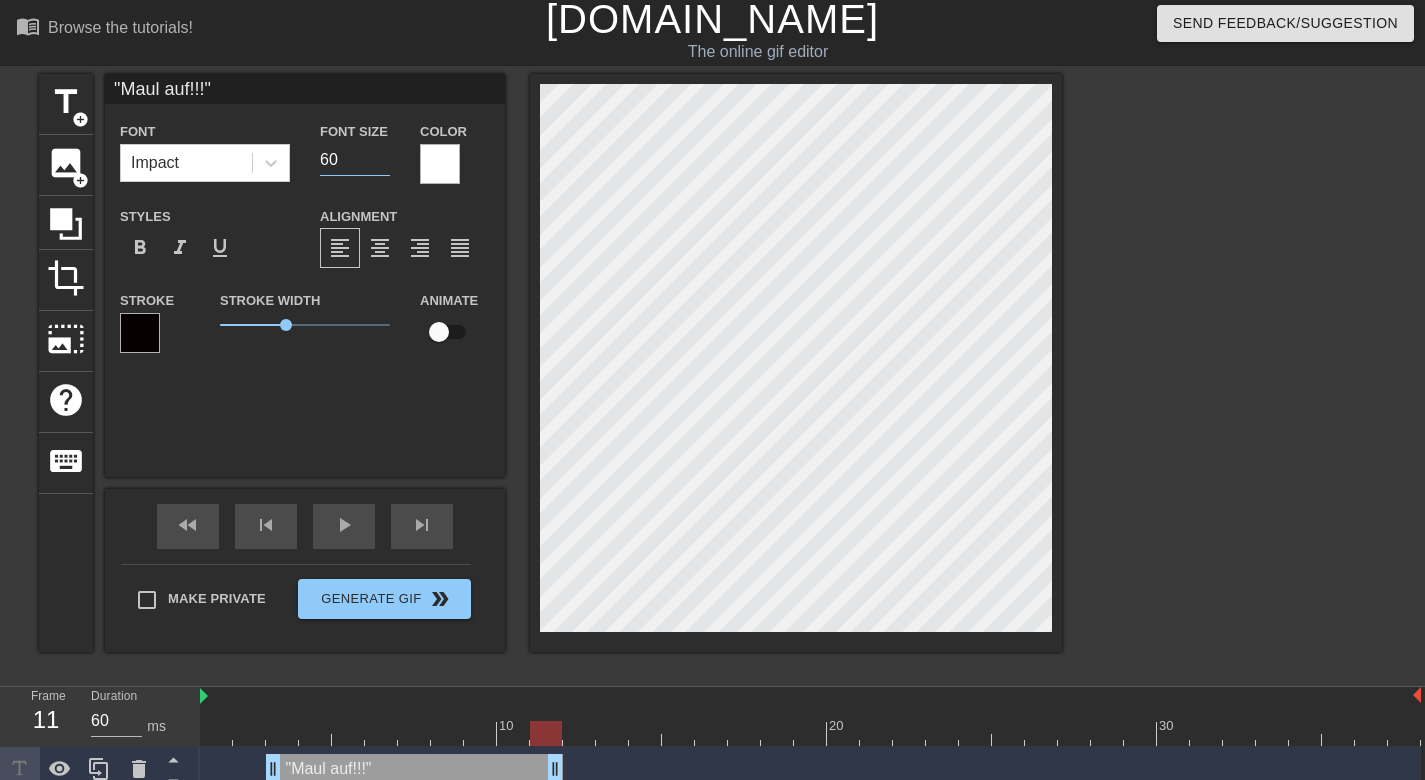 click on "60" at bounding box center [355, 160] 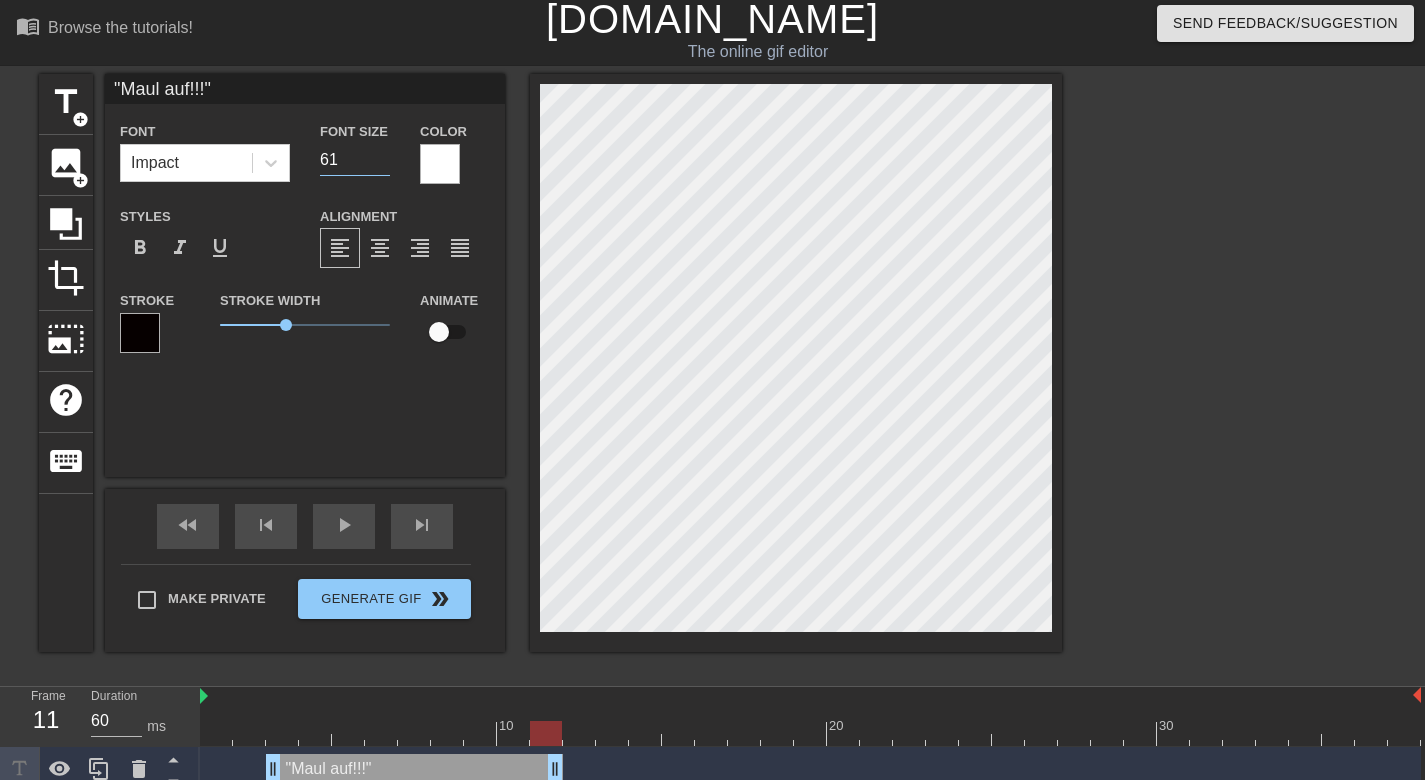 click on "61" at bounding box center [355, 160] 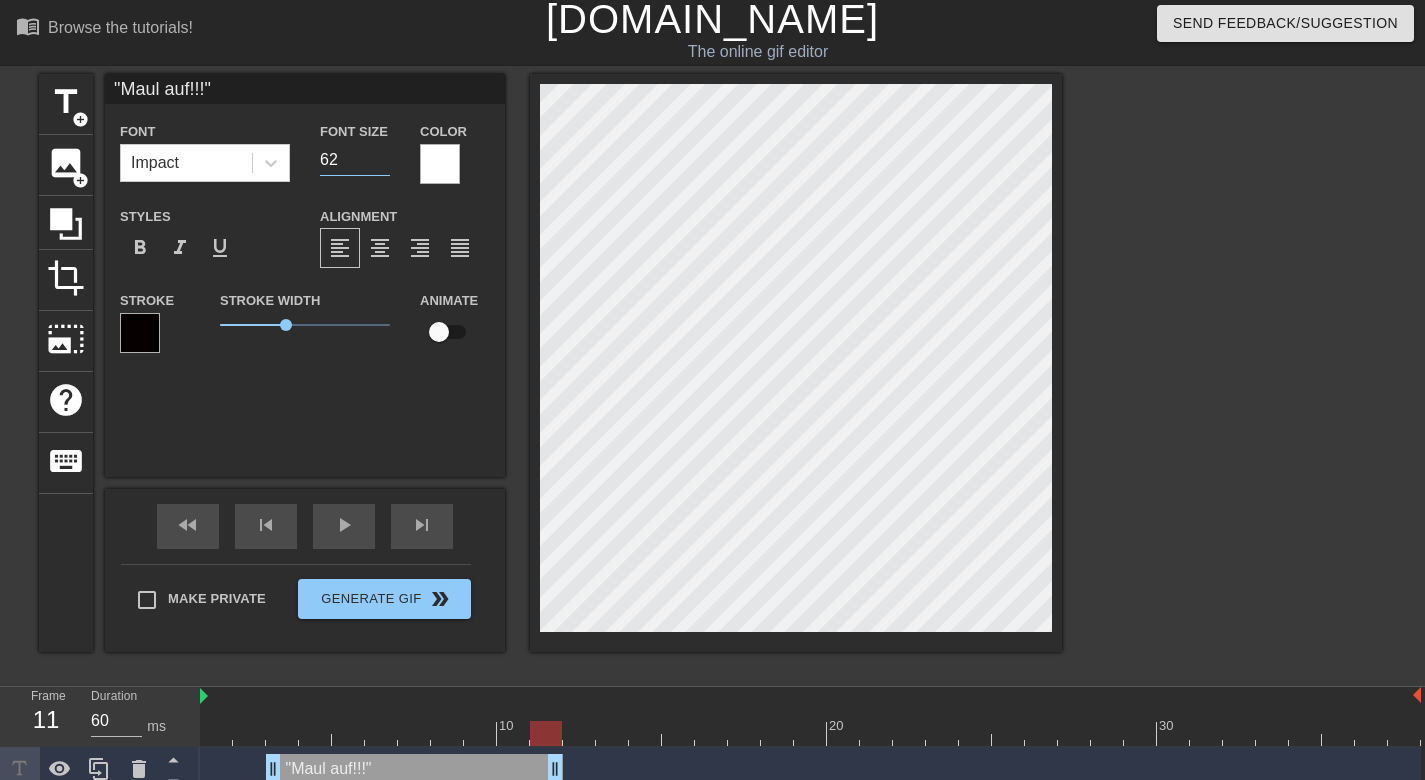 click on "62" at bounding box center (355, 160) 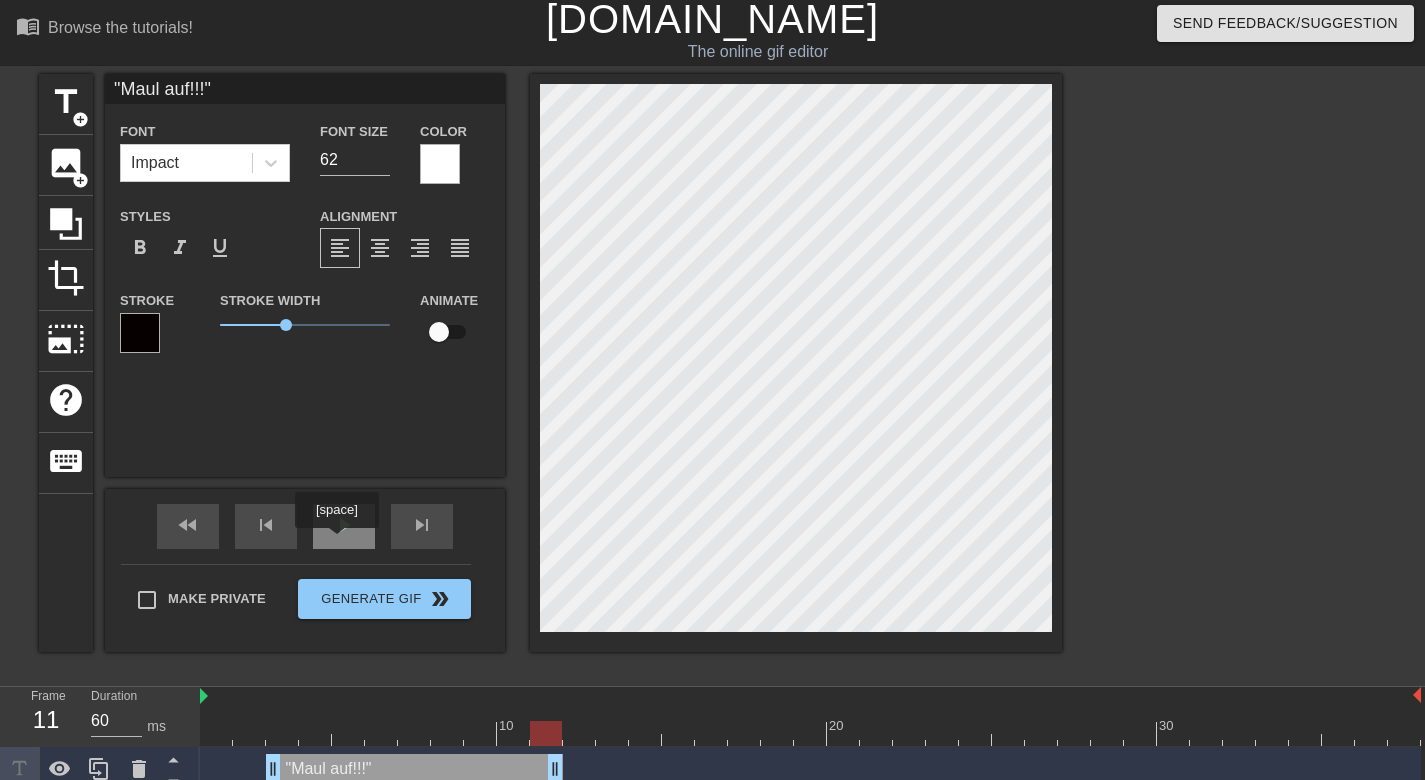 click on "play_arrow" at bounding box center (344, 525) 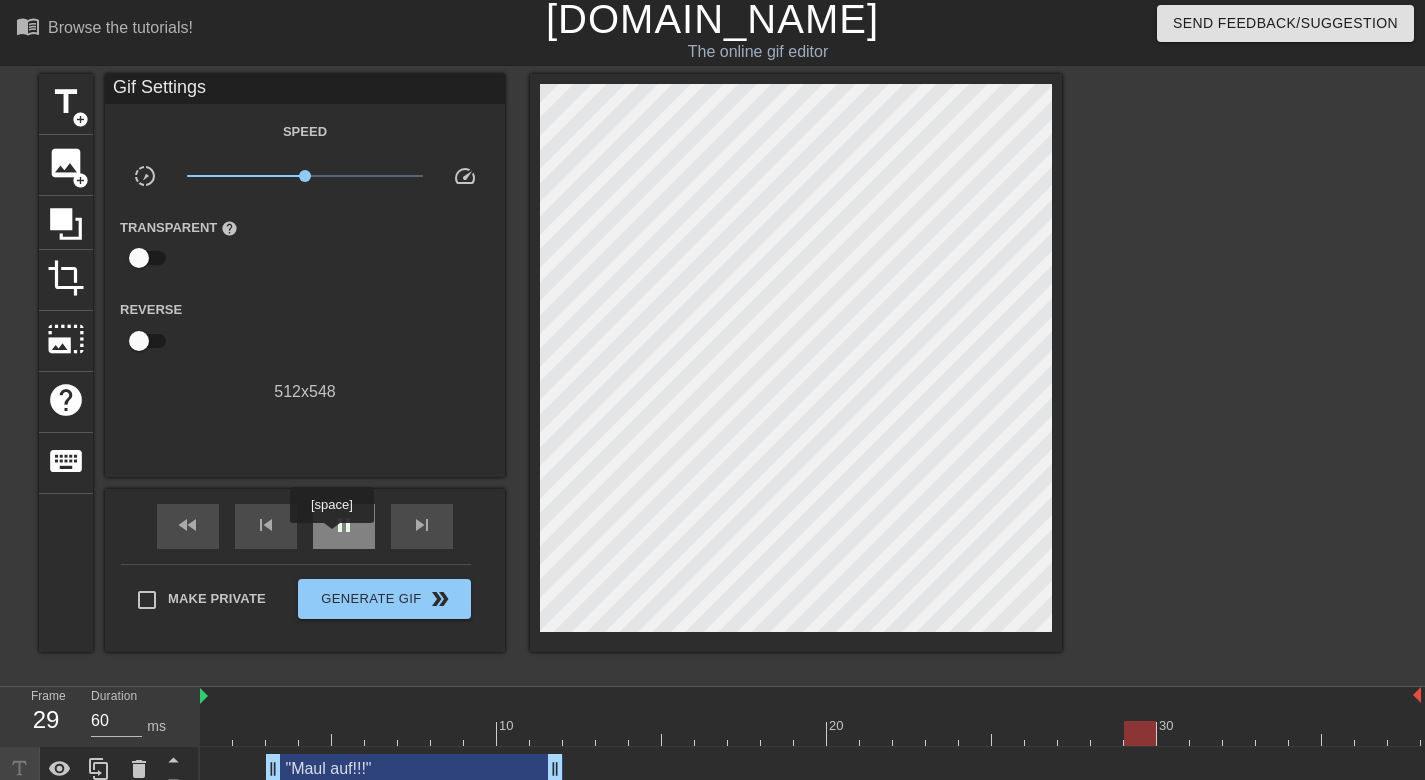 type on "70" 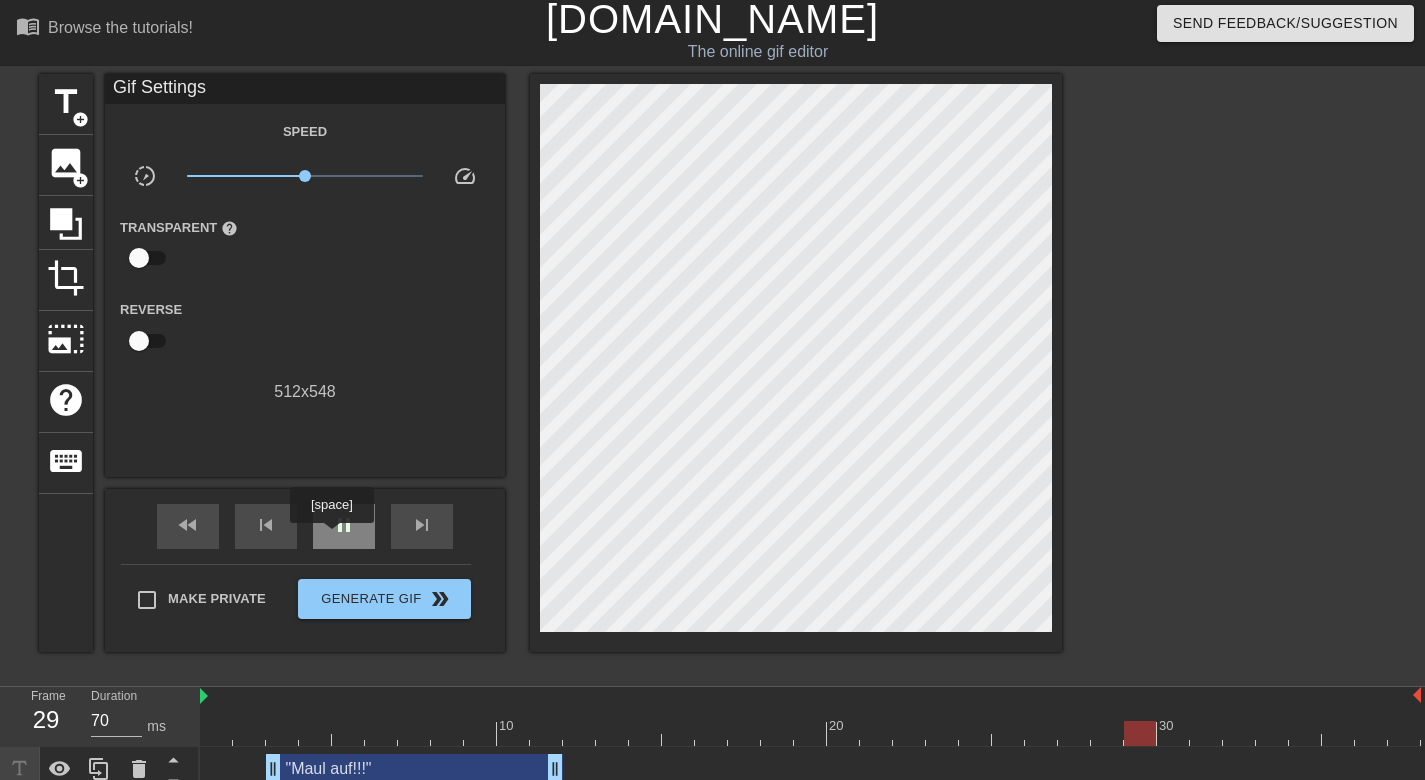 click on "pause" at bounding box center (344, 525) 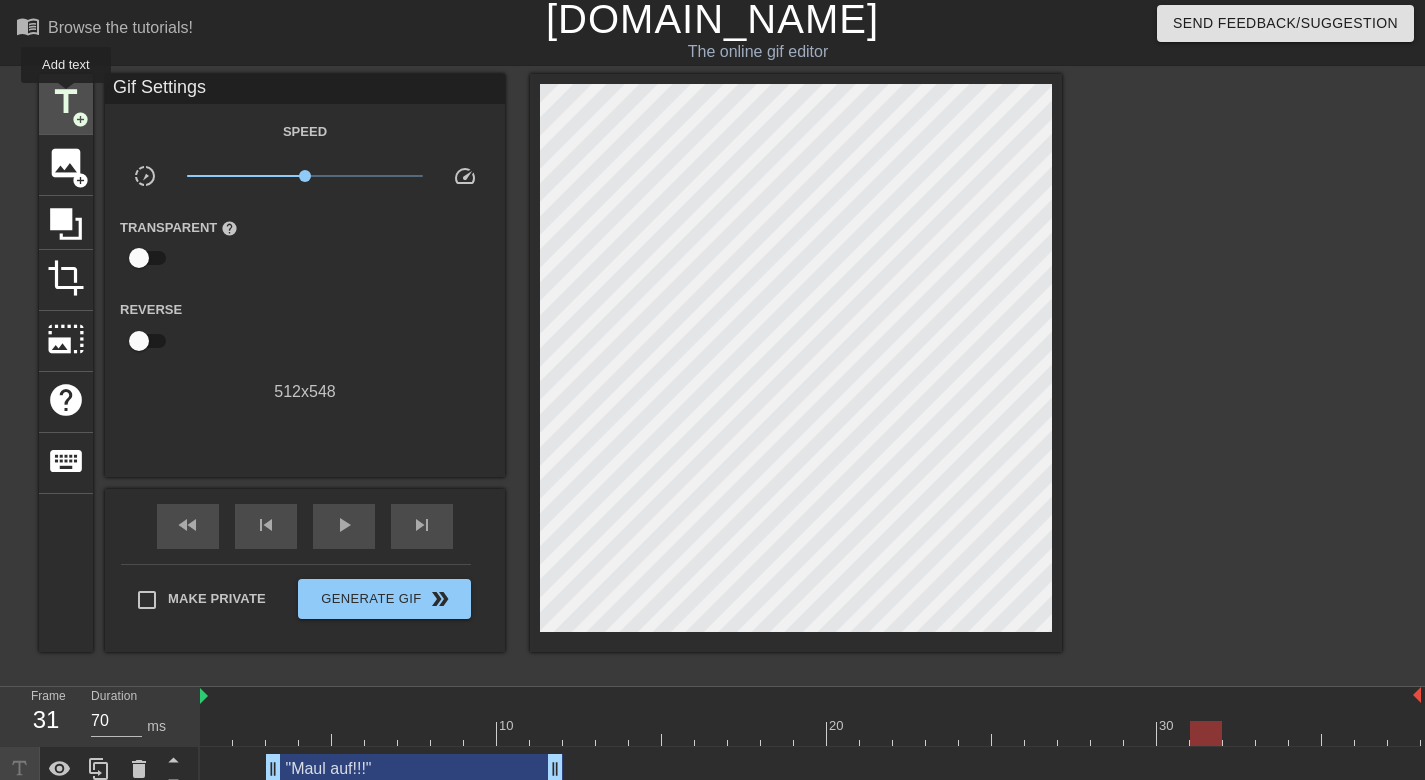 click on "title" at bounding box center (66, 102) 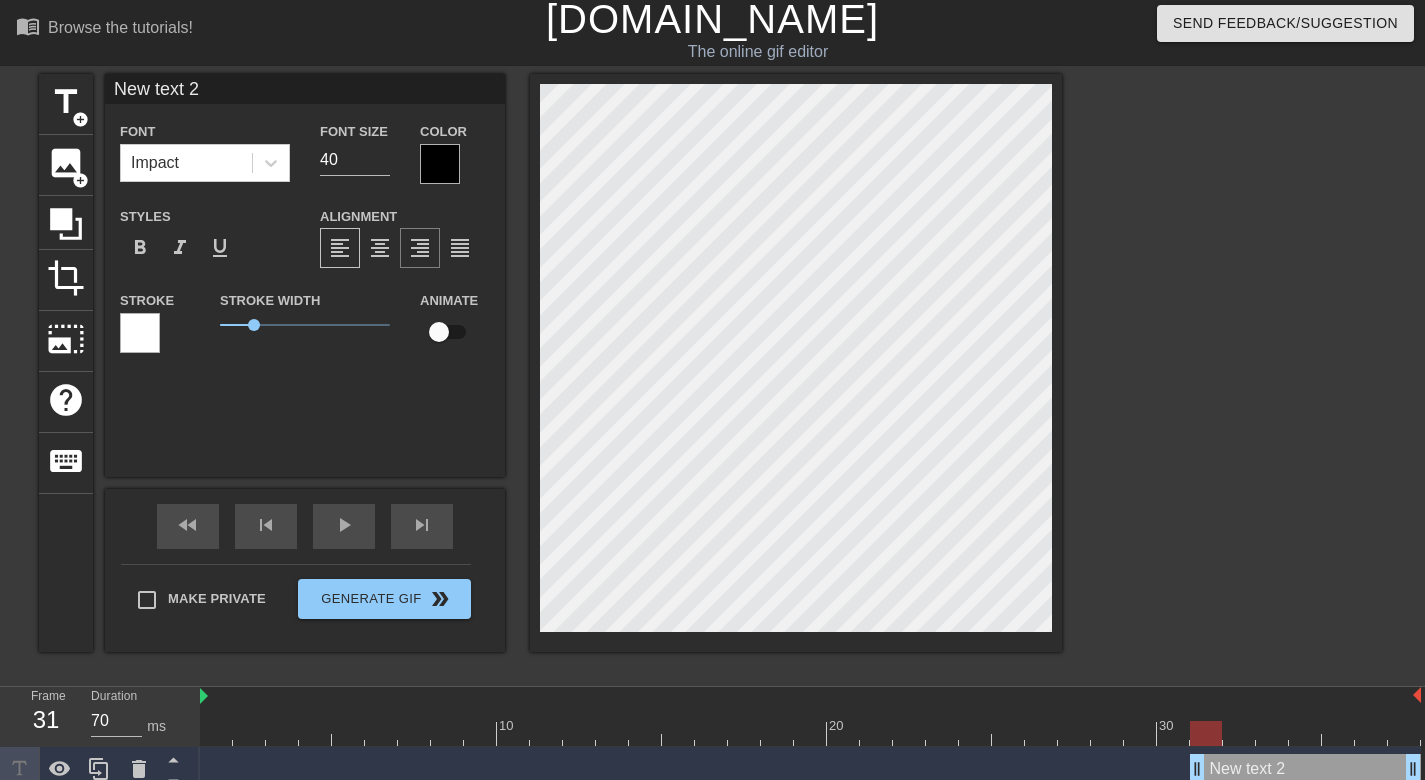 type on "P" 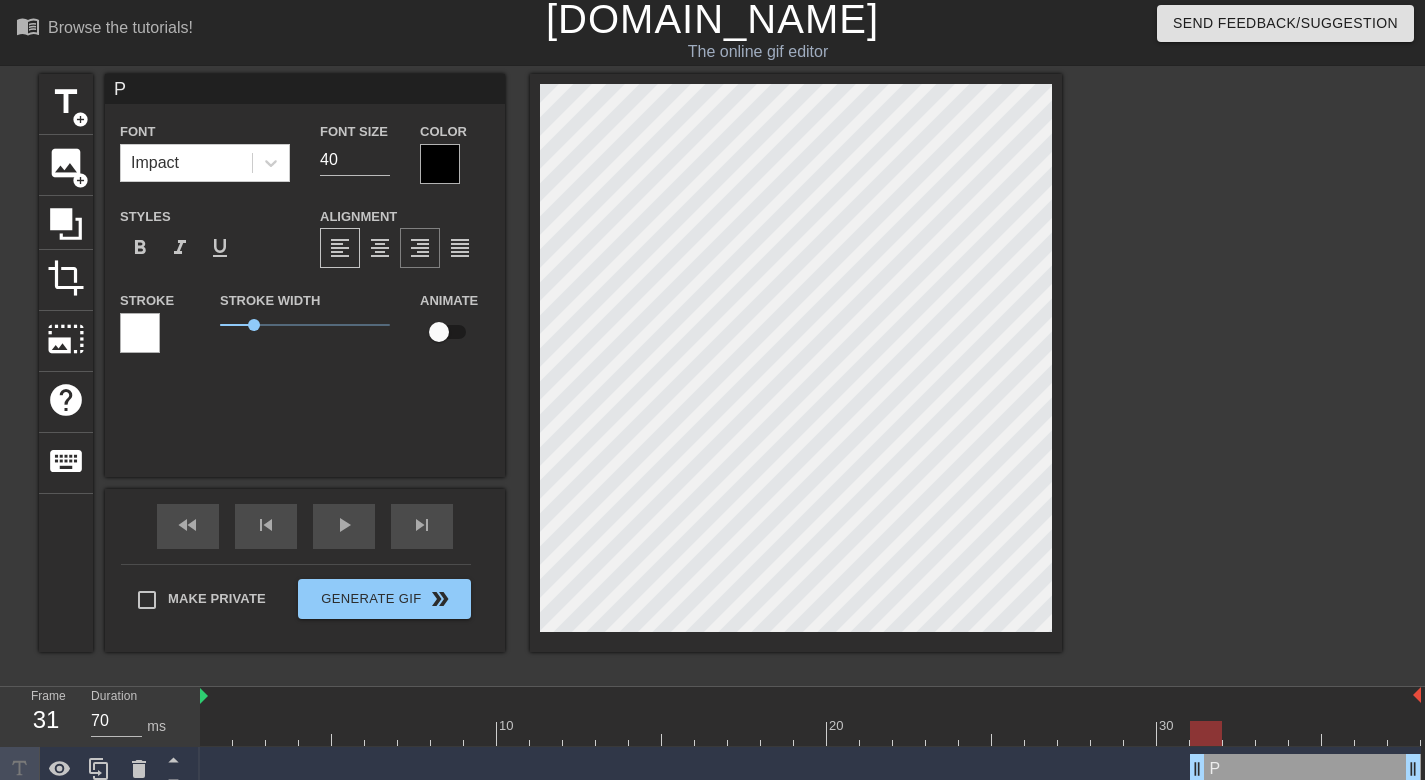 type on "PF" 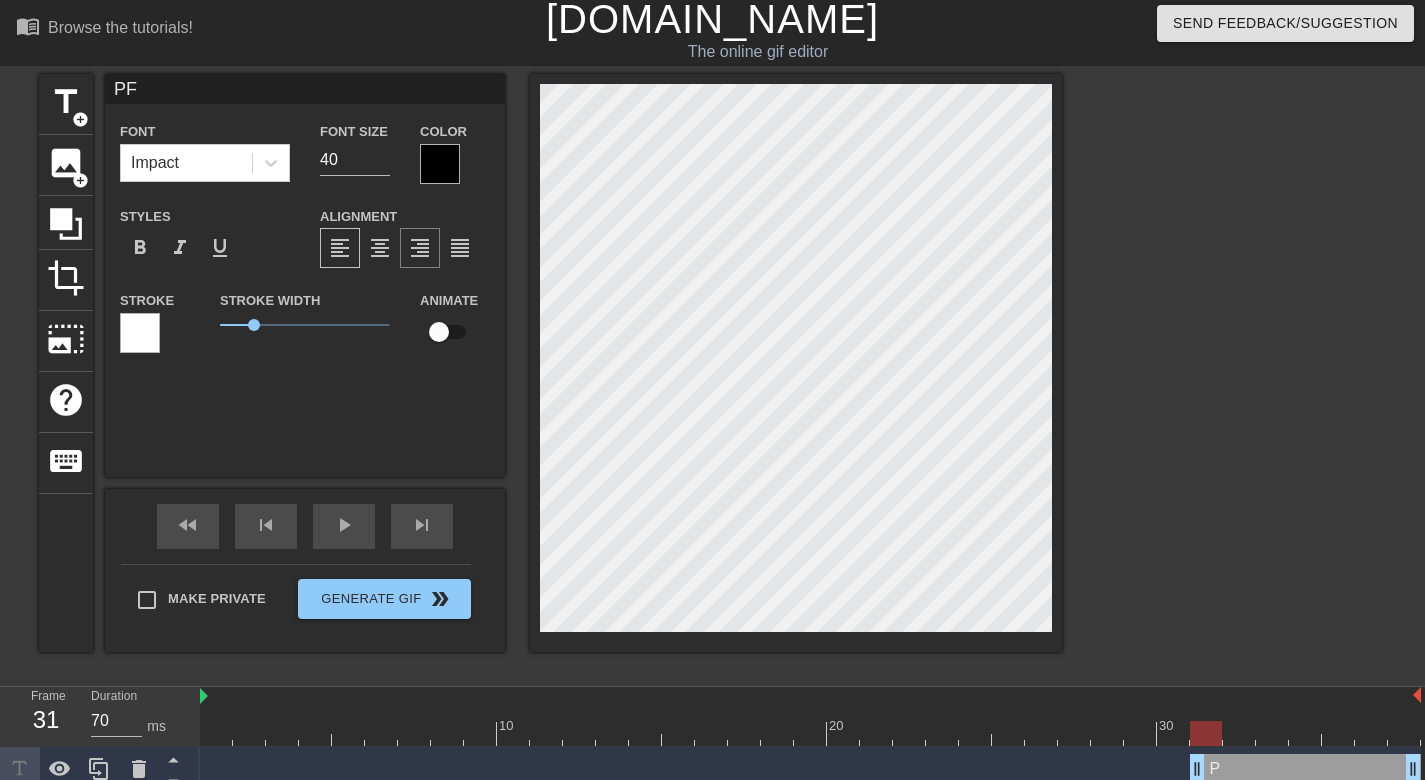type on "PFF" 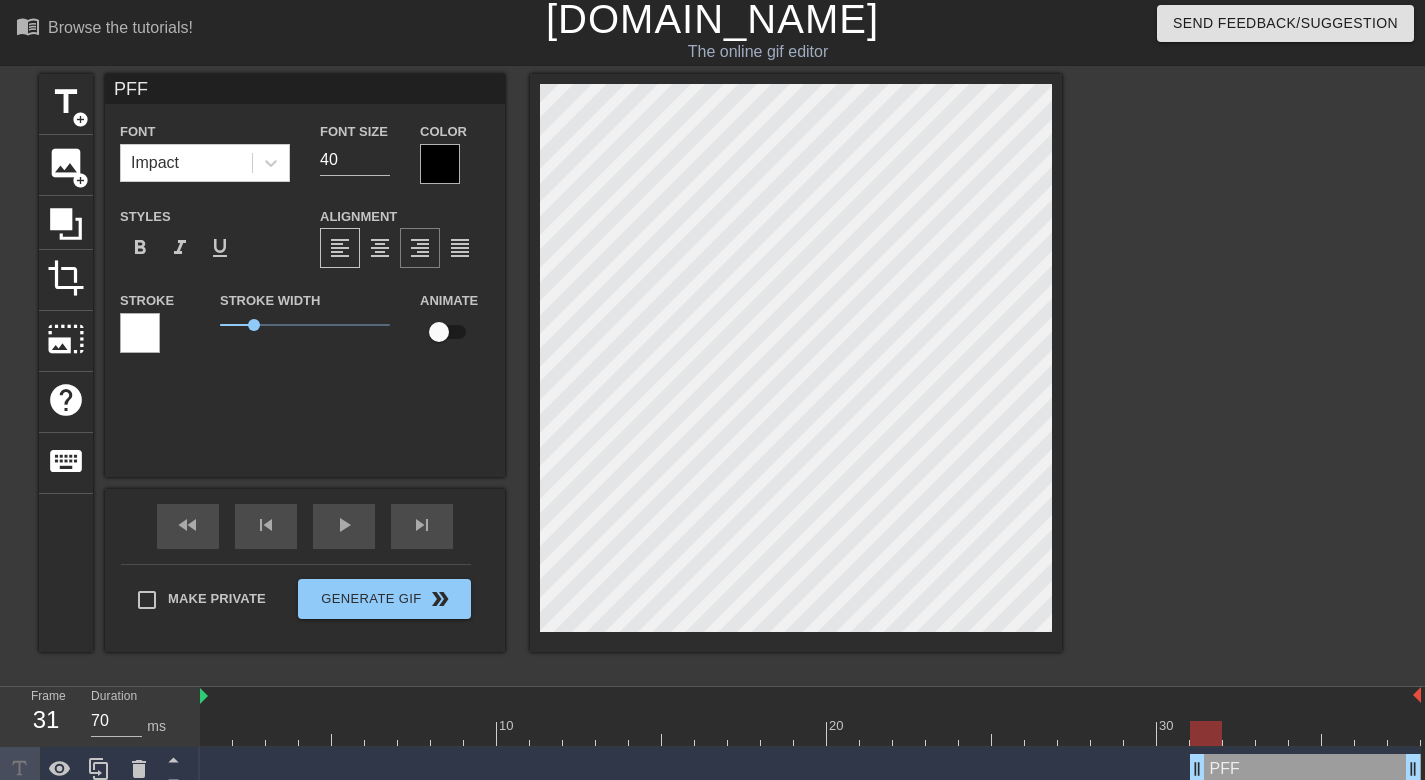 type on "PFFT" 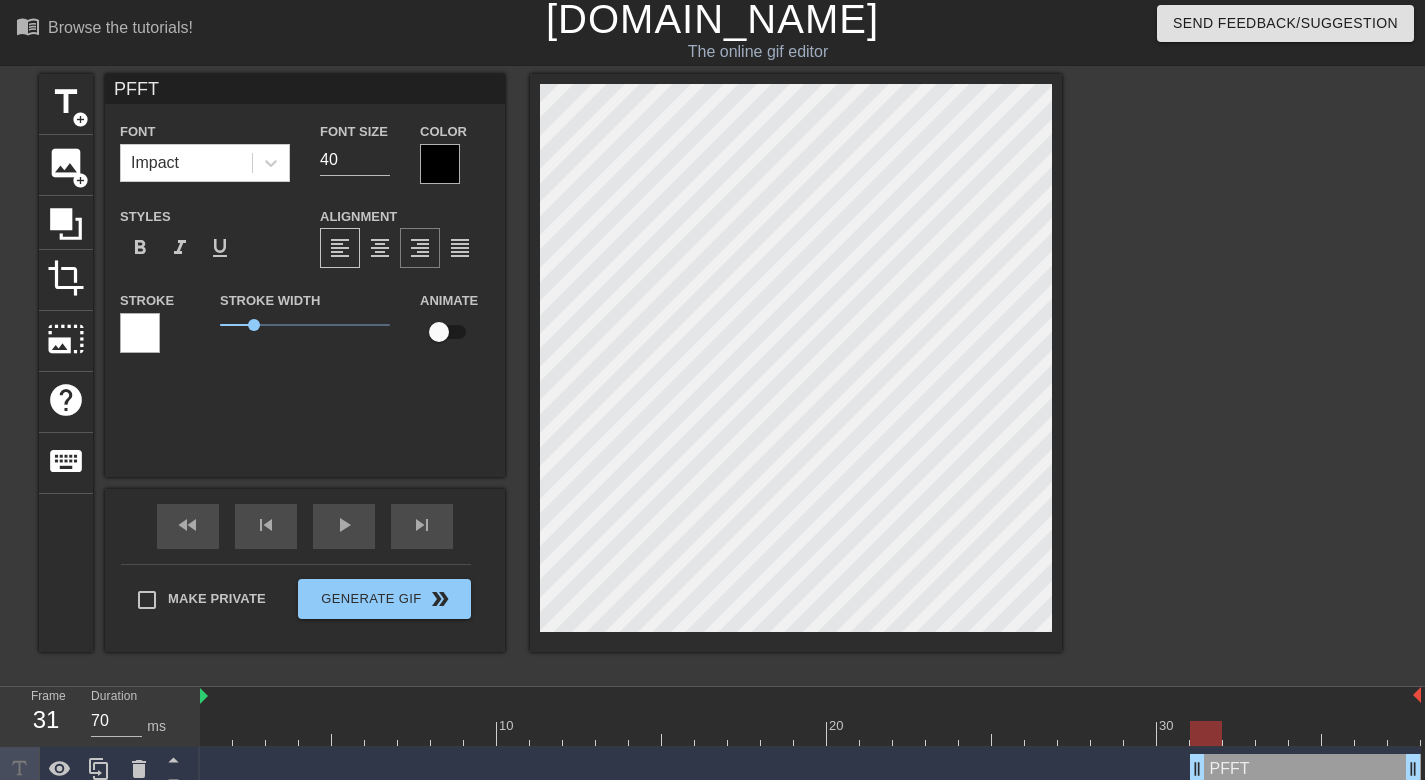 type on "PFFTT" 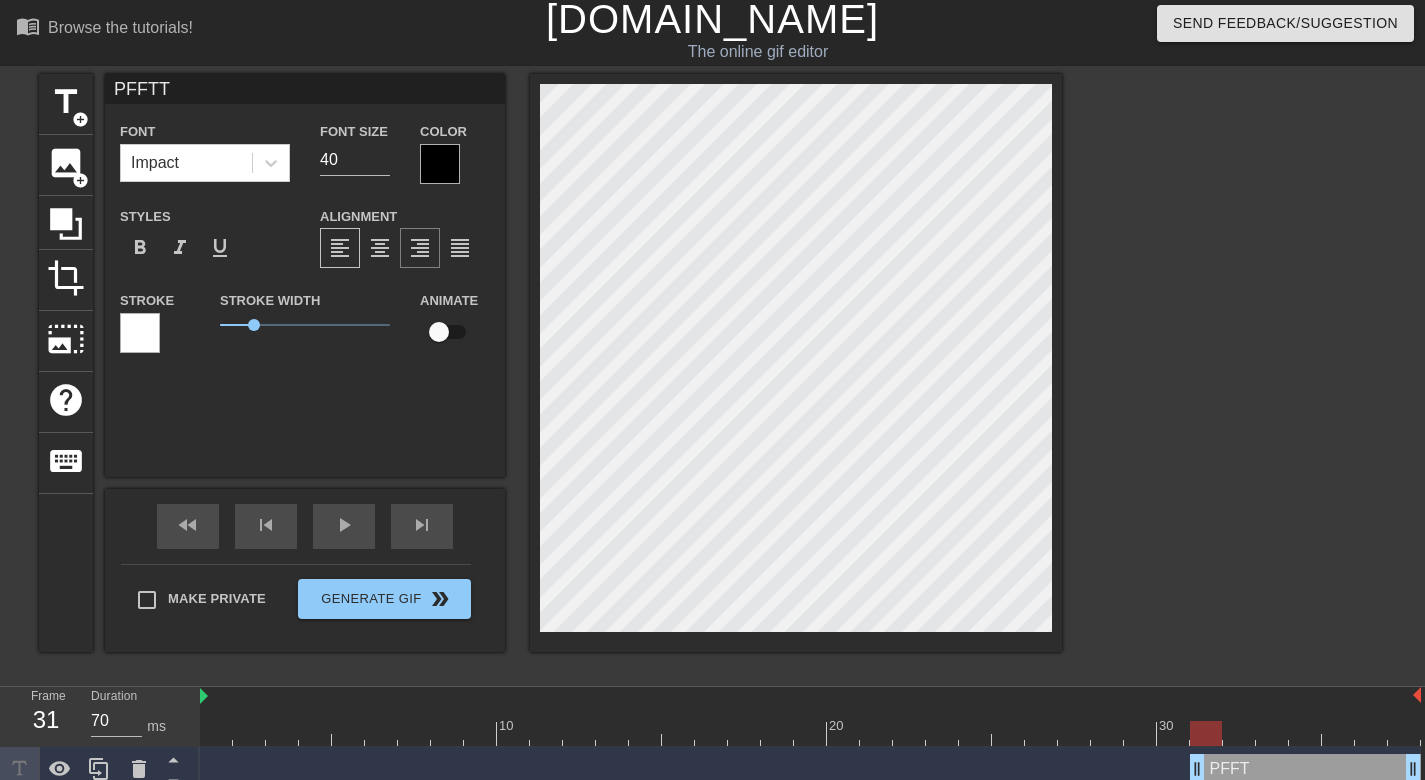 type on "PFFTT" 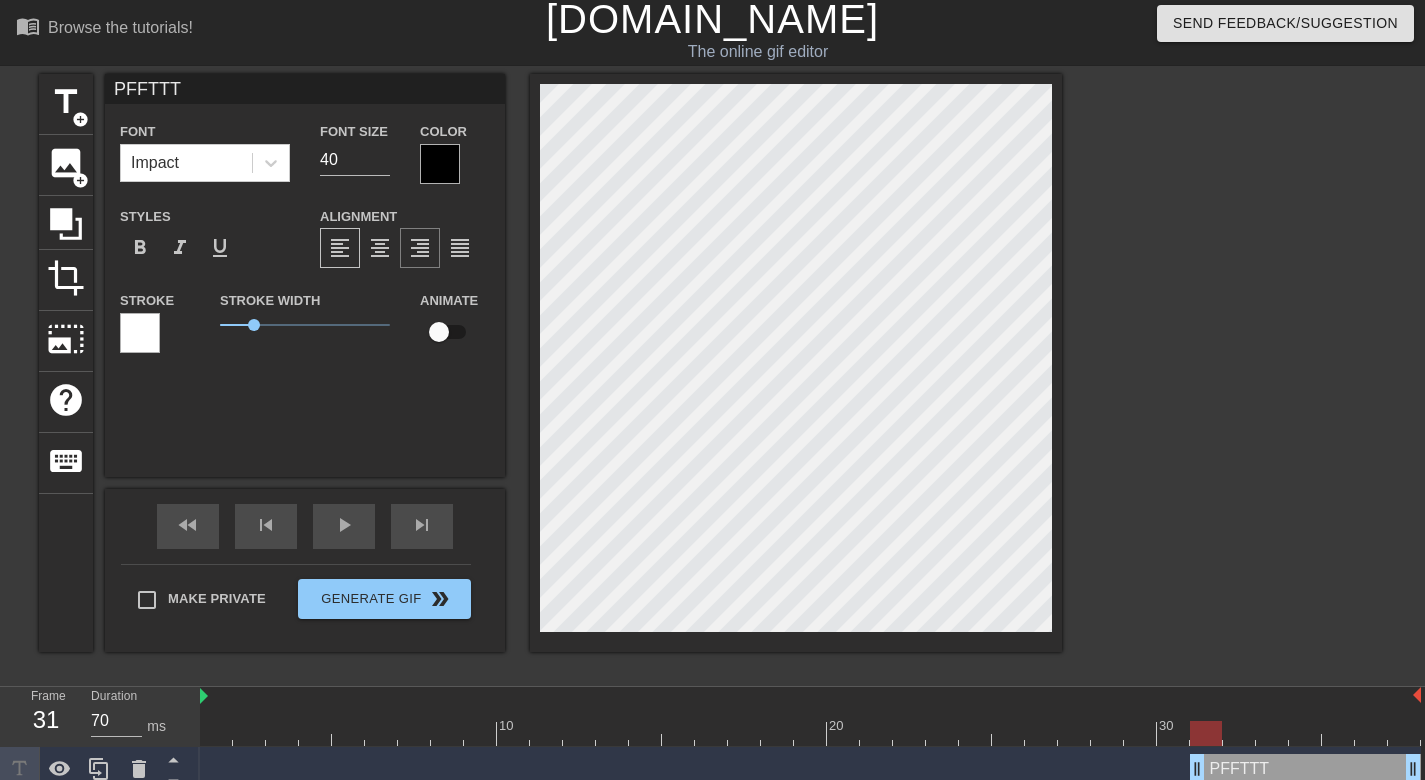 type on "PFFTTTT" 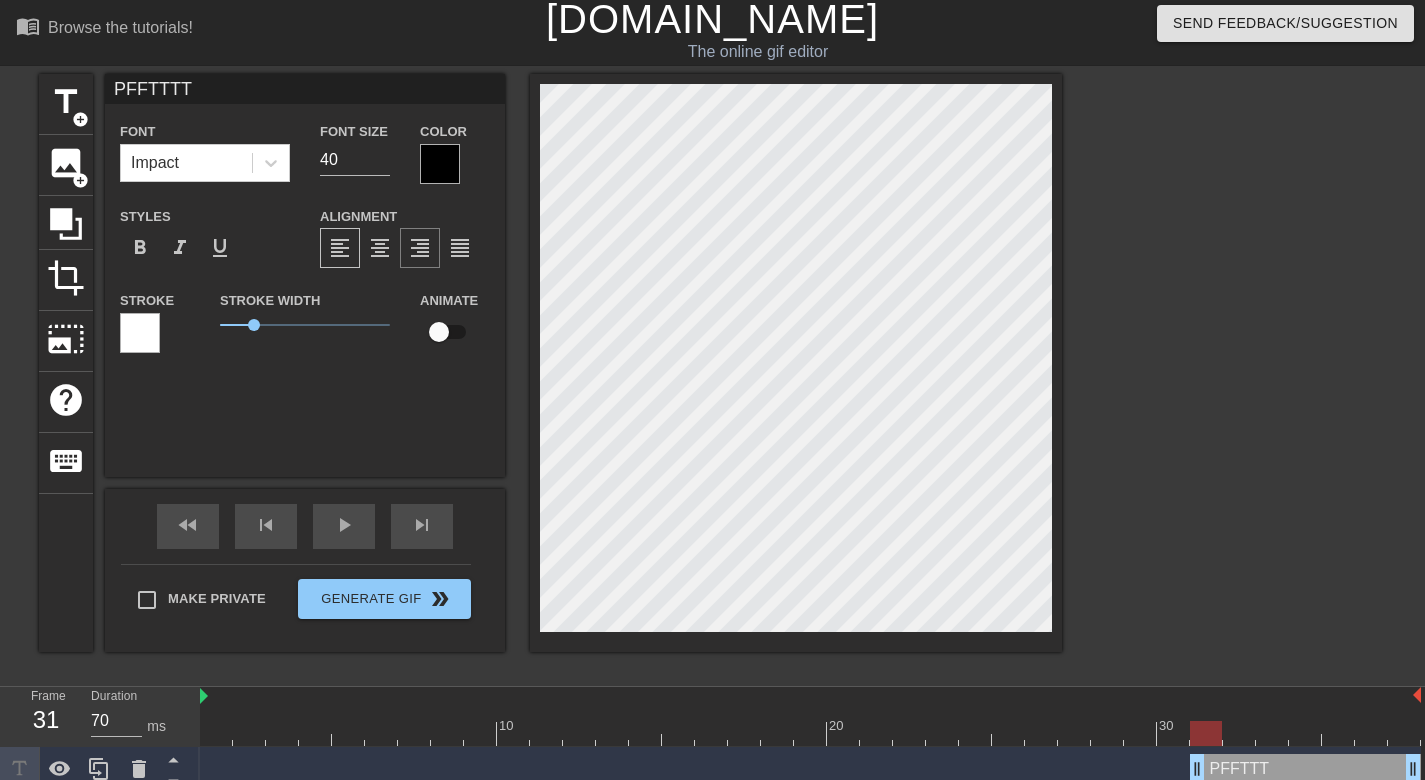 type on "PFFTTTTT" 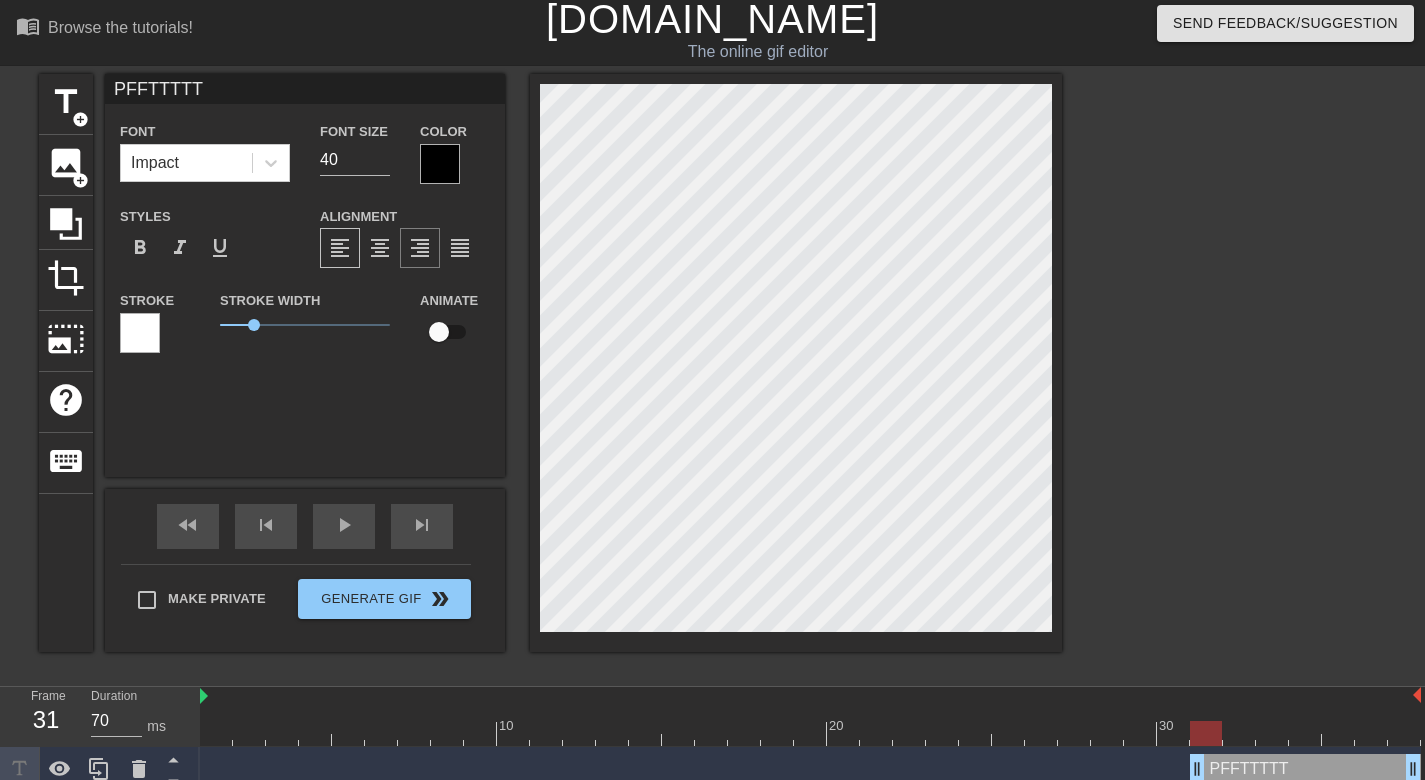type on "PFFTTTT" 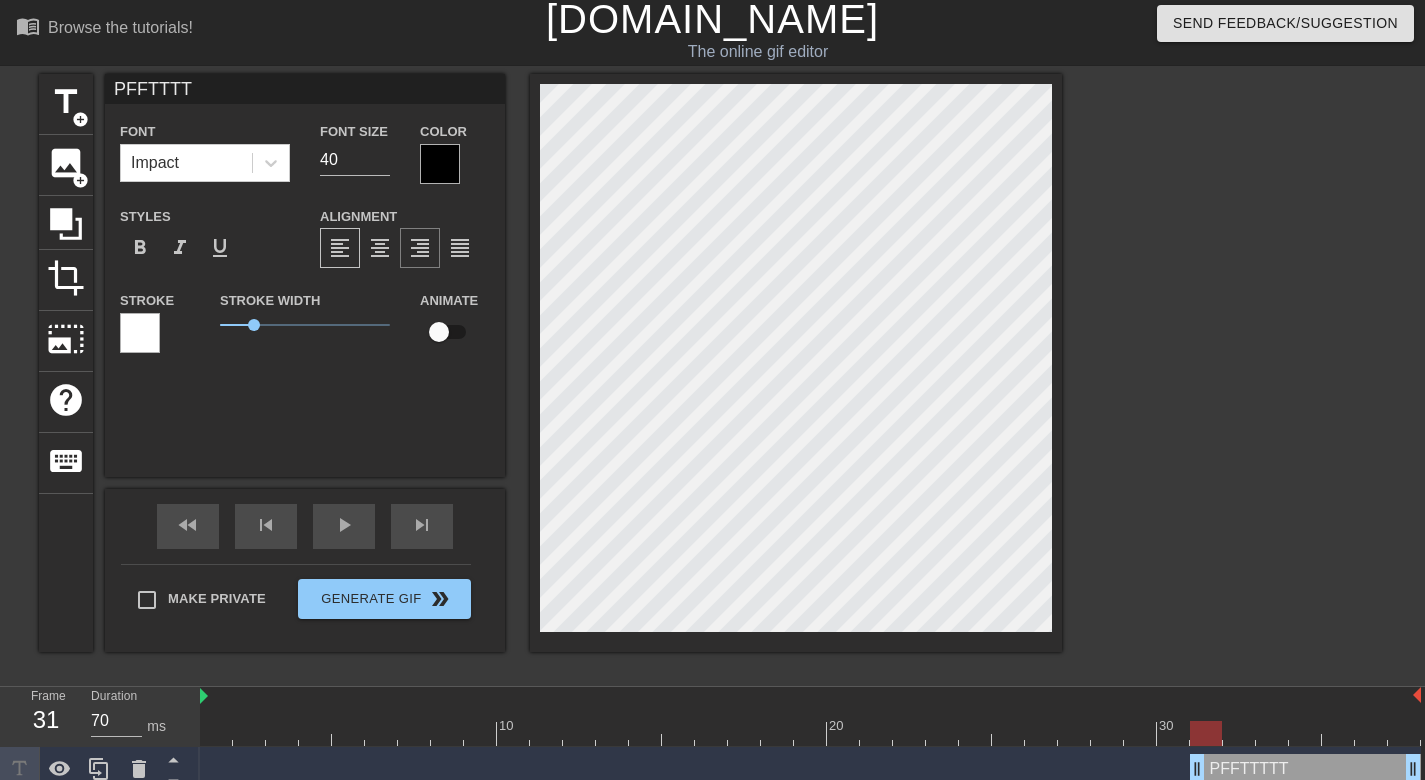 type on "PFFTTT" 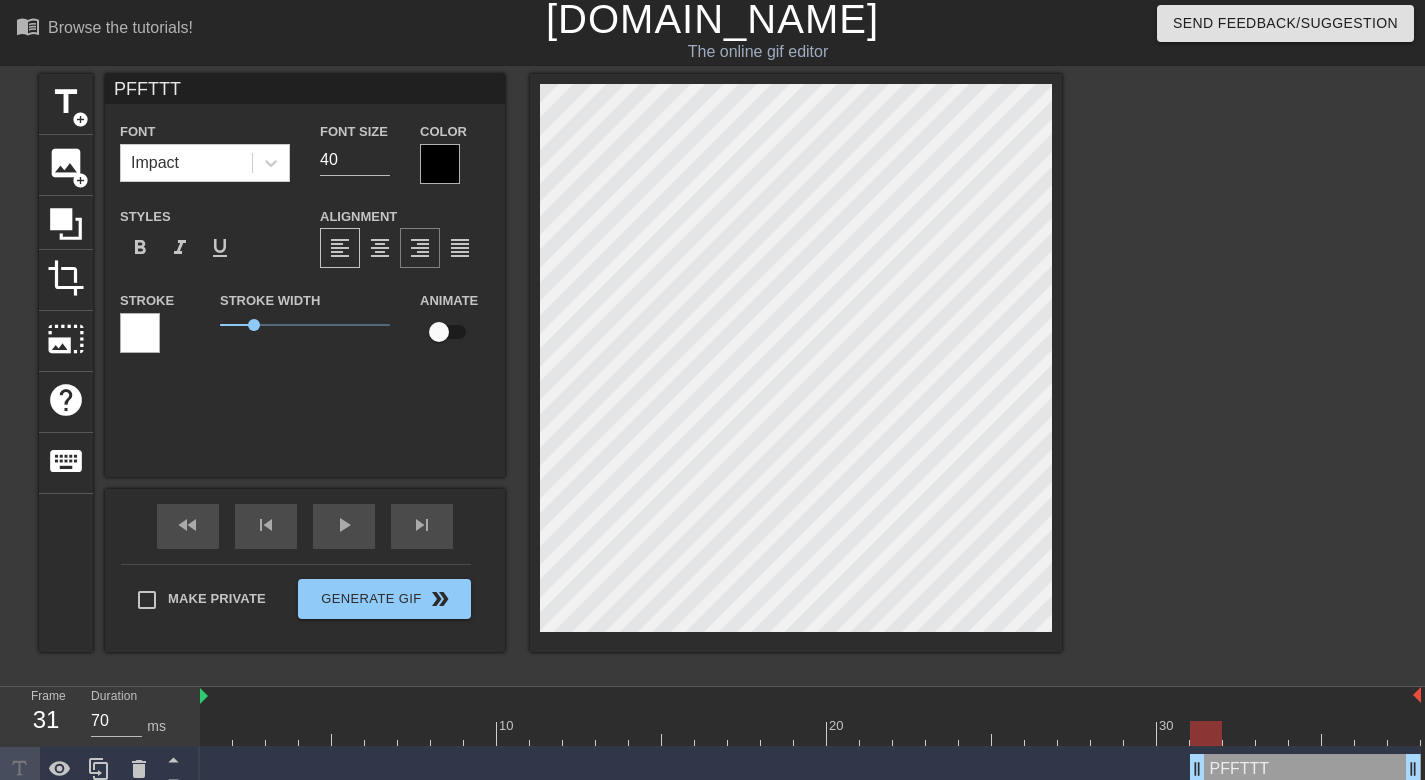 type on "PFFTT" 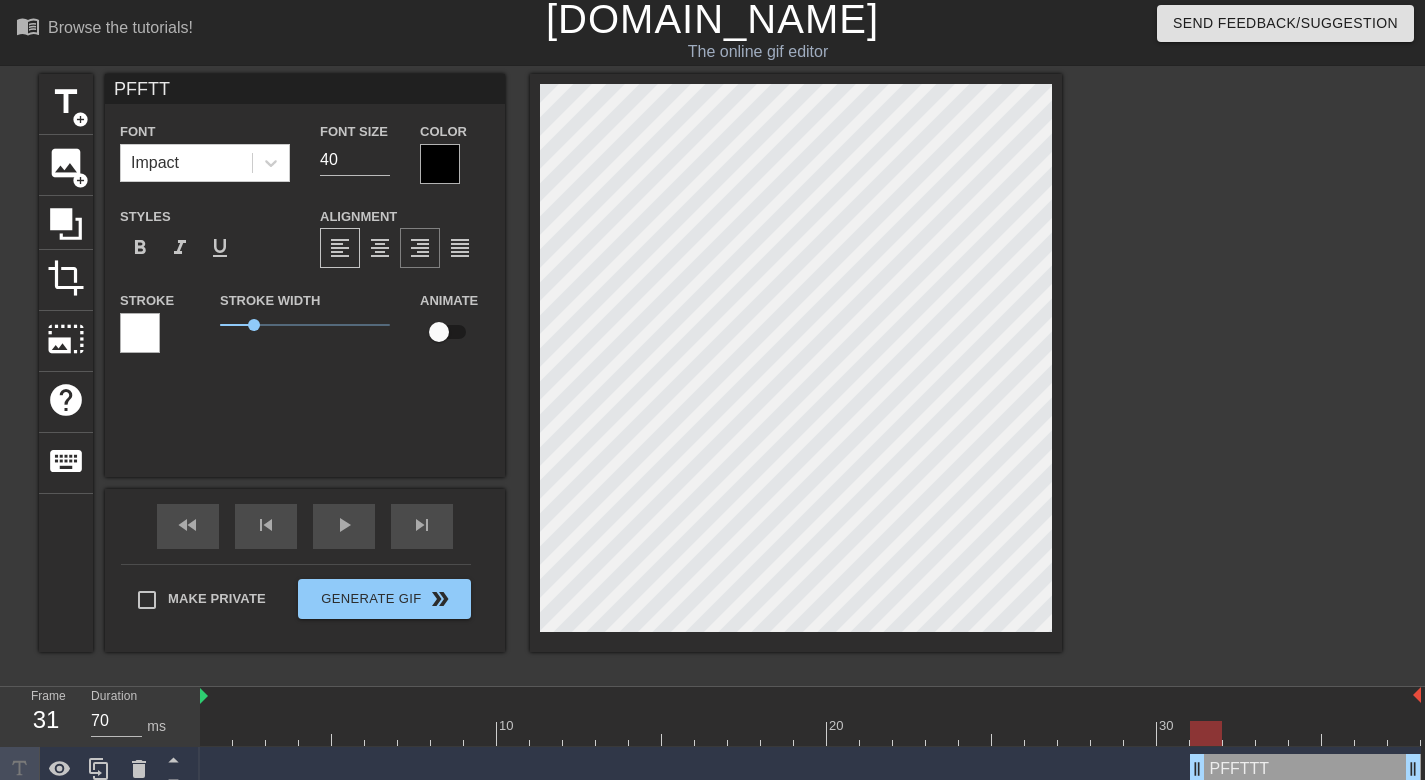 type on "PFFT" 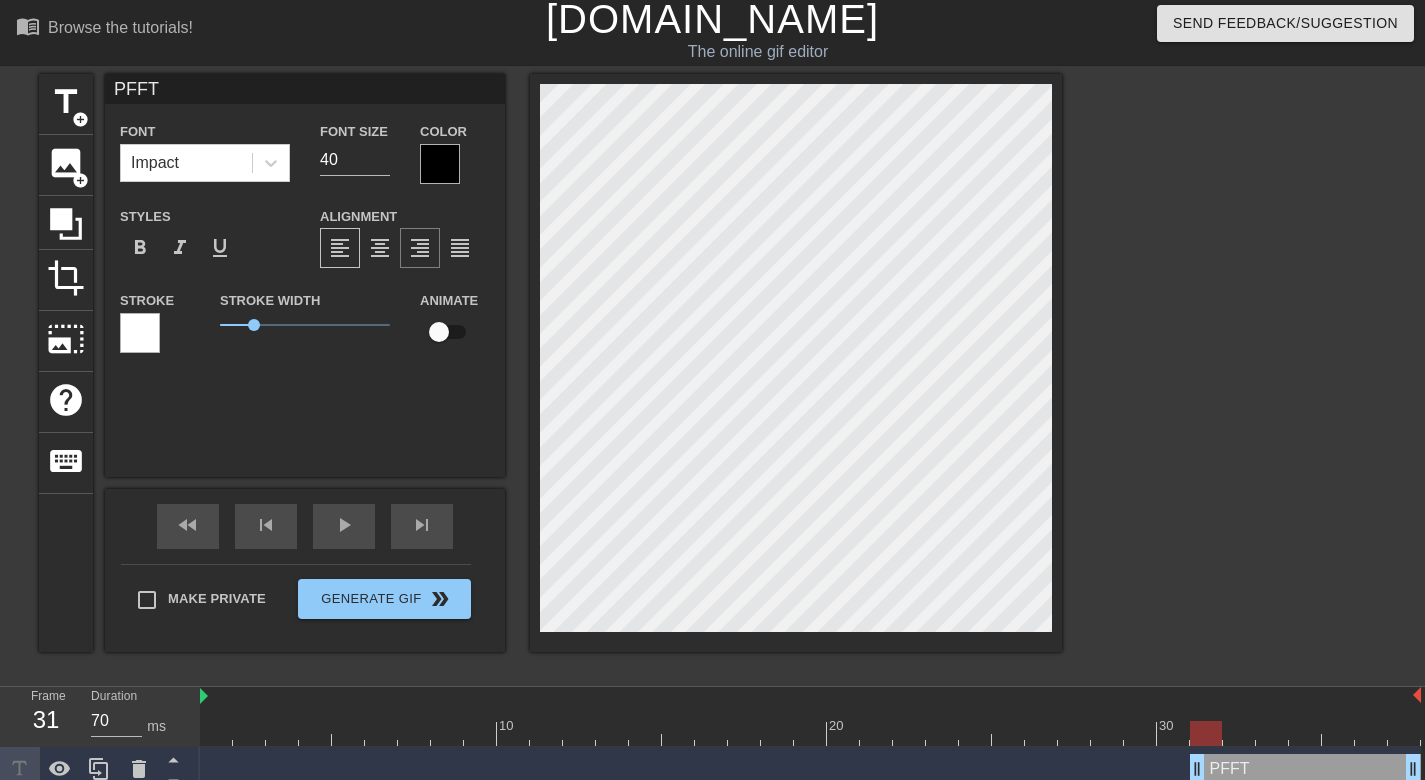 type on "PFF" 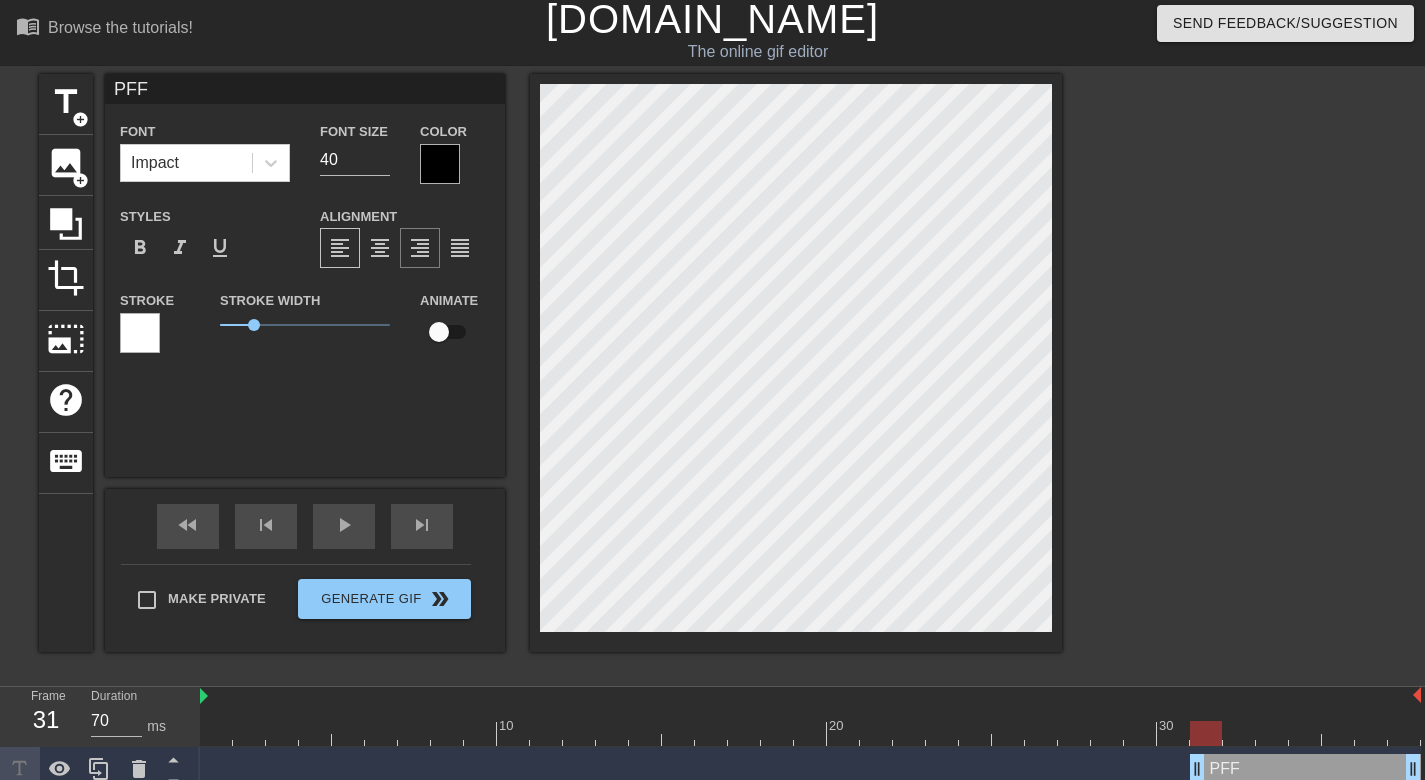 type on "PFFF" 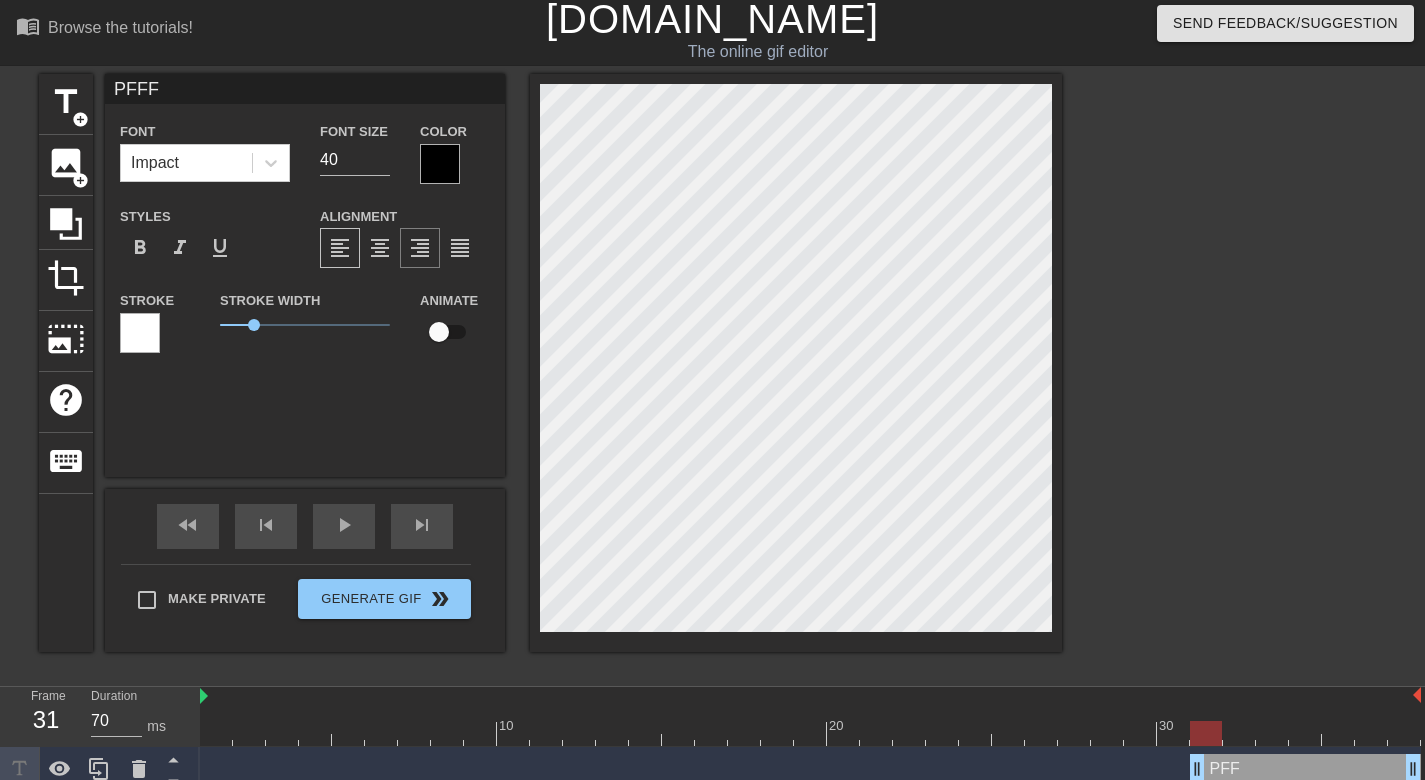 type on "PFFFF" 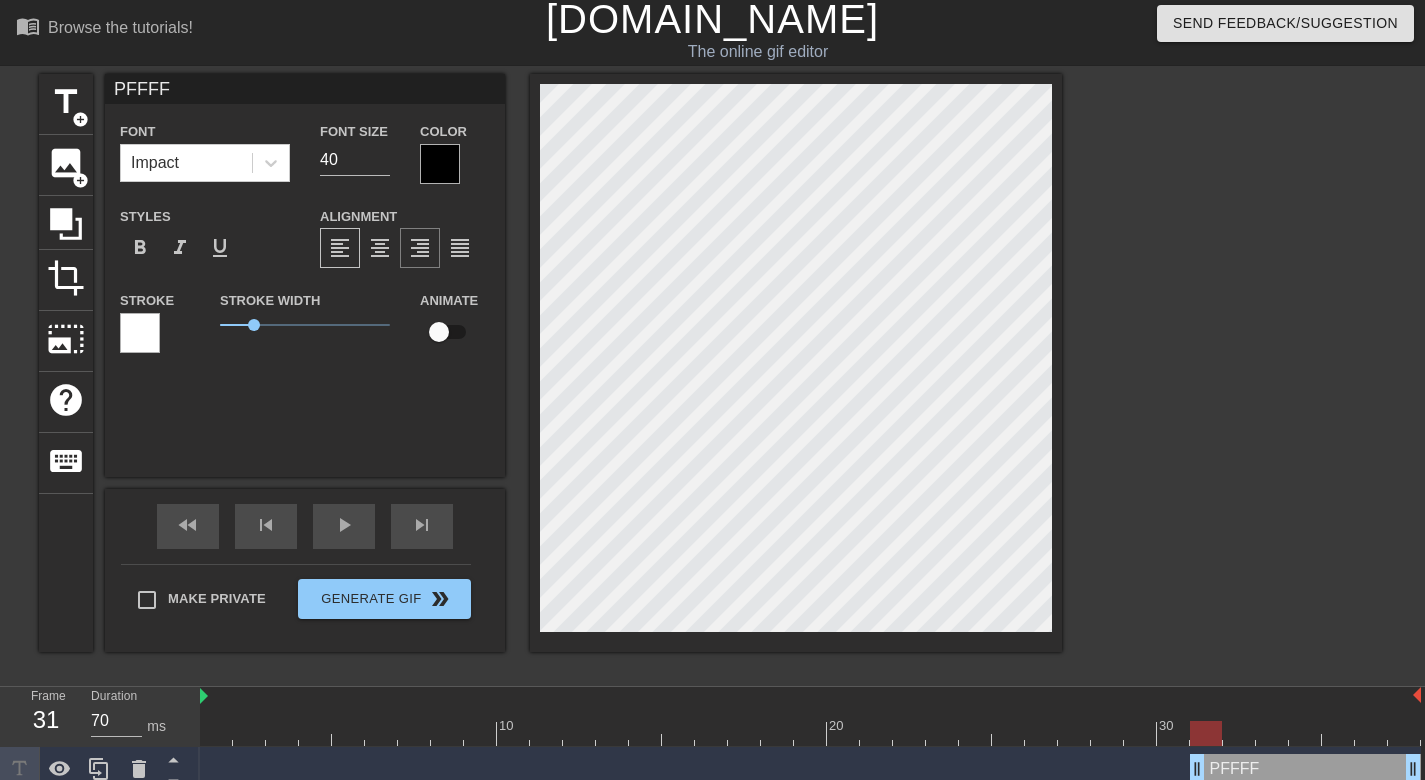 type on "PFFFFT" 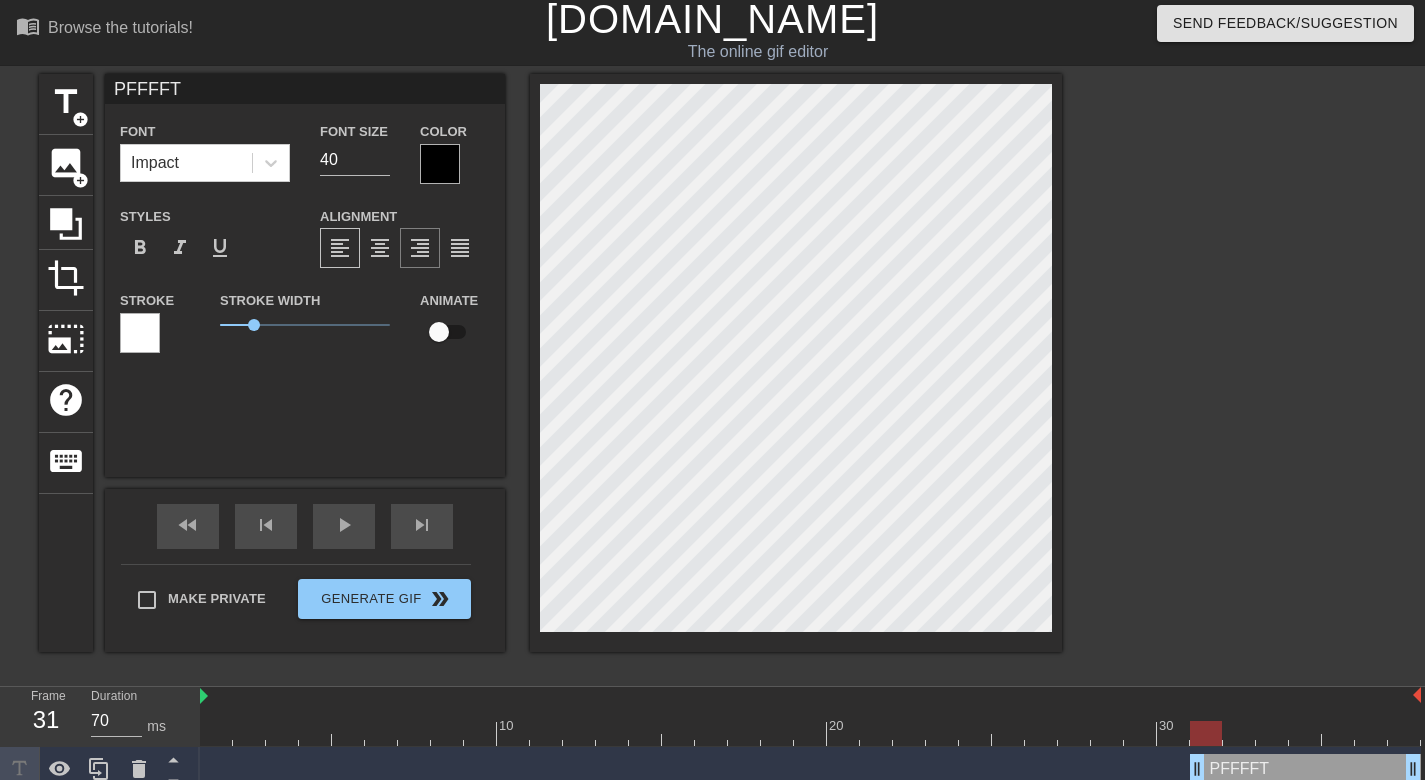 type on "PFFFFTT" 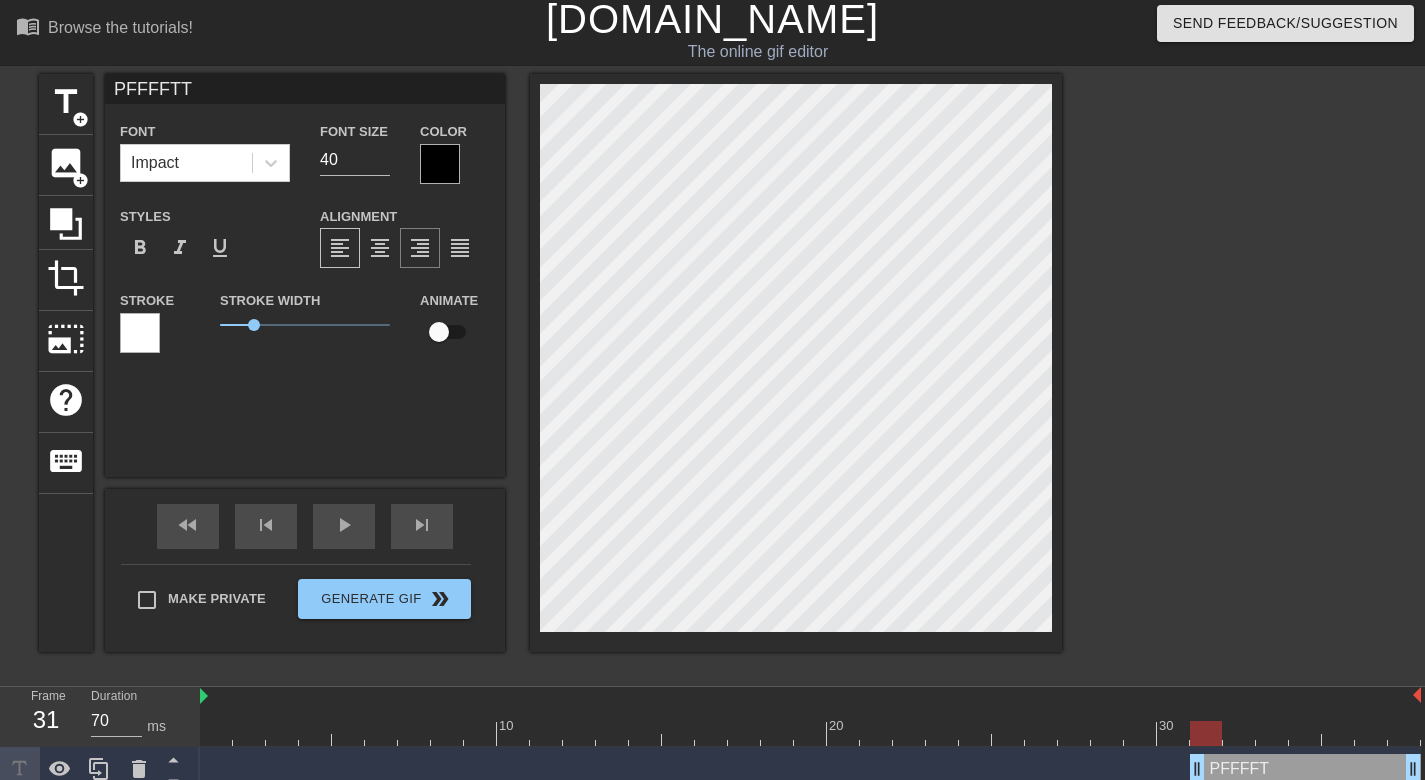 type on "PFFFFTTT" 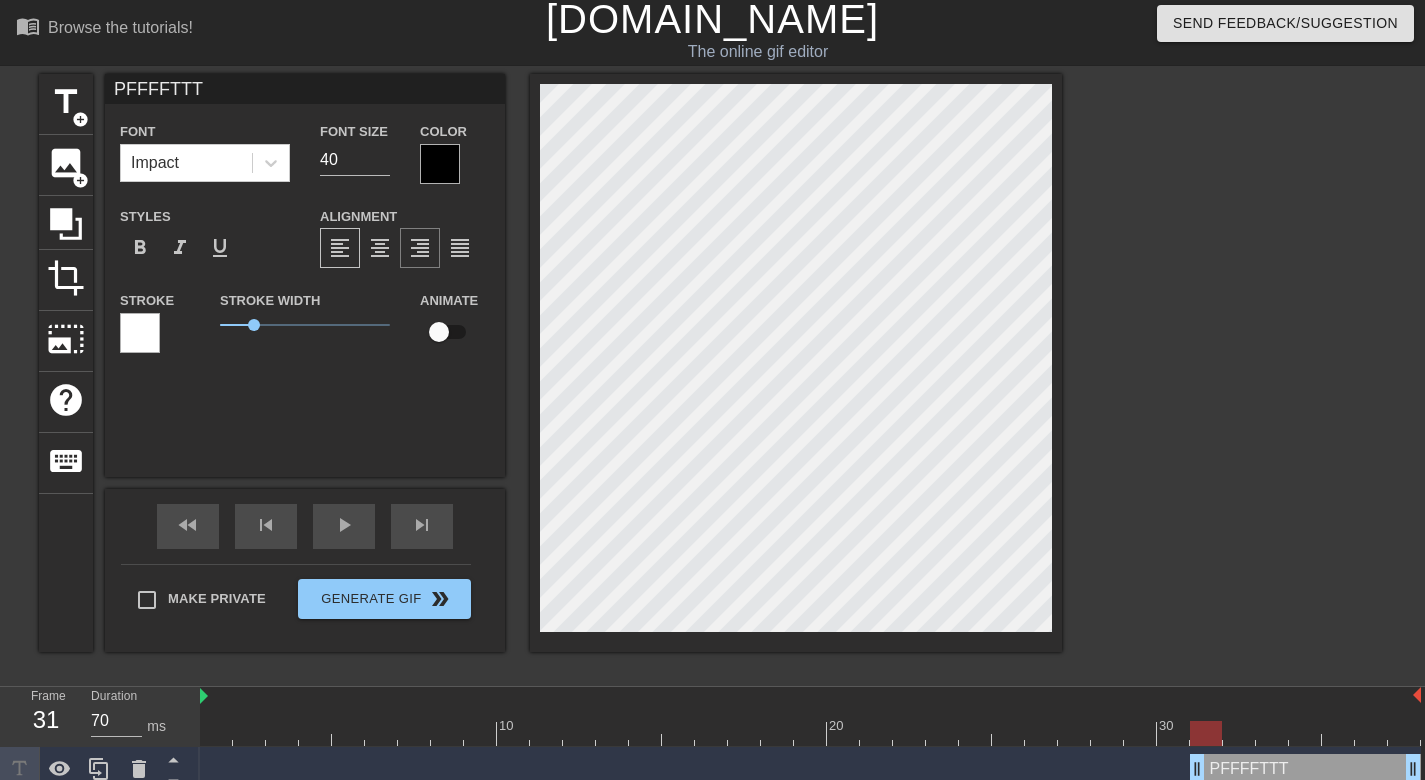 type on "PFFFFTTTT" 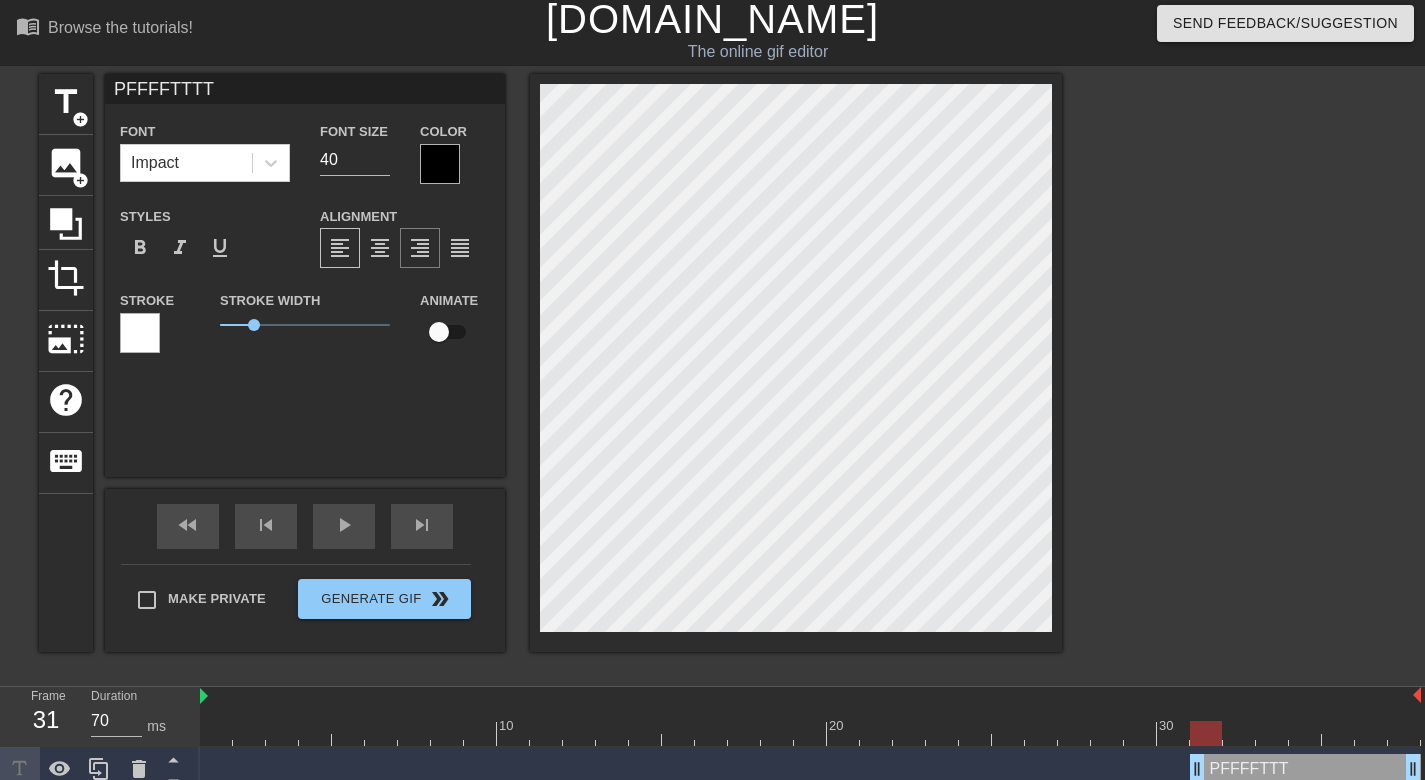 type on "PFFFFTTTTT" 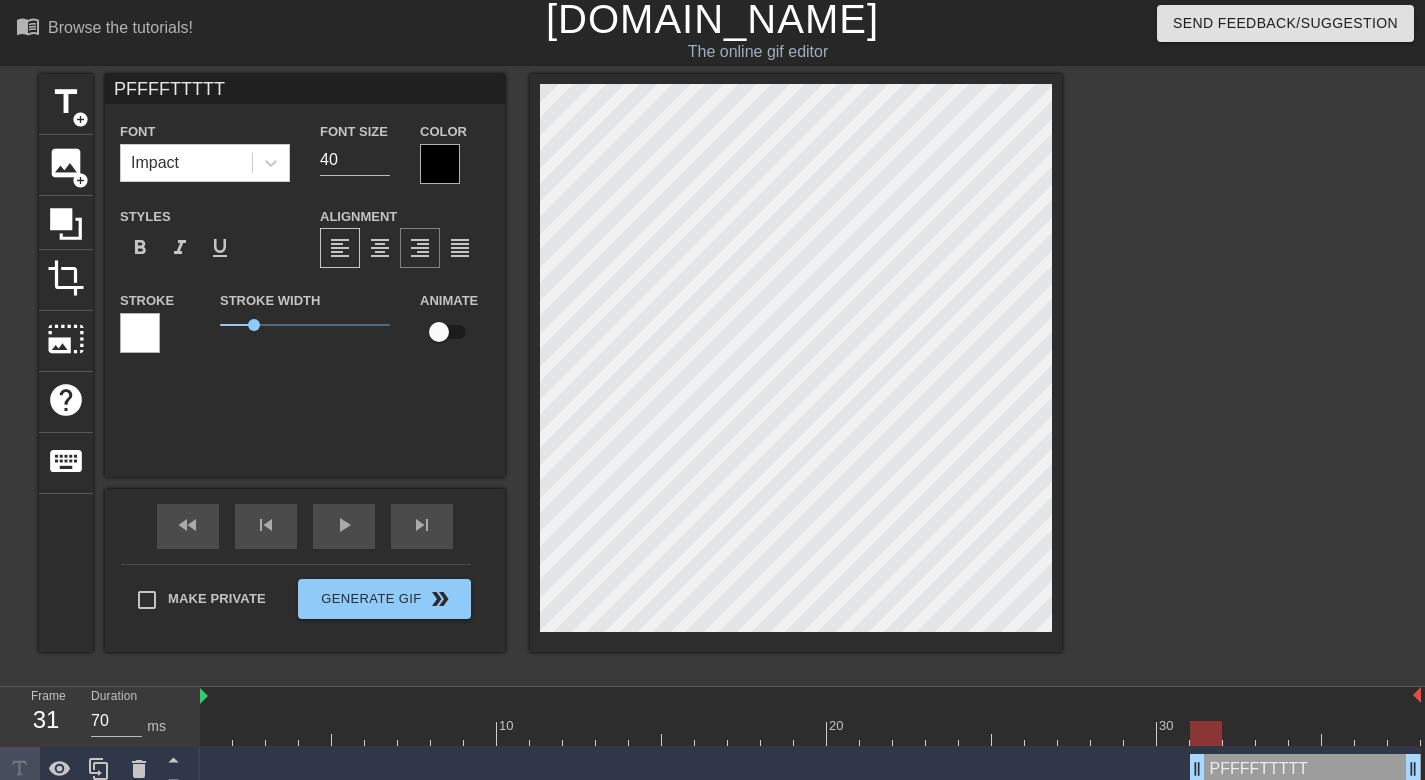 scroll, scrollTop: 2, scrollLeft: 8, axis: both 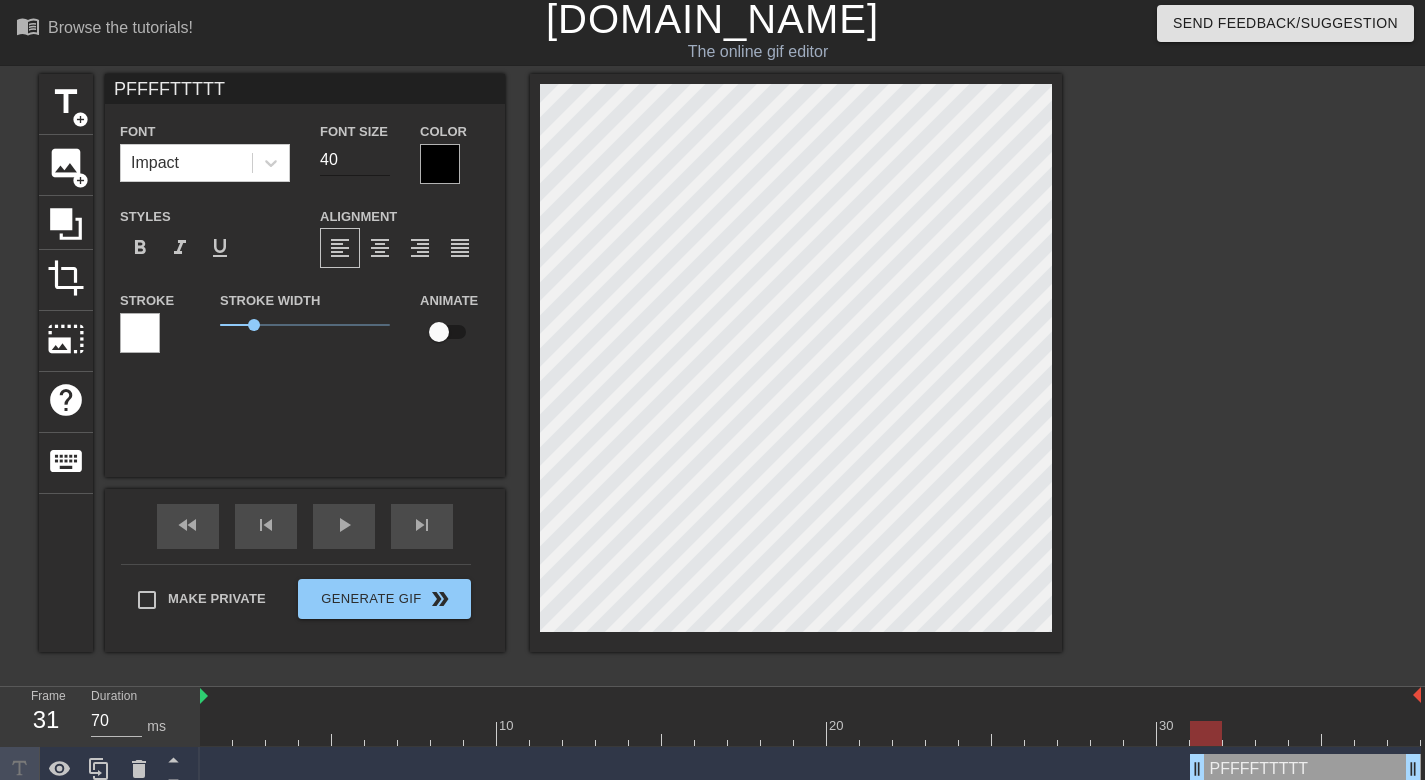 type on "PFFFFTTTTT" 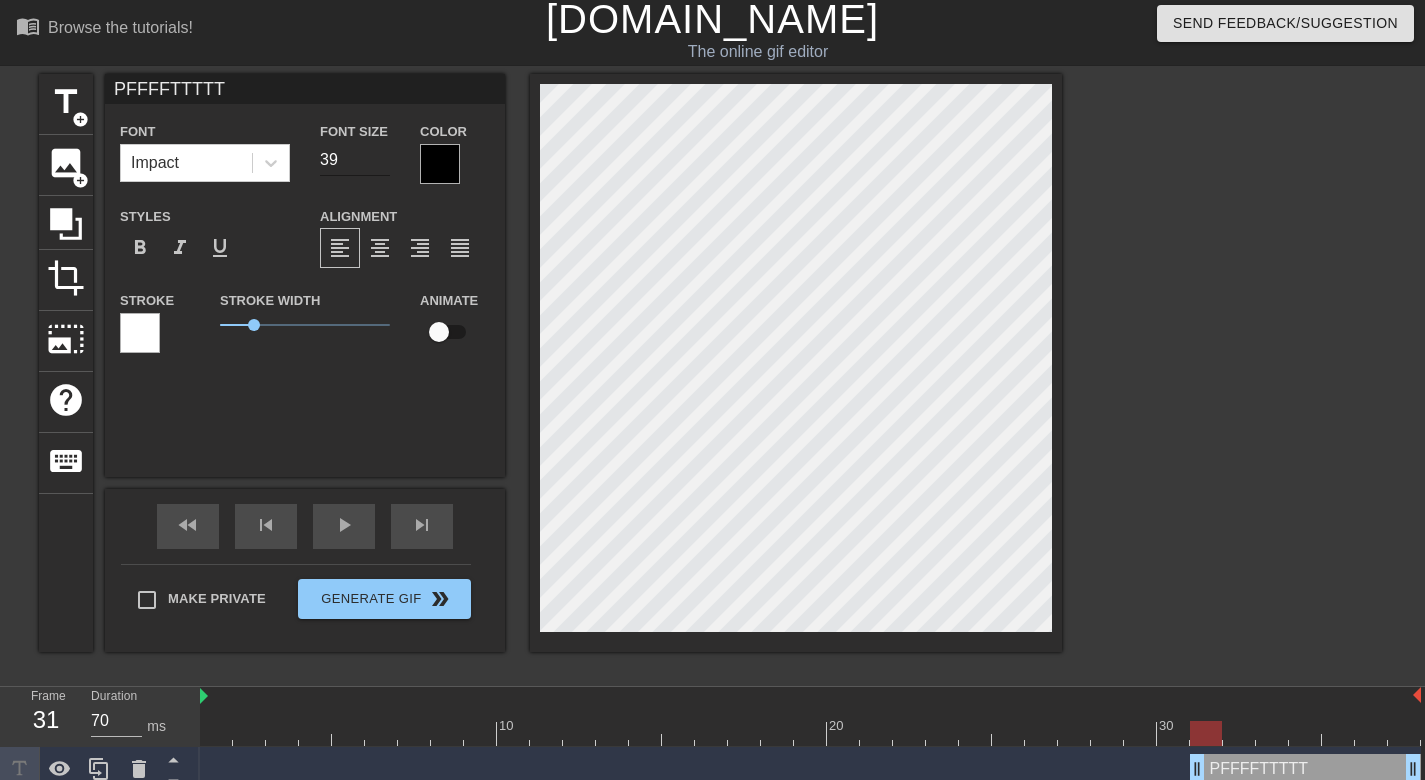 click on "39" at bounding box center (355, 160) 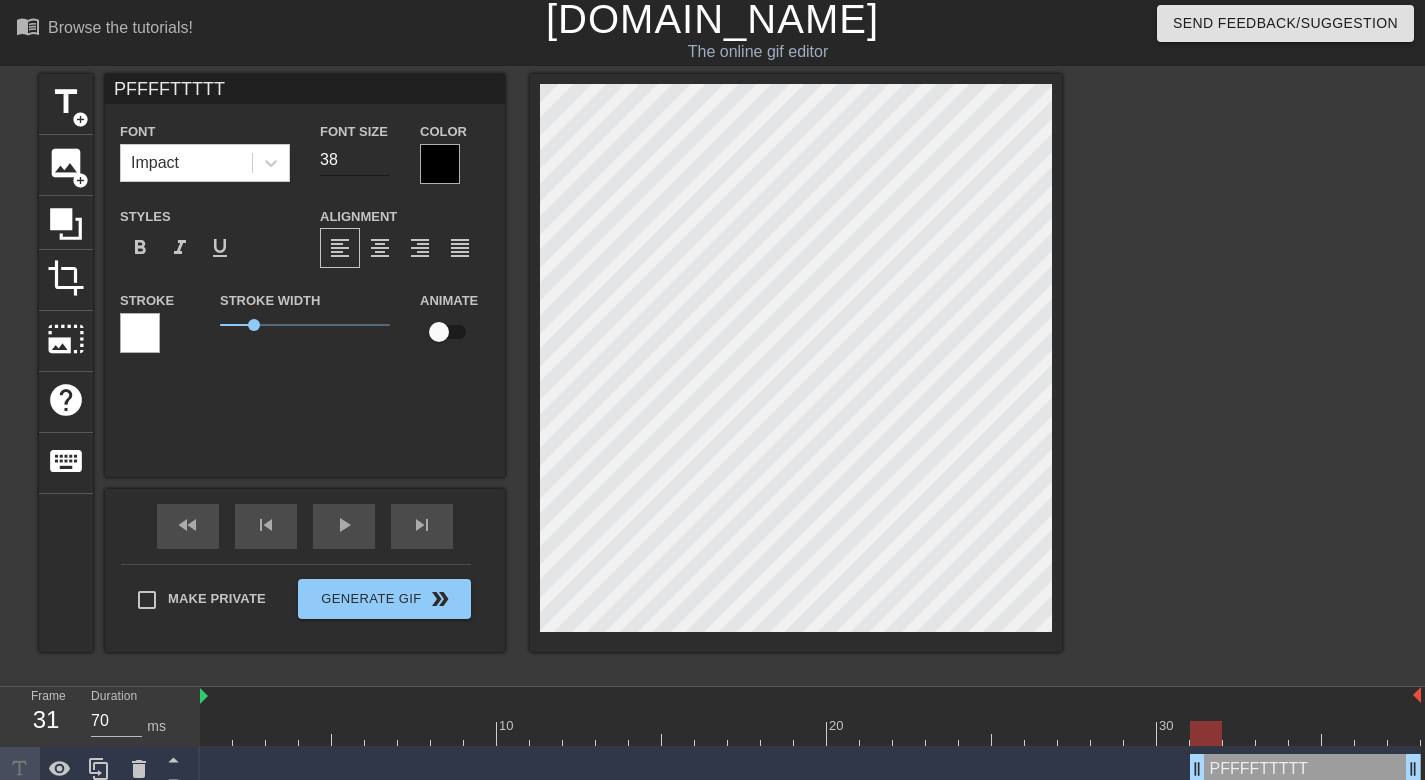 click on "38" at bounding box center (355, 160) 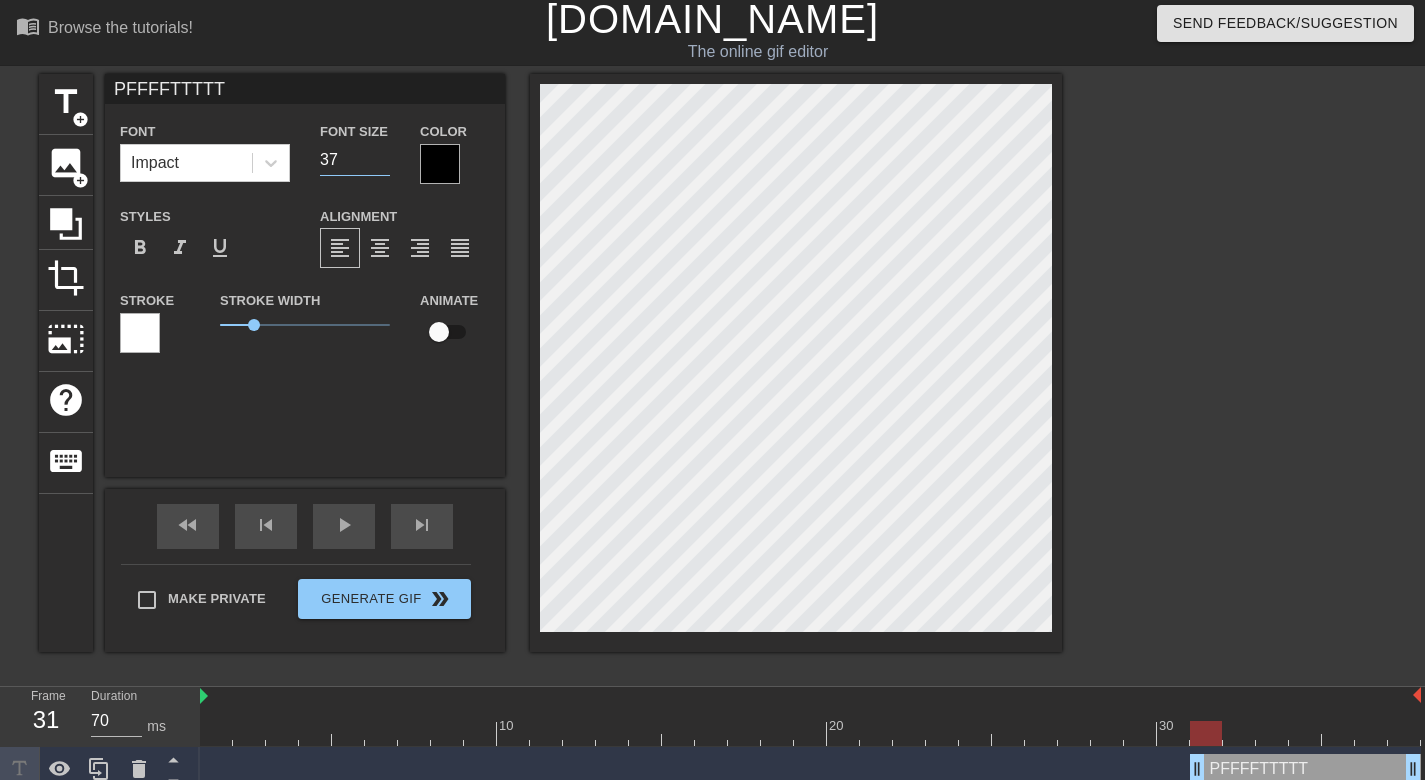 click on "37" at bounding box center (355, 160) 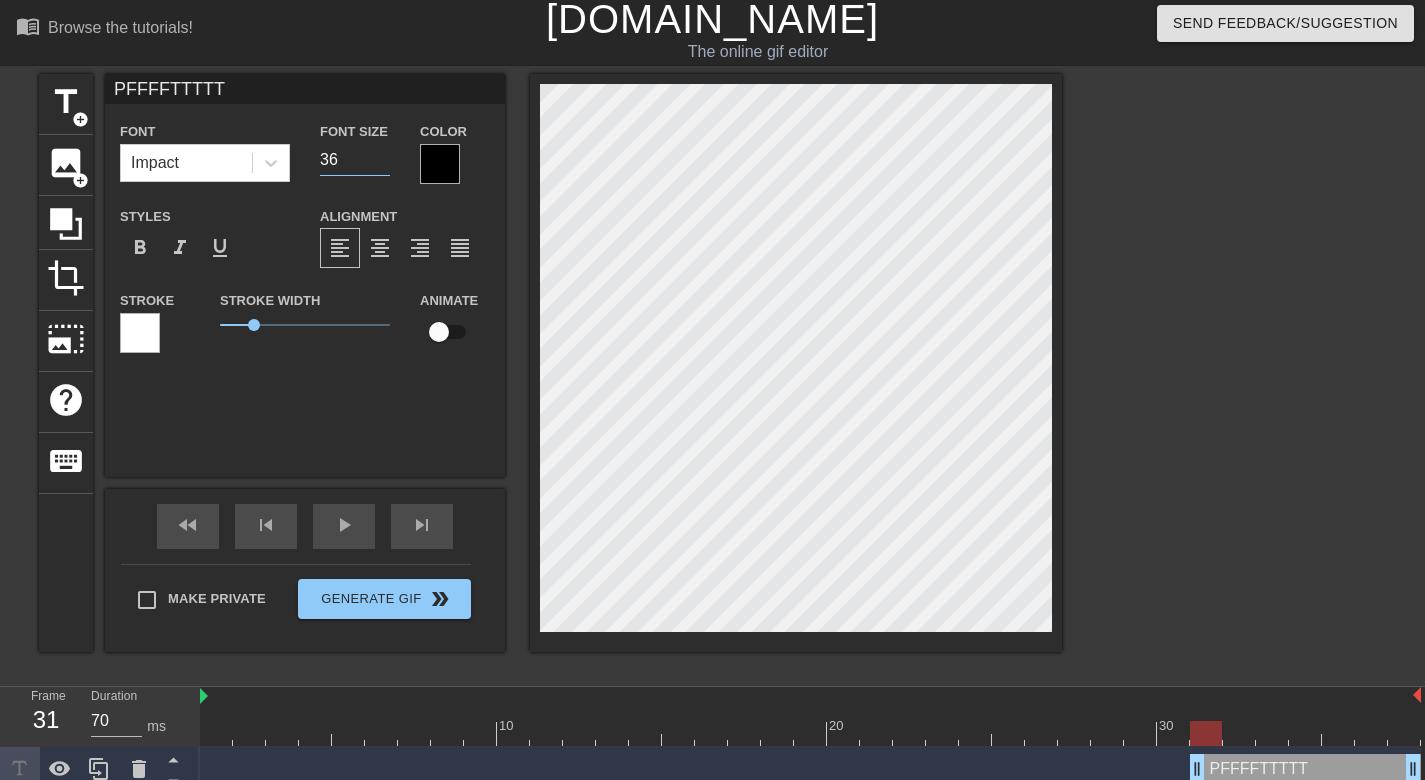 click on "36" at bounding box center (355, 160) 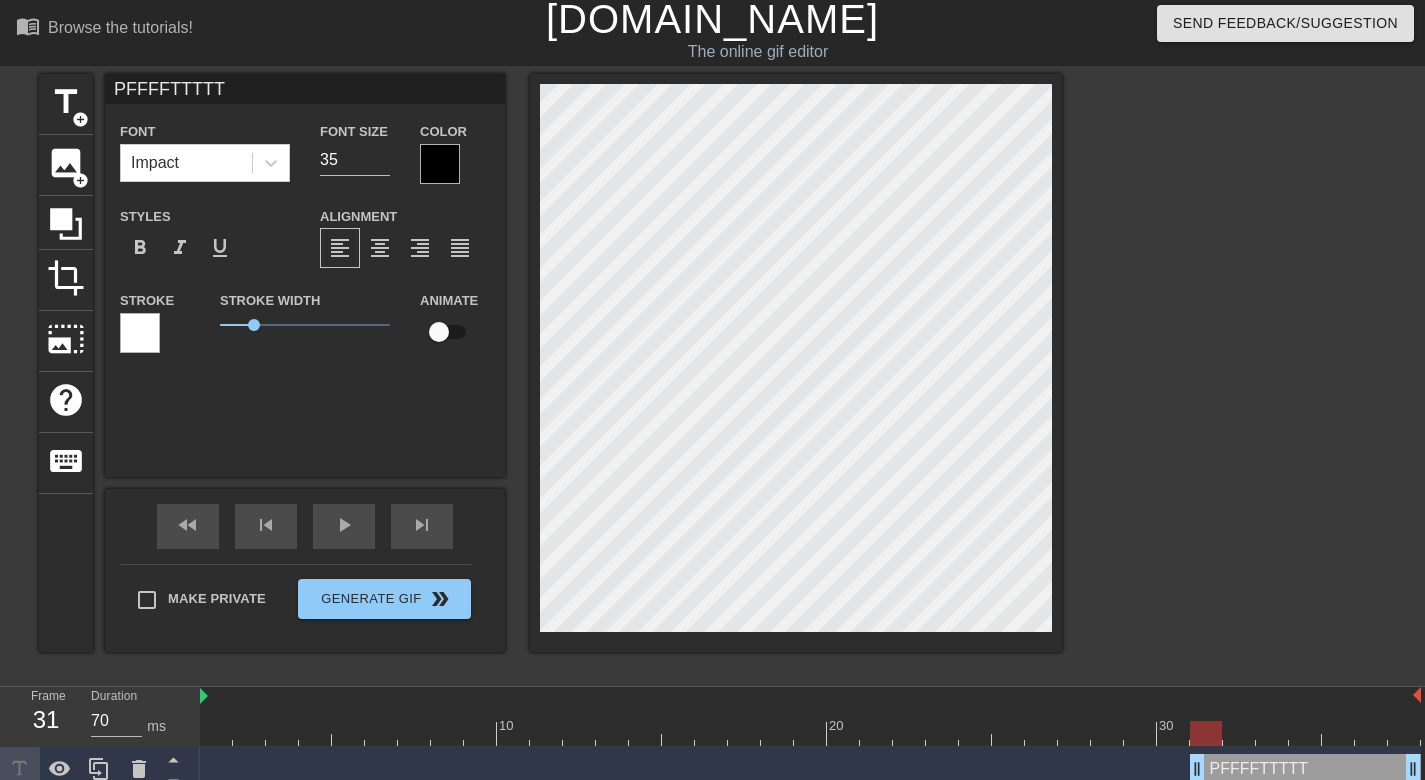 click on "35" at bounding box center (355, 160) 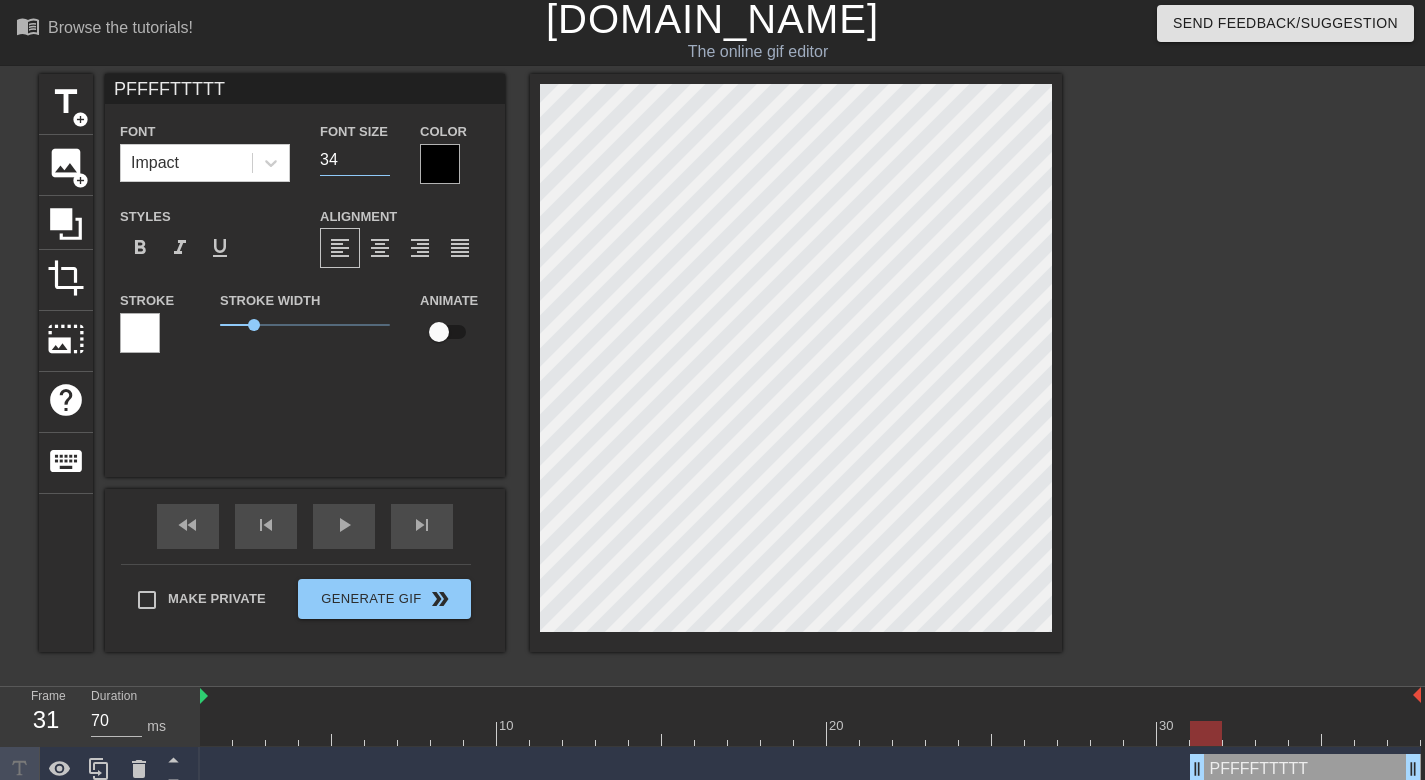 click on "34" at bounding box center (355, 160) 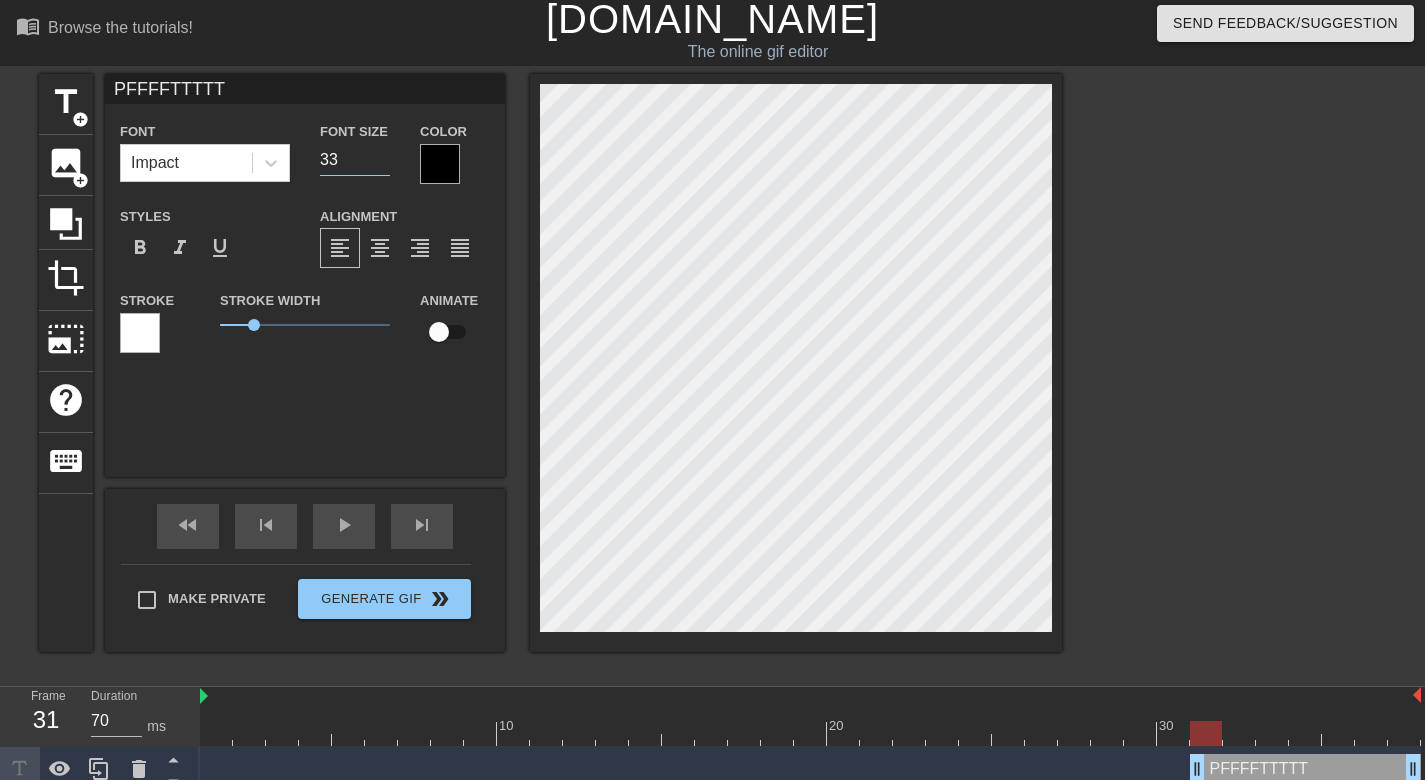 click on "33" at bounding box center [355, 160] 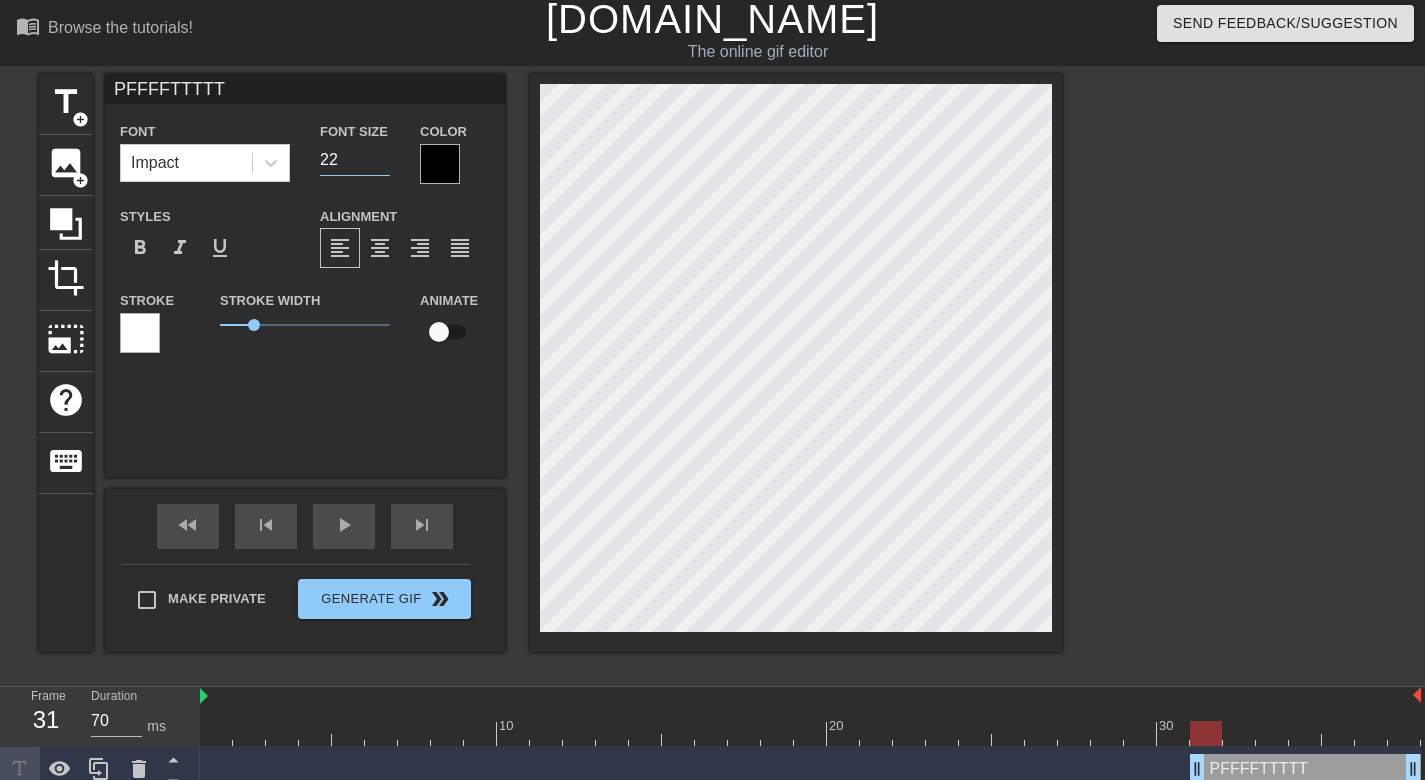 click on "22" at bounding box center (355, 160) 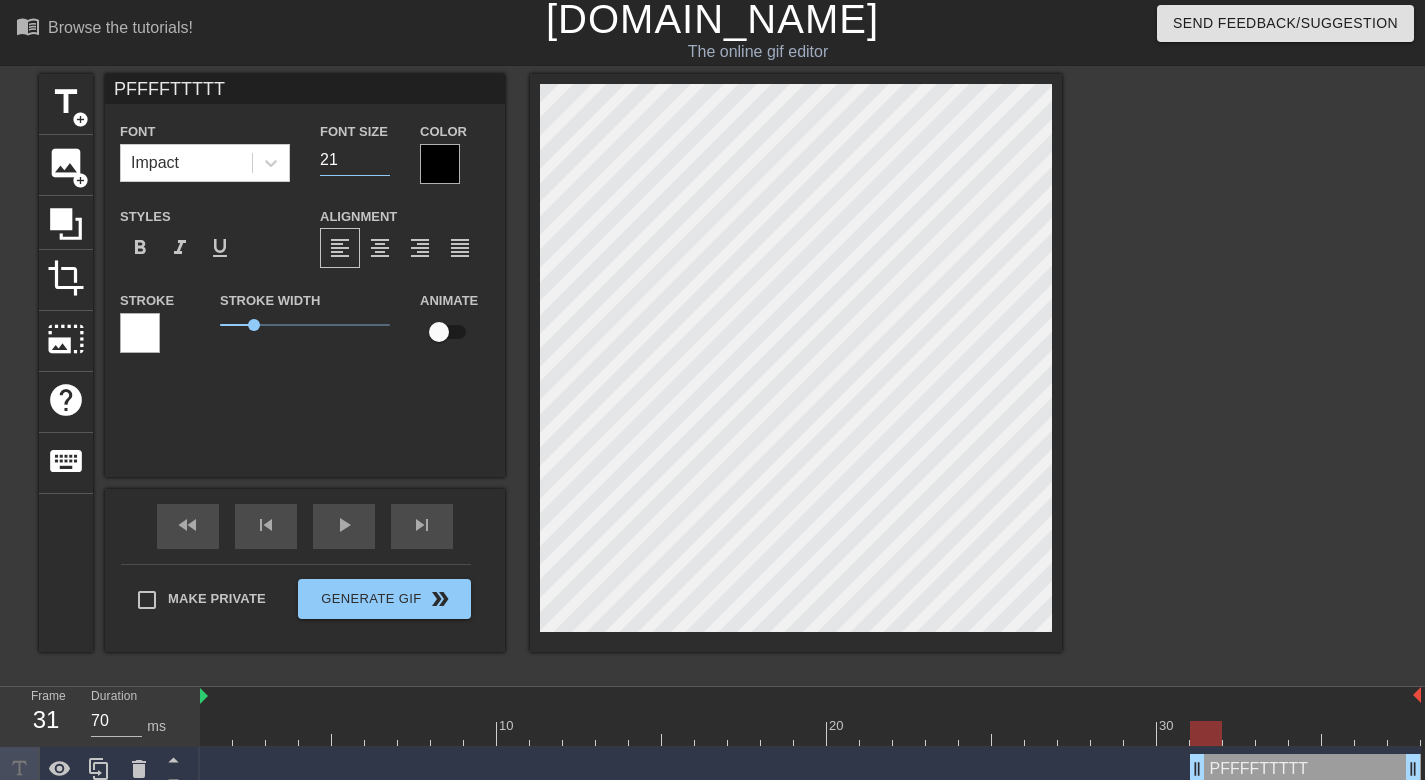 click on "21" at bounding box center (355, 160) 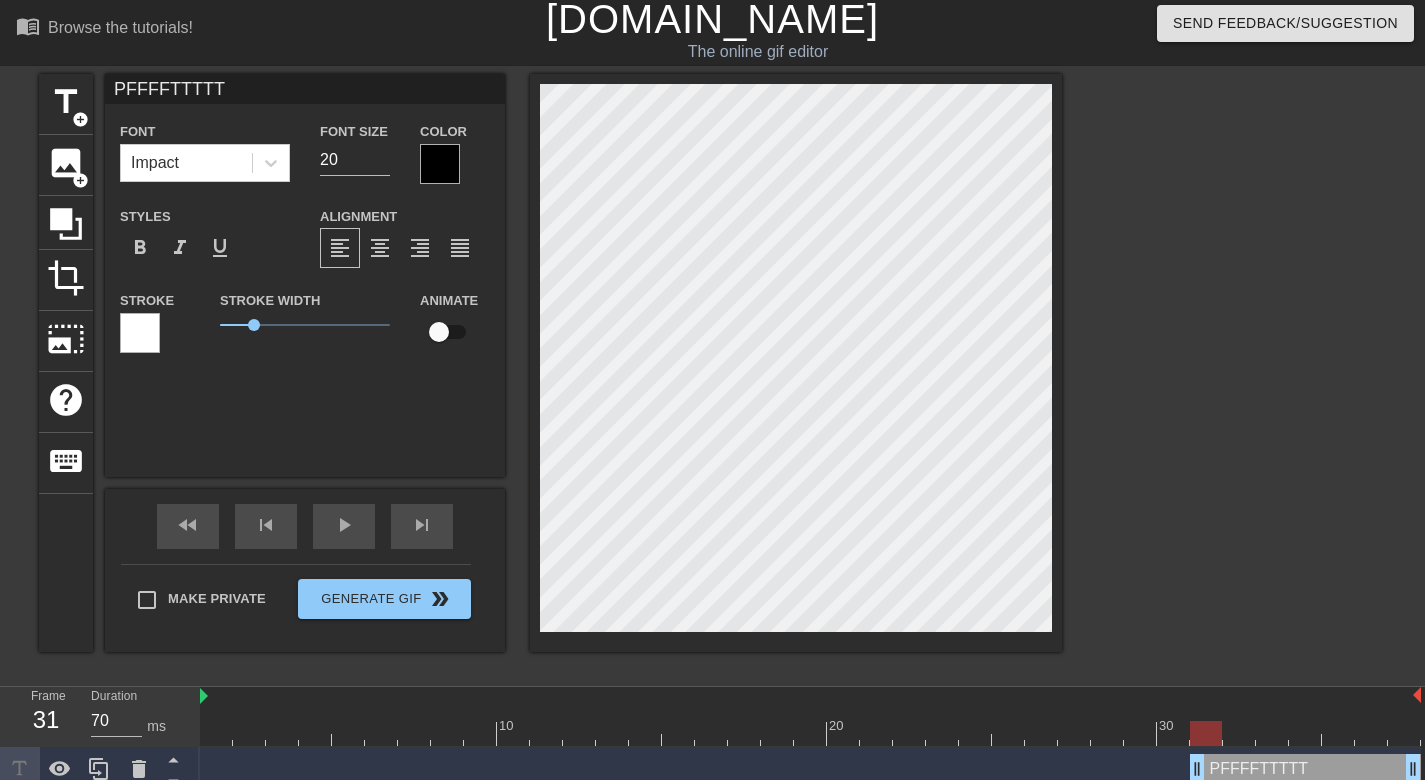 click on "20" at bounding box center [355, 160] 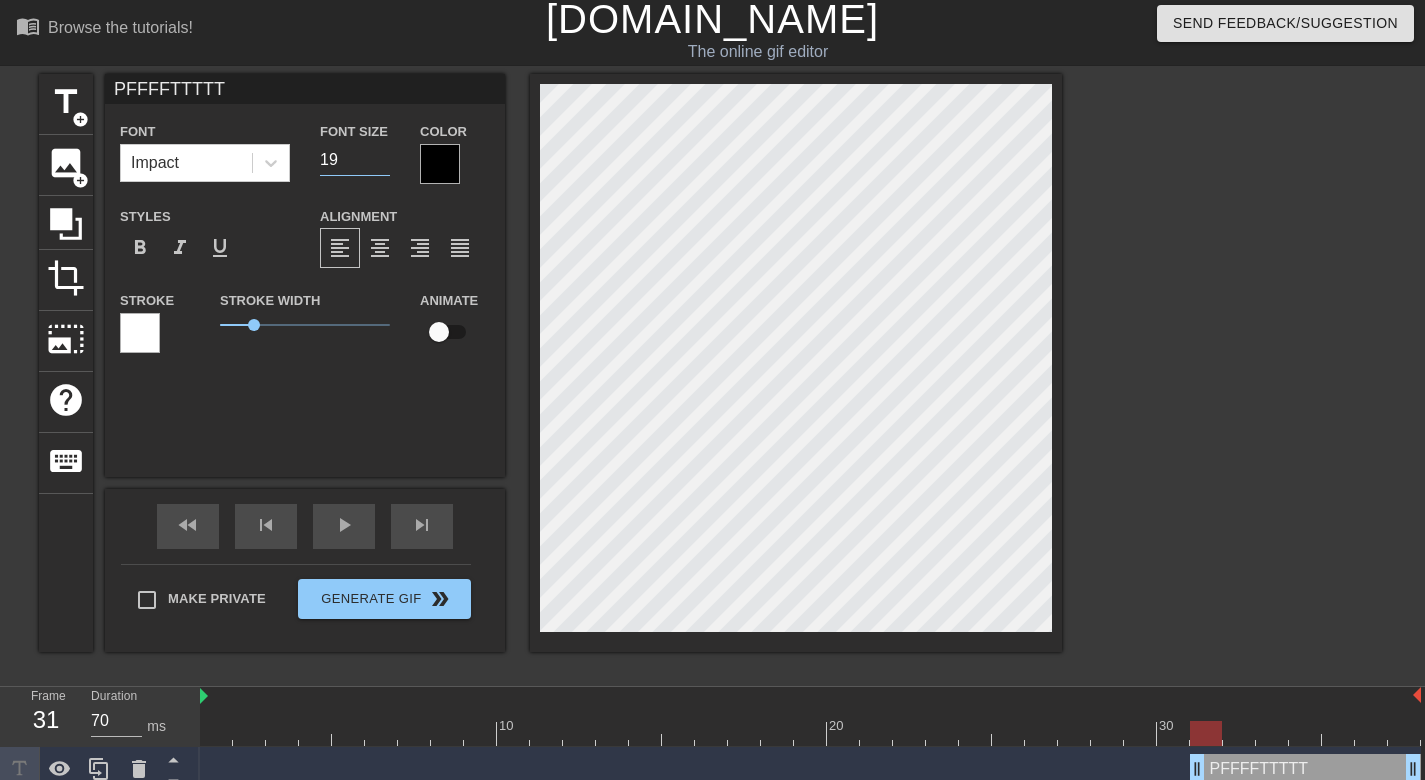 click on "19" at bounding box center [355, 160] 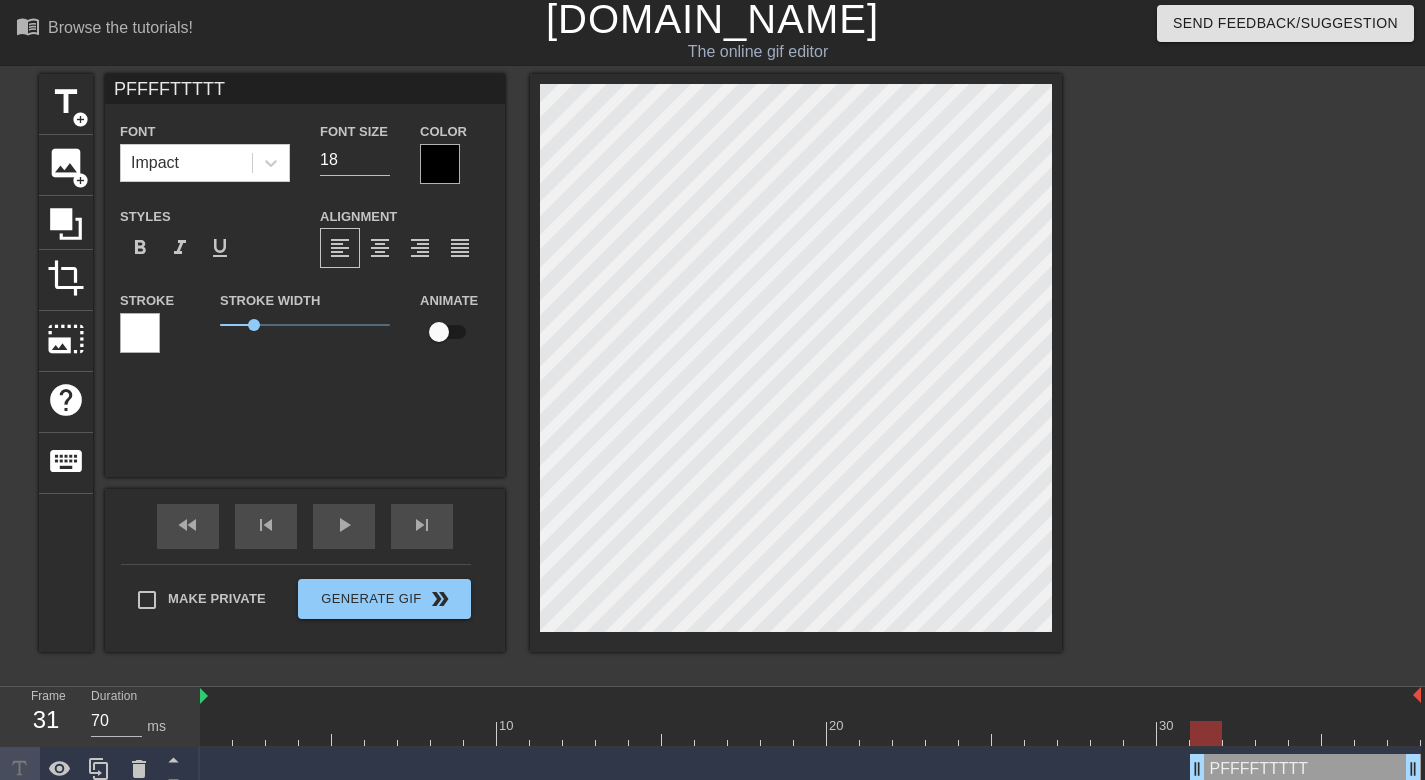 click on "18" at bounding box center [355, 160] 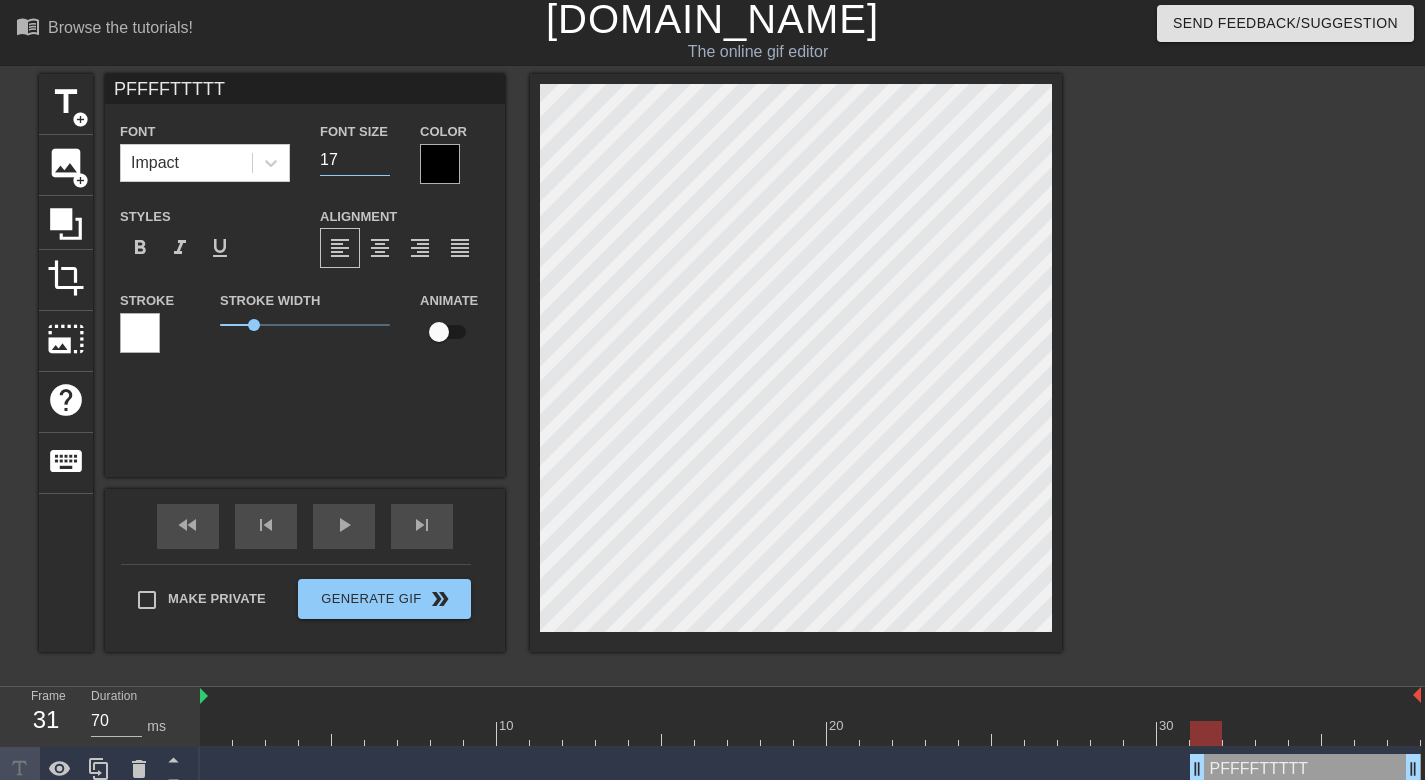 click on "17" at bounding box center (355, 160) 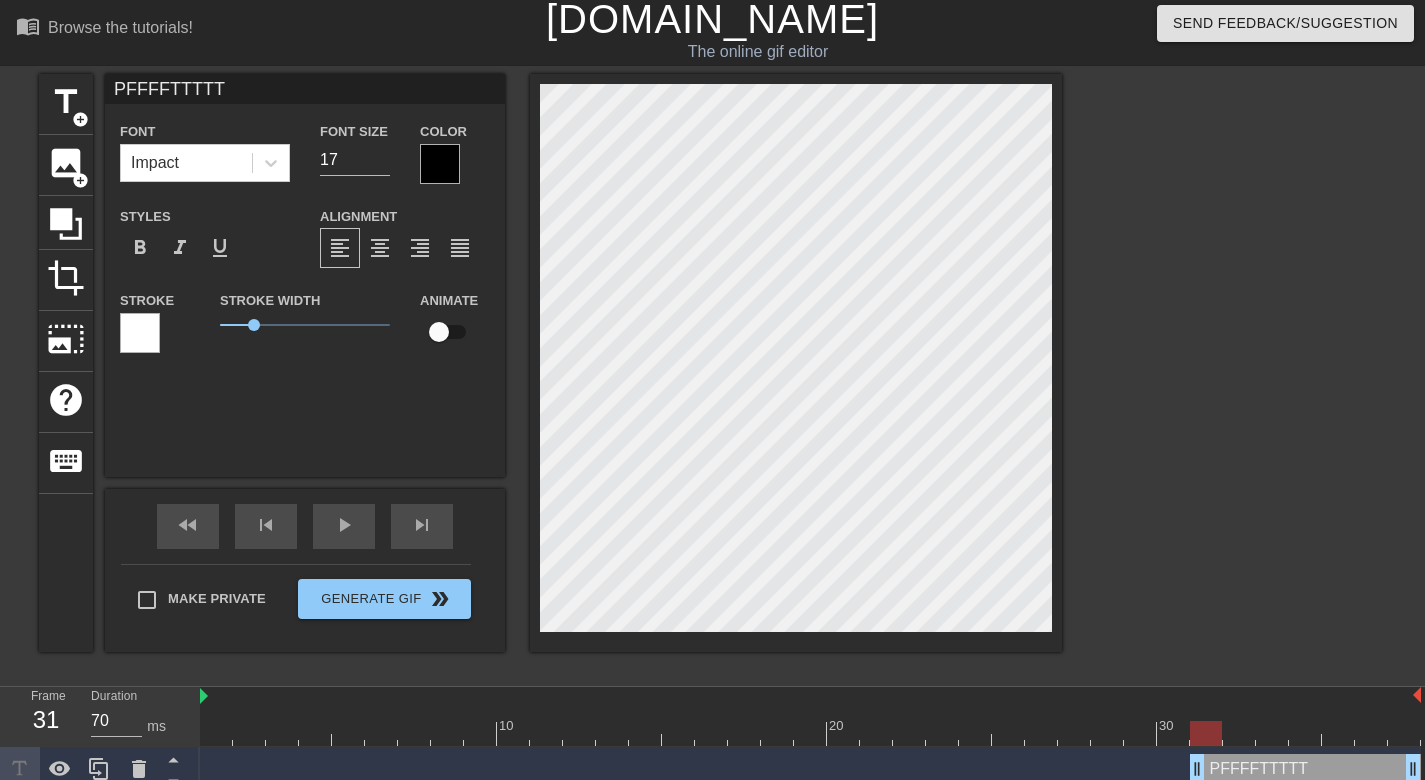 scroll, scrollTop: 2, scrollLeft: 5, axis: both 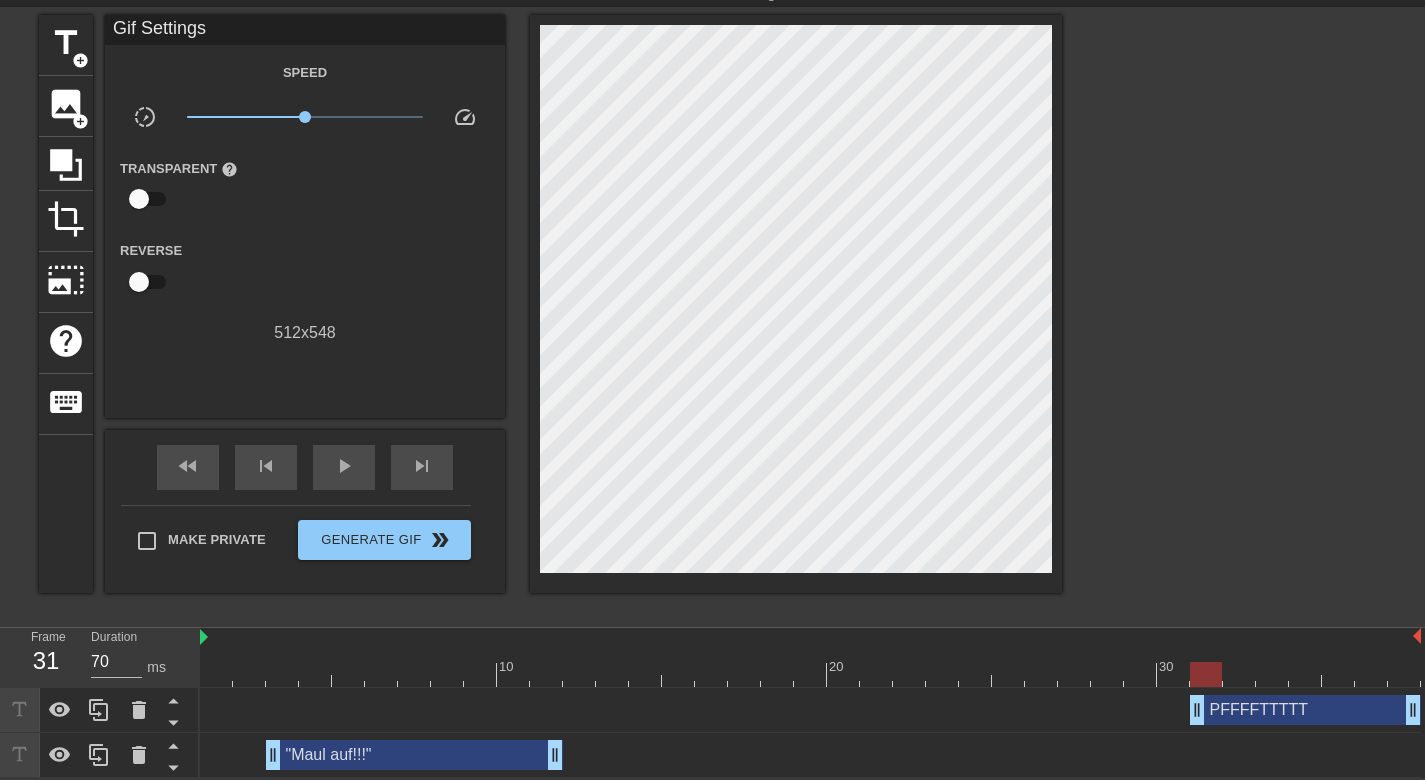 drag, startPoint x: 1186, startPoint y: 711, endPoint x: 1131, endPoint y: 711, distance: 55 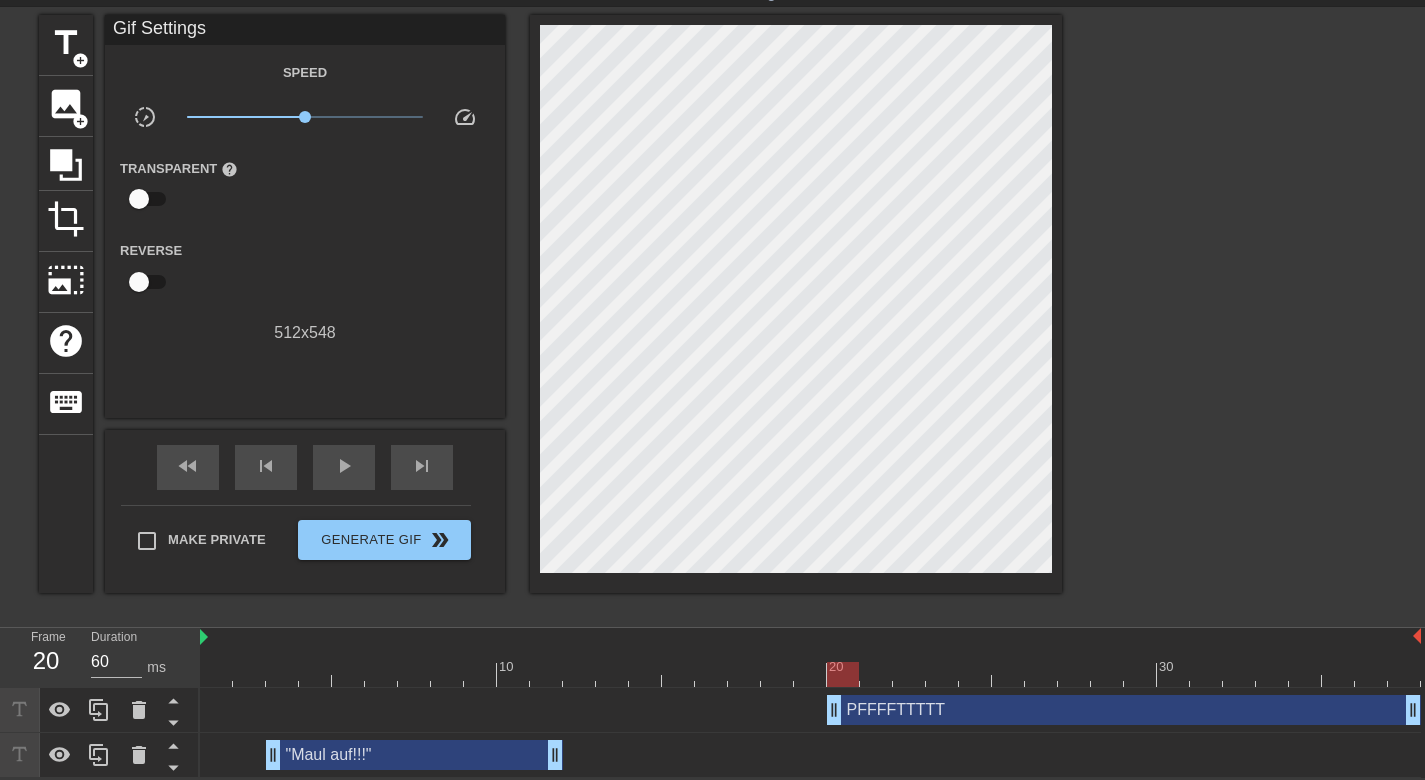 drag, startPoint x: 1193, startPoint y: 712, endPoint x: 838, endPoint y: 731, distance: 355.5081 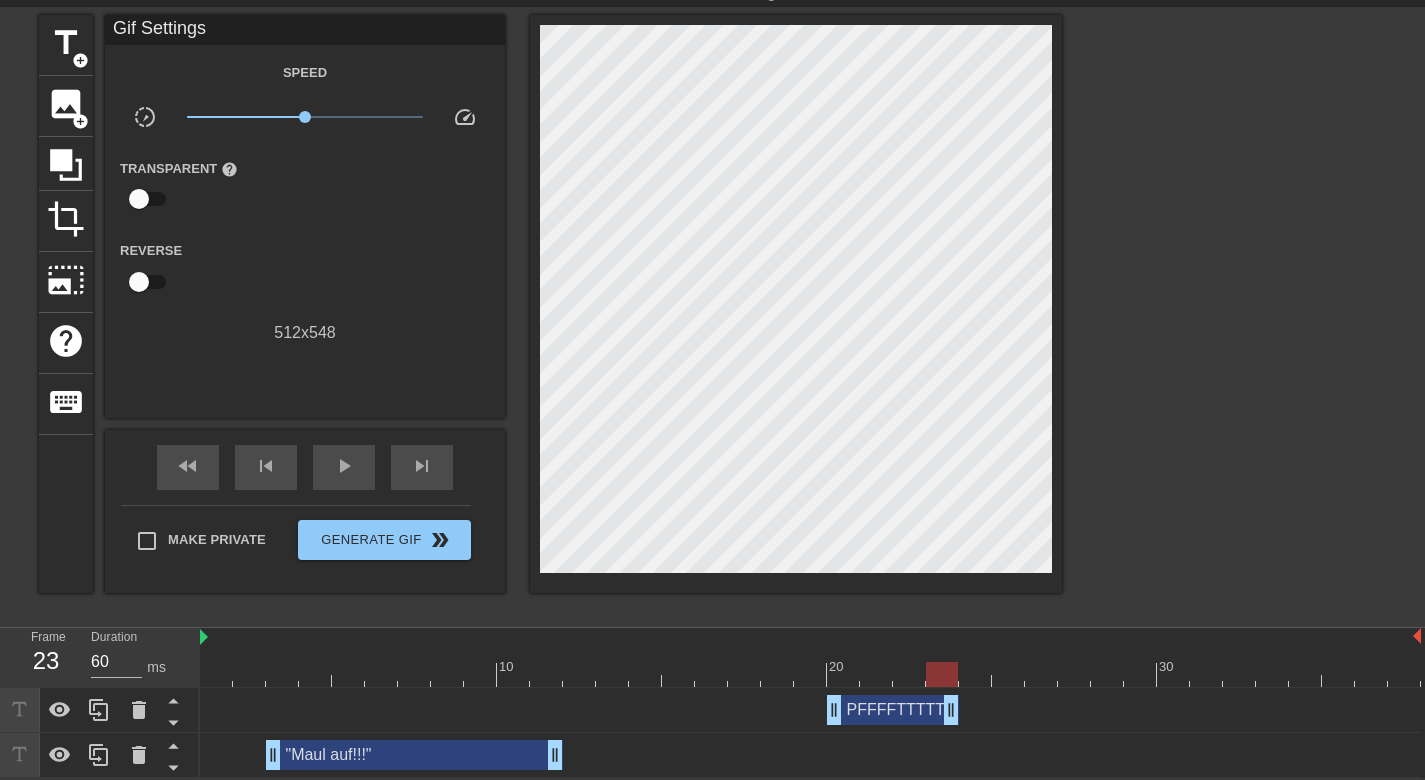 drag, startPoint x: 1416, startPoint y: 710, endPoint x: 950, endPoint y: 747, distance: 467.46658 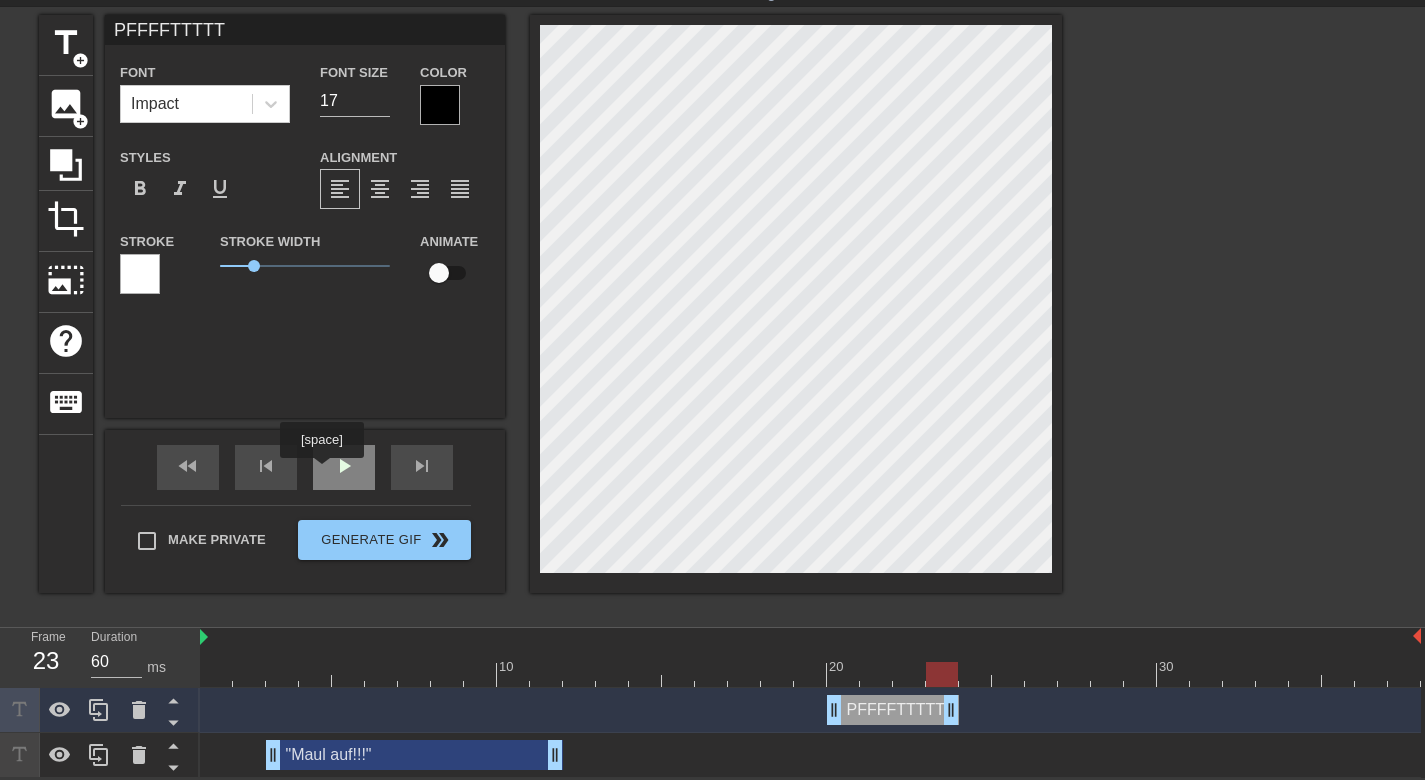 click on "play_arrow" at bounding box center (344, 466) 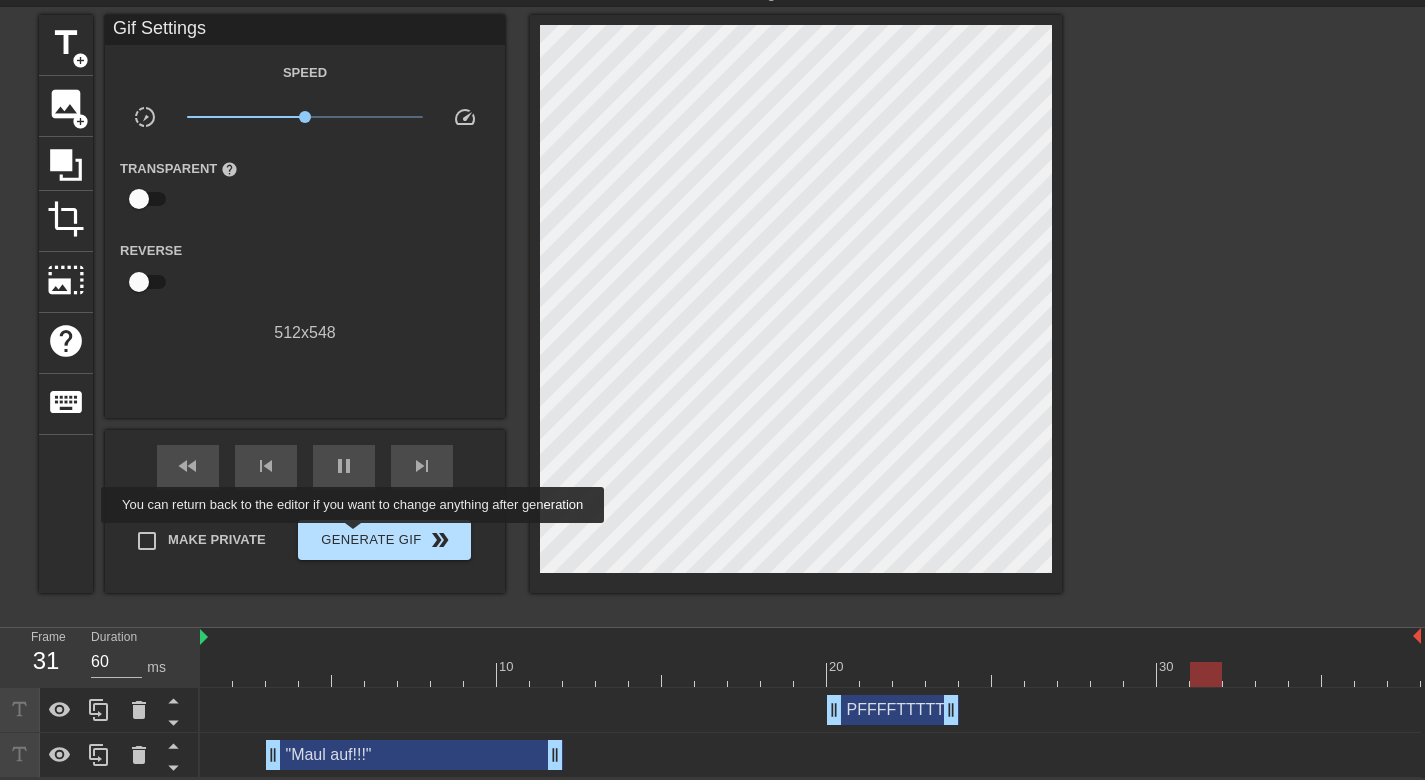 type on "70" 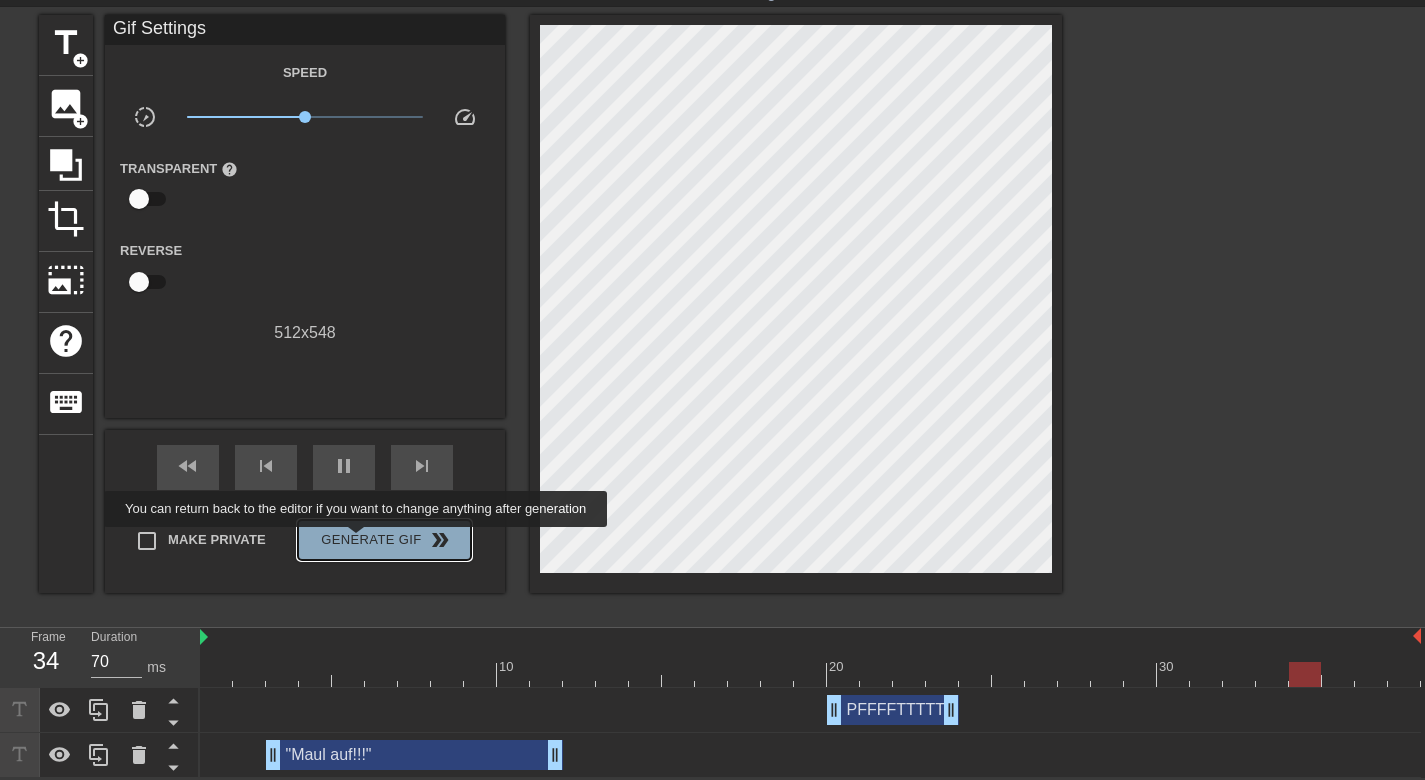 click on "Generate Gif double_arrow" at bounding box center (384, 540) 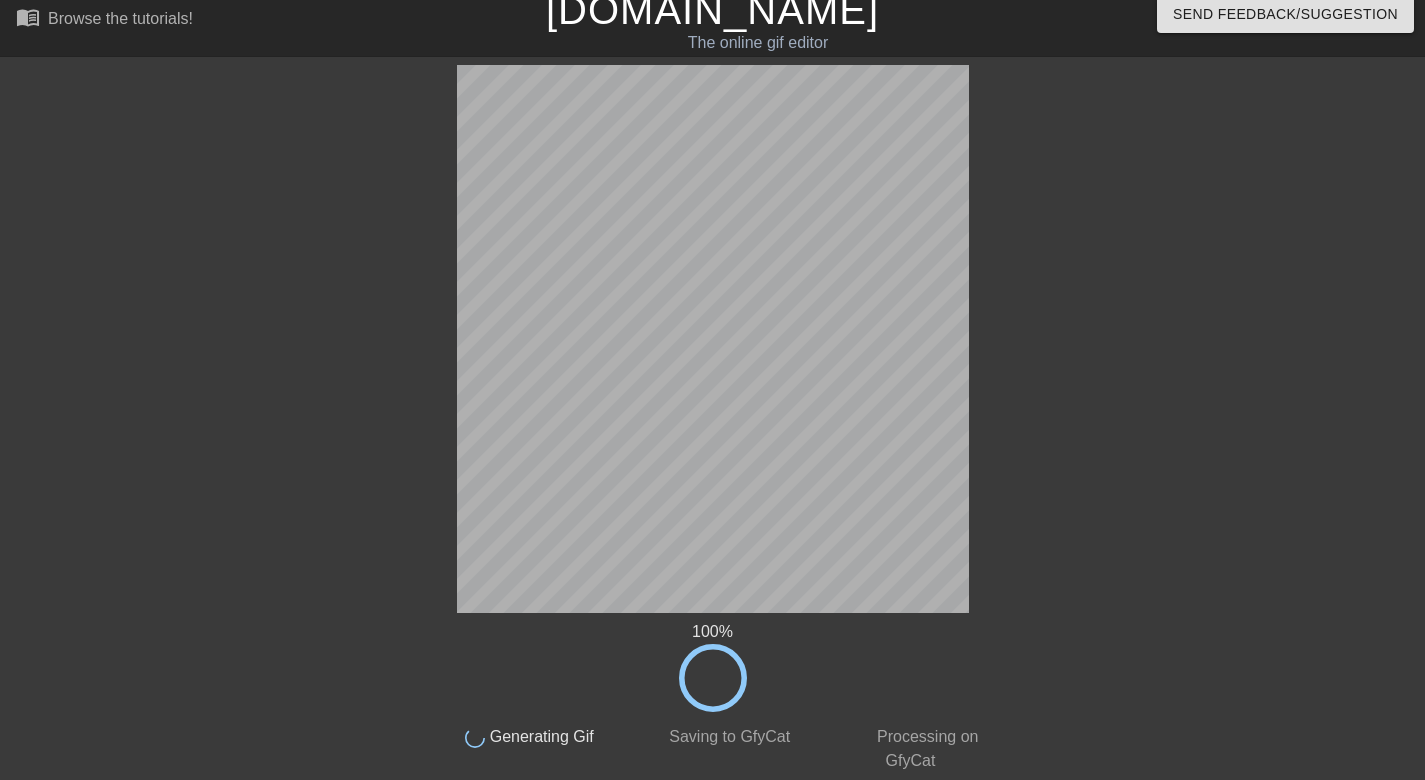 scroll, scrollTop: 0, scrollLeft: 0, axis: both 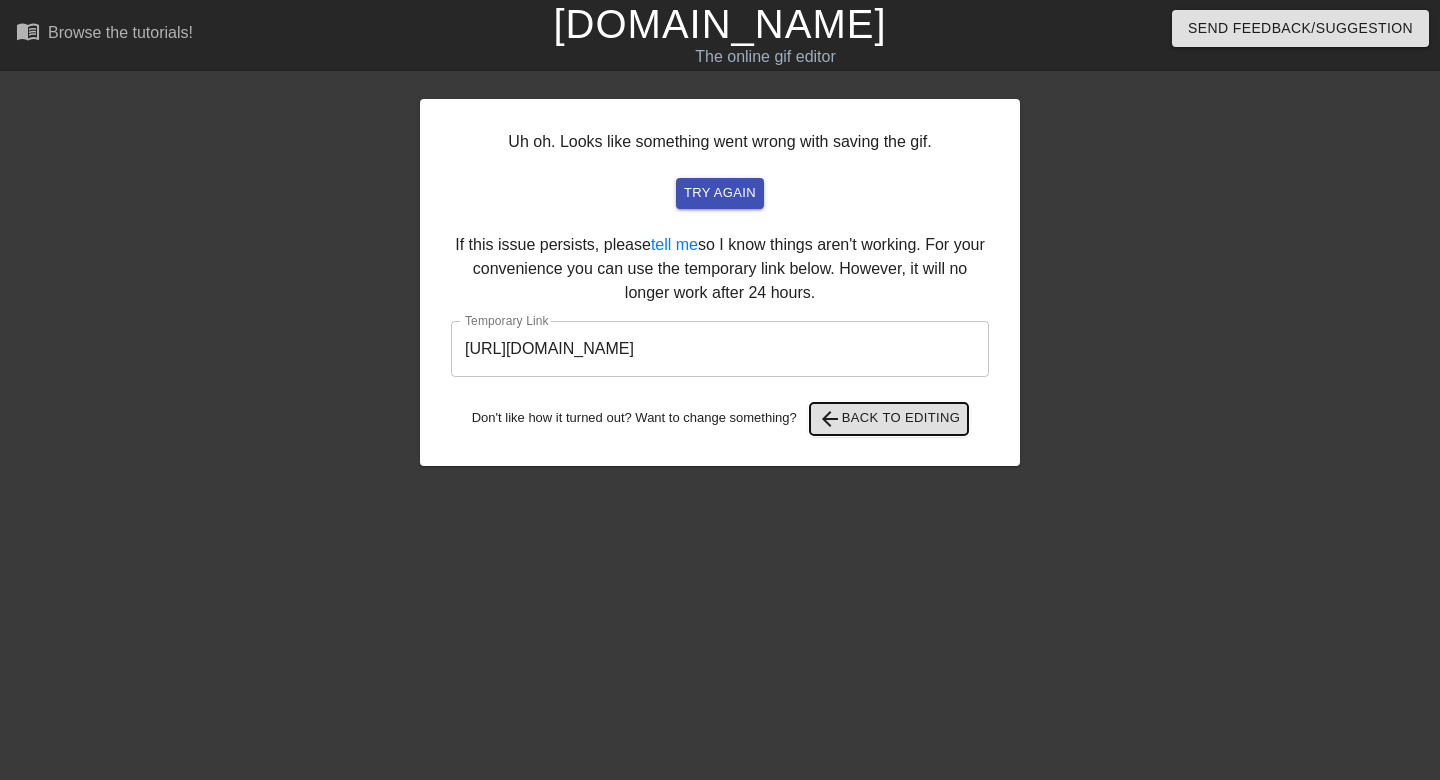 click on "arrow_back Back to Editing" at bounding box center [889, 419] 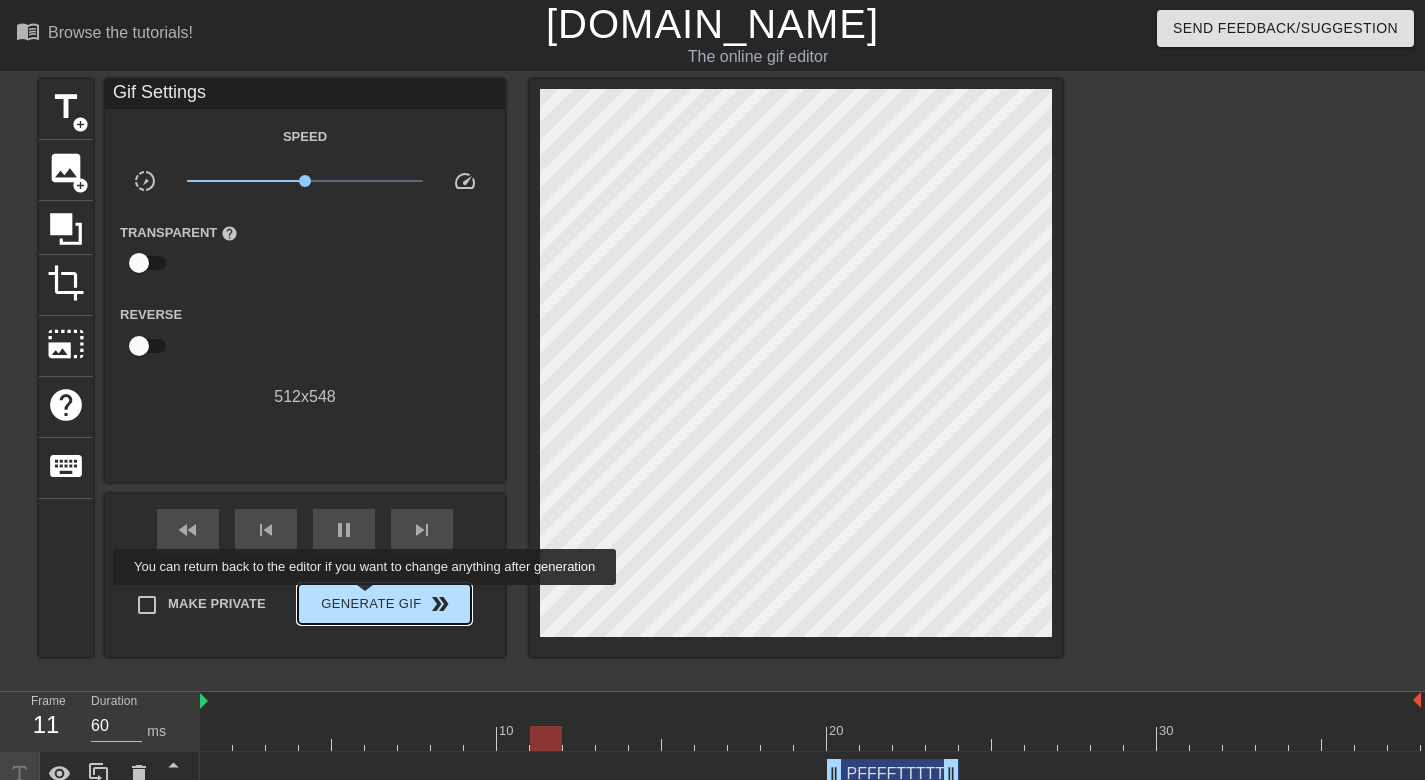 type on "70" 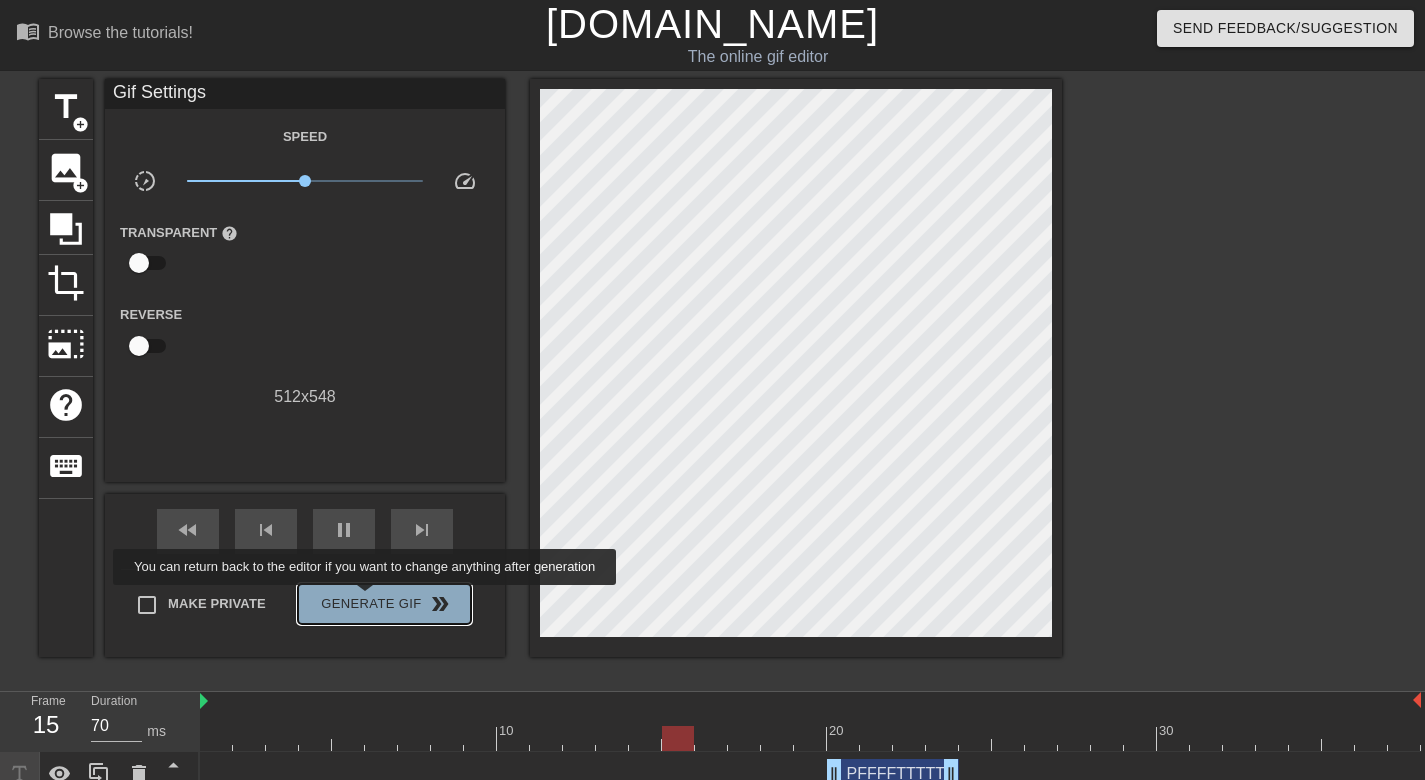 click on "Generate Gif double_arrow" at bounding box center [384, 604] 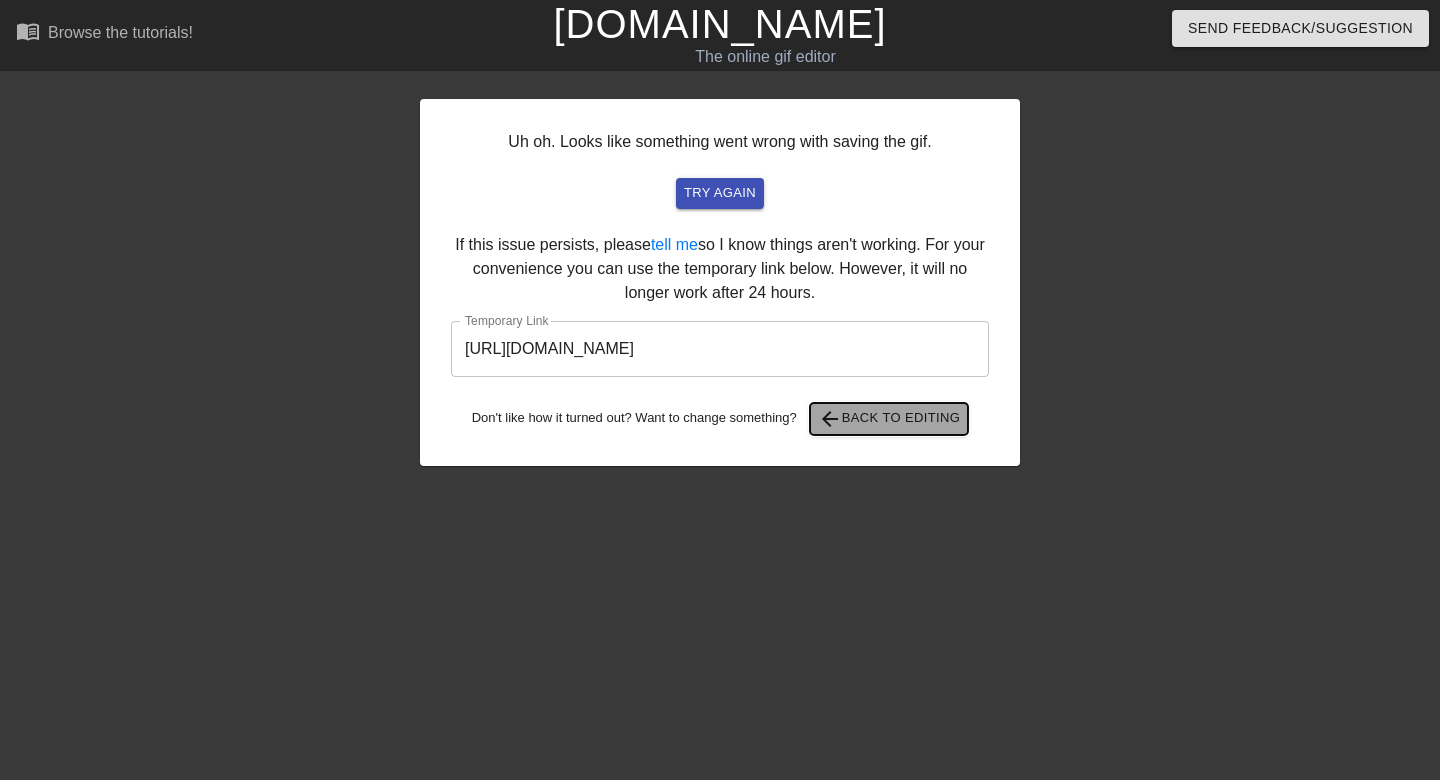 click on "arrow_back" at bounding box center (830, 419) 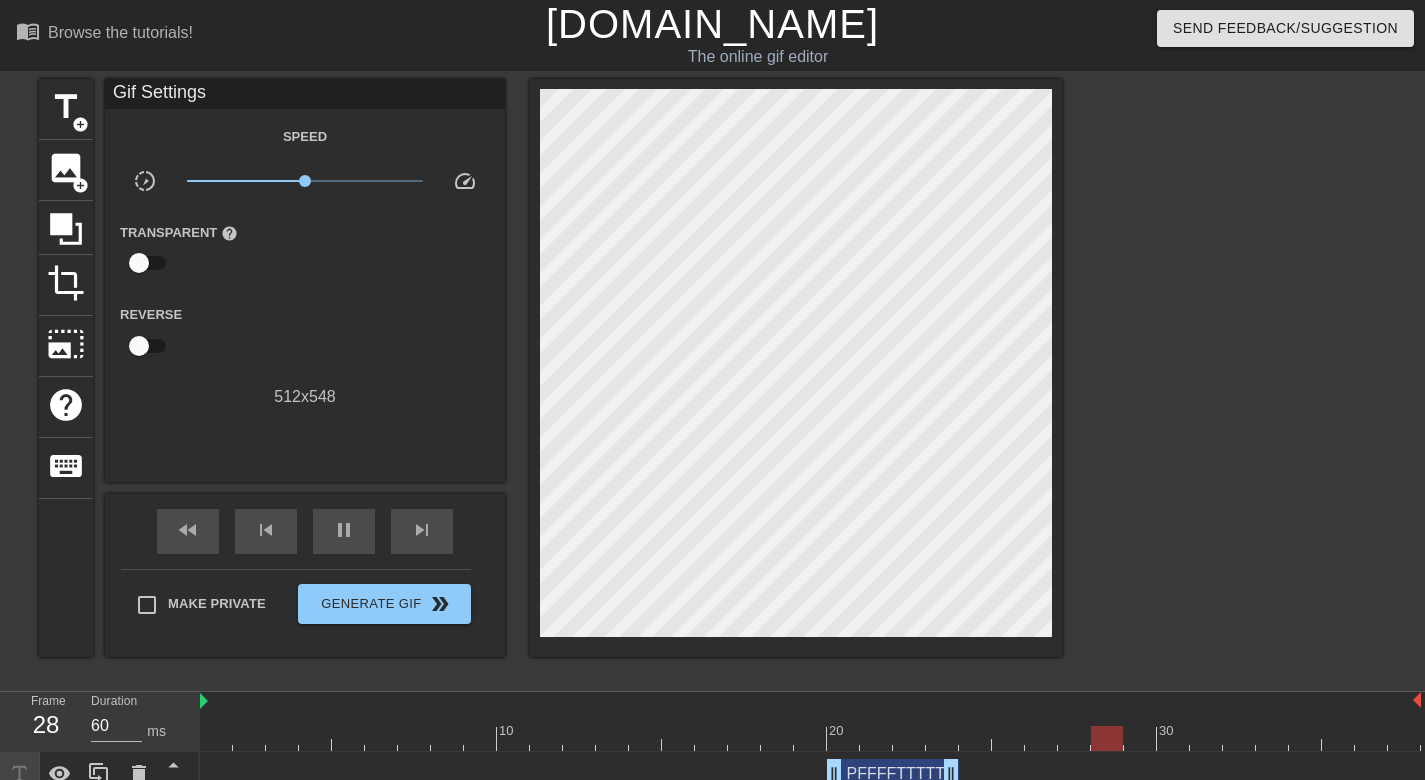 type on "70" 